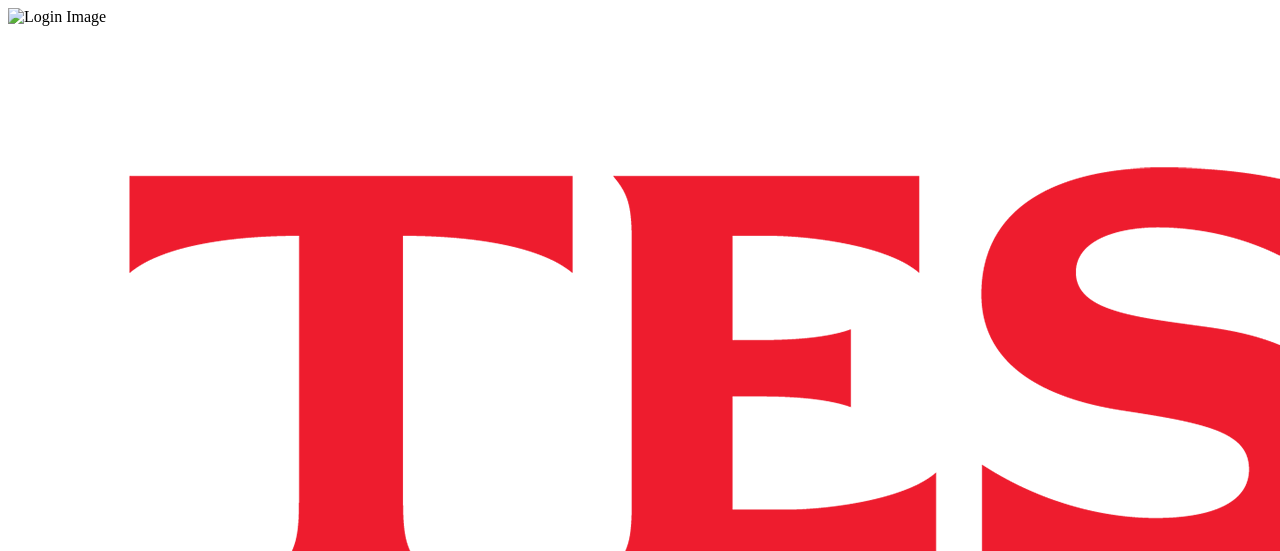 scroll, scrollTop: 0, scrollLeft: 0, axis: both 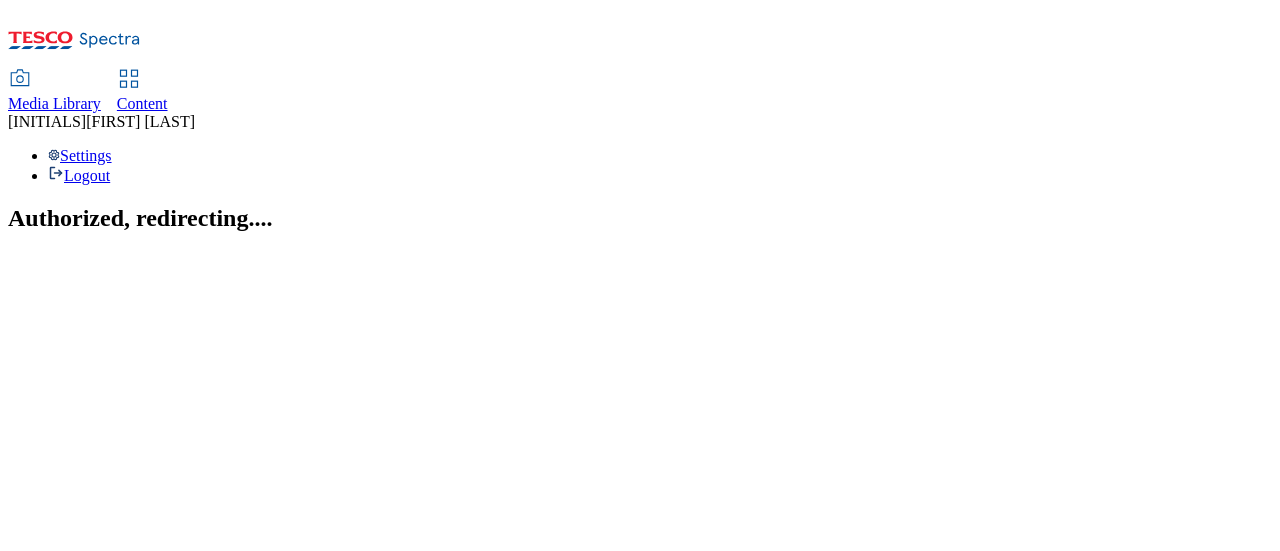 click on "Content" at bounding box center (142, 103) 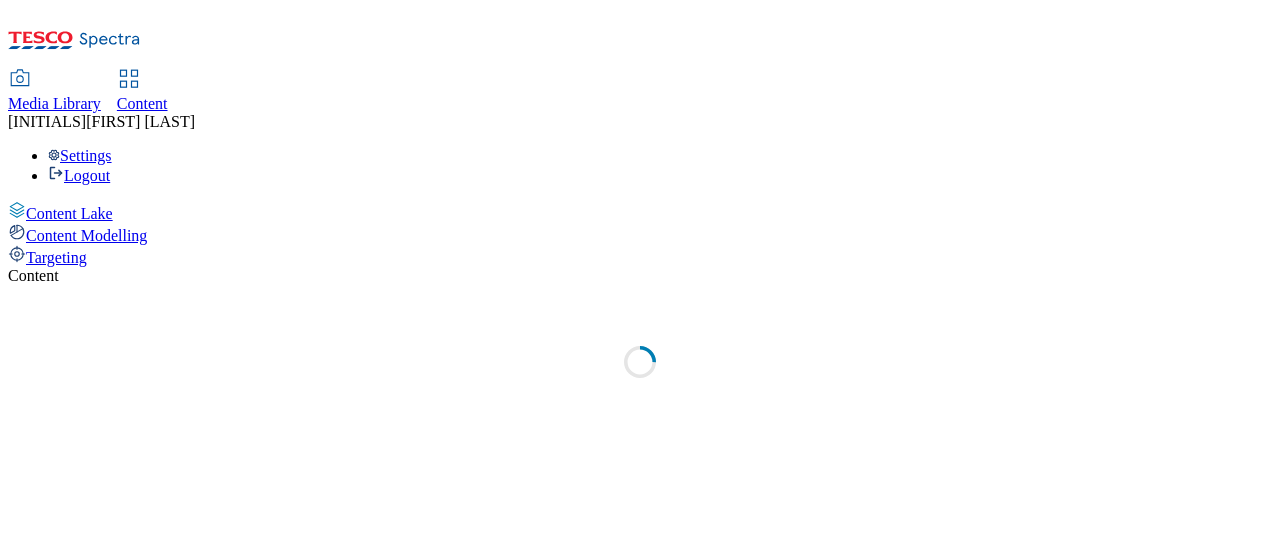 select on "ghs-uk" 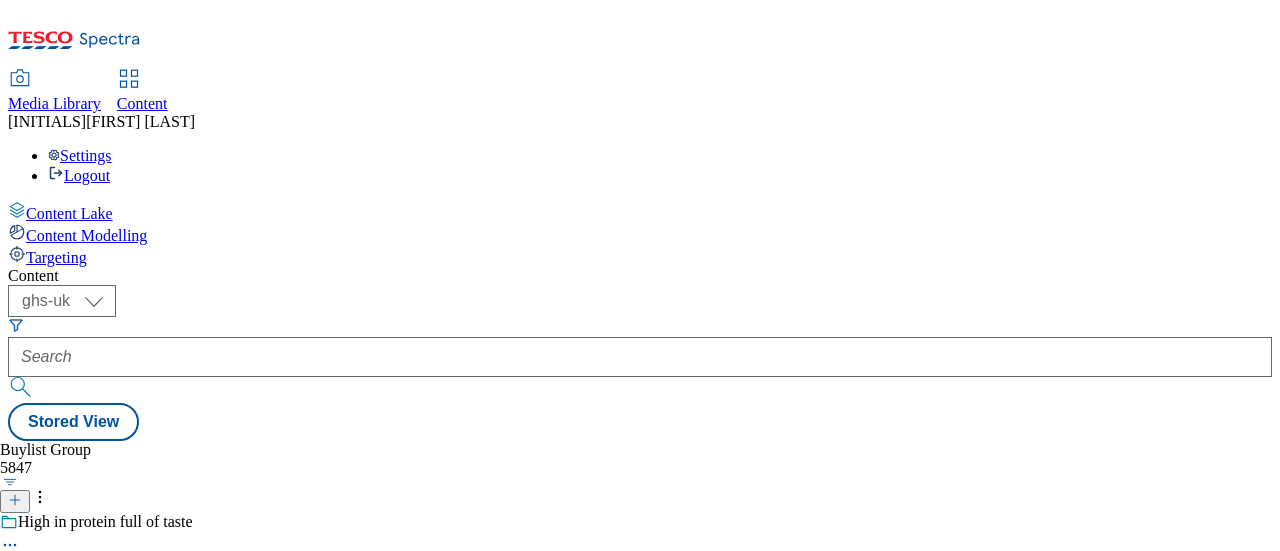 click 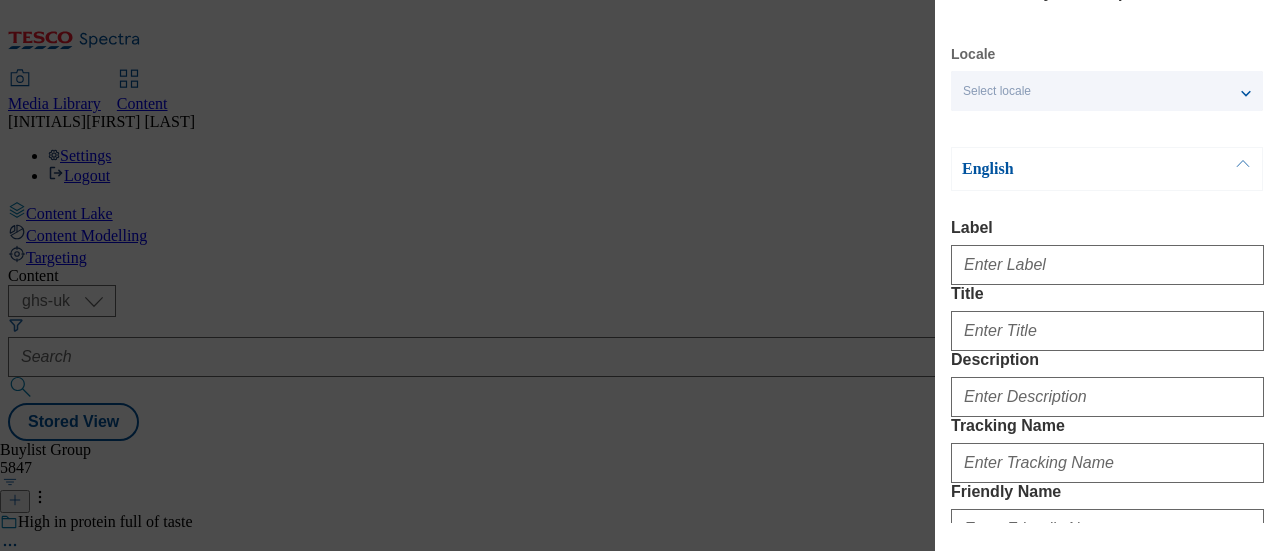 scroll, scrollTop: 33, scrollLeft: 0, axis: vertical 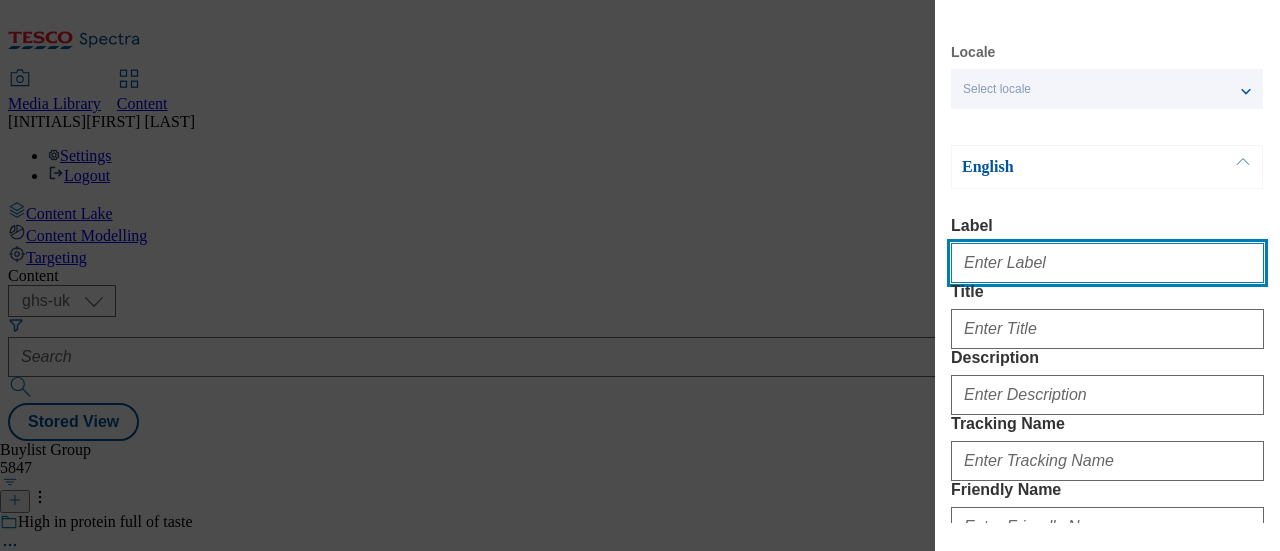 click on "Label" at bounding box center (1107, 263) 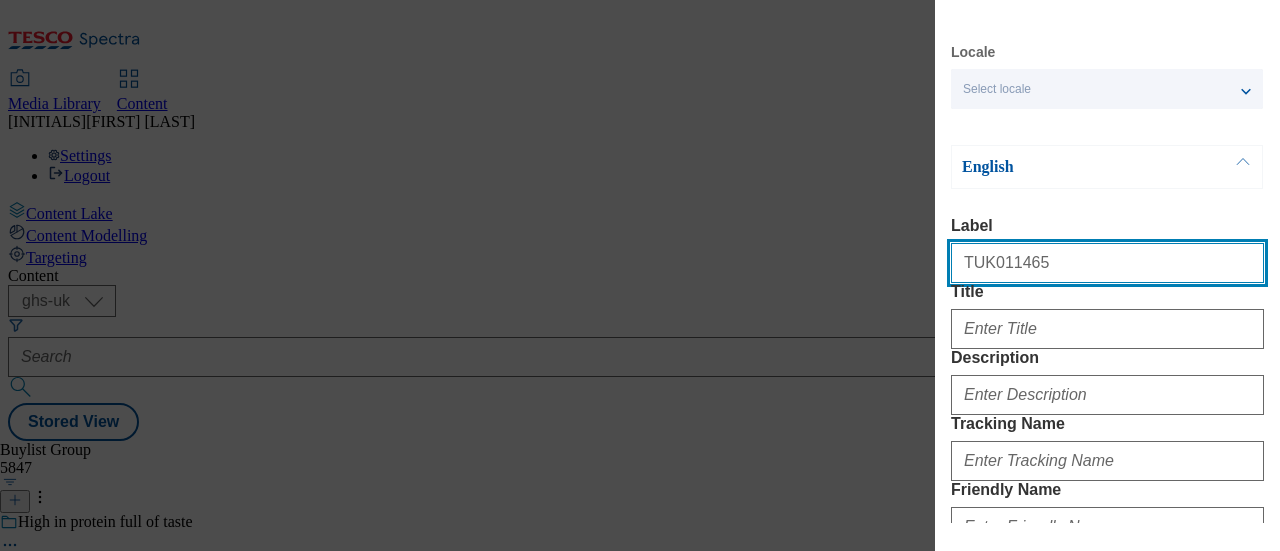 type on "TUK011465" 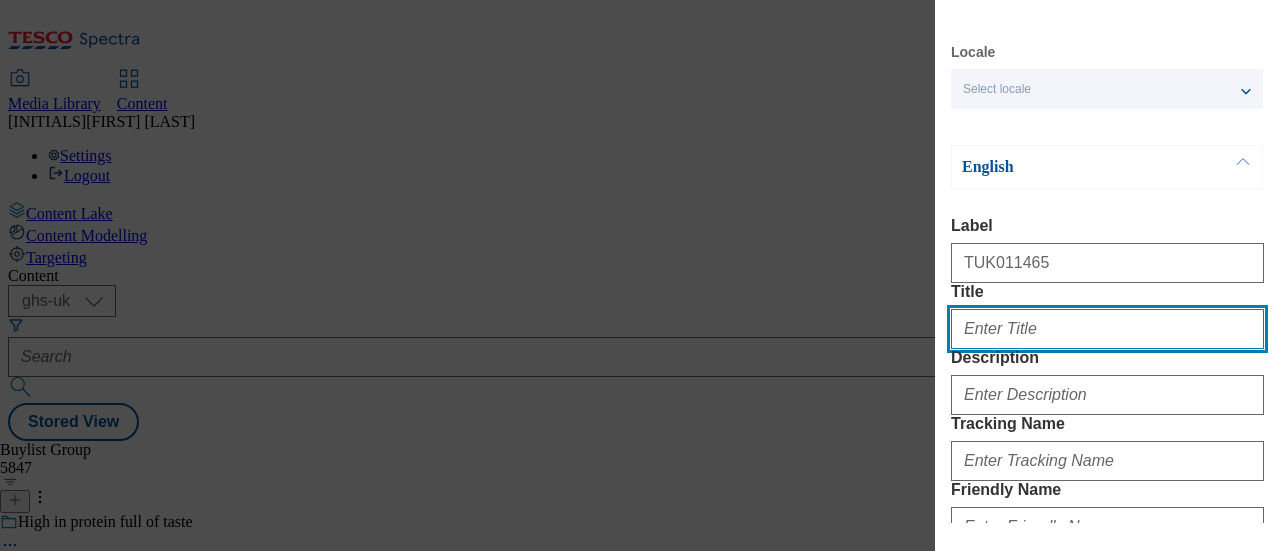 paste on "NEW Old Mout with Spirit" 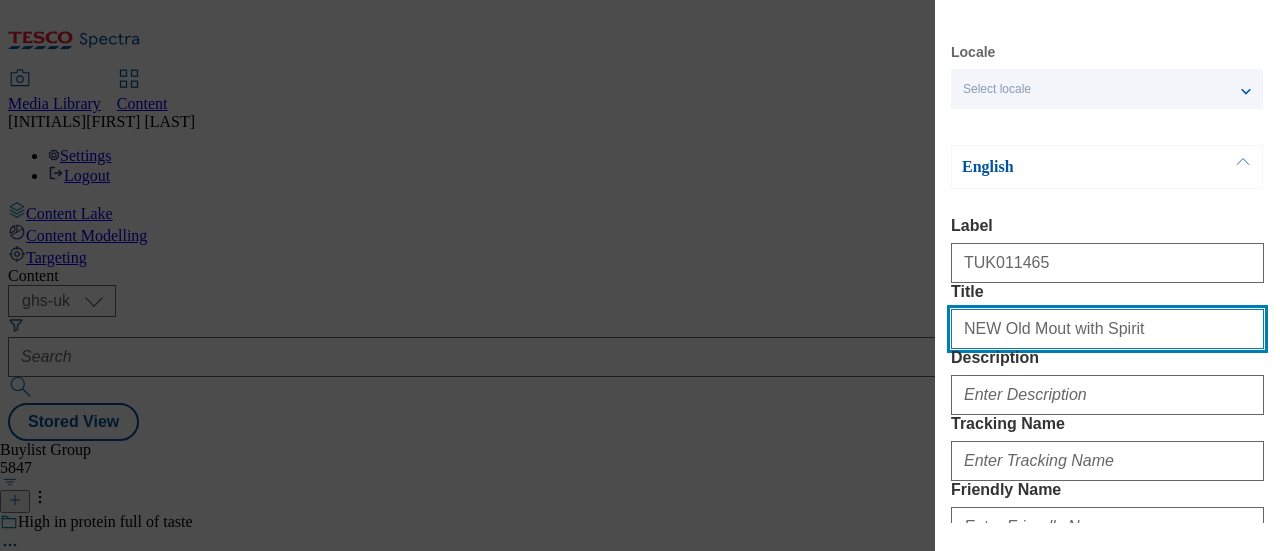 drag, startPoint x: 986, startPoint y: 368, endPoint x: 995, endPoint y: 373, distance: 10.29563 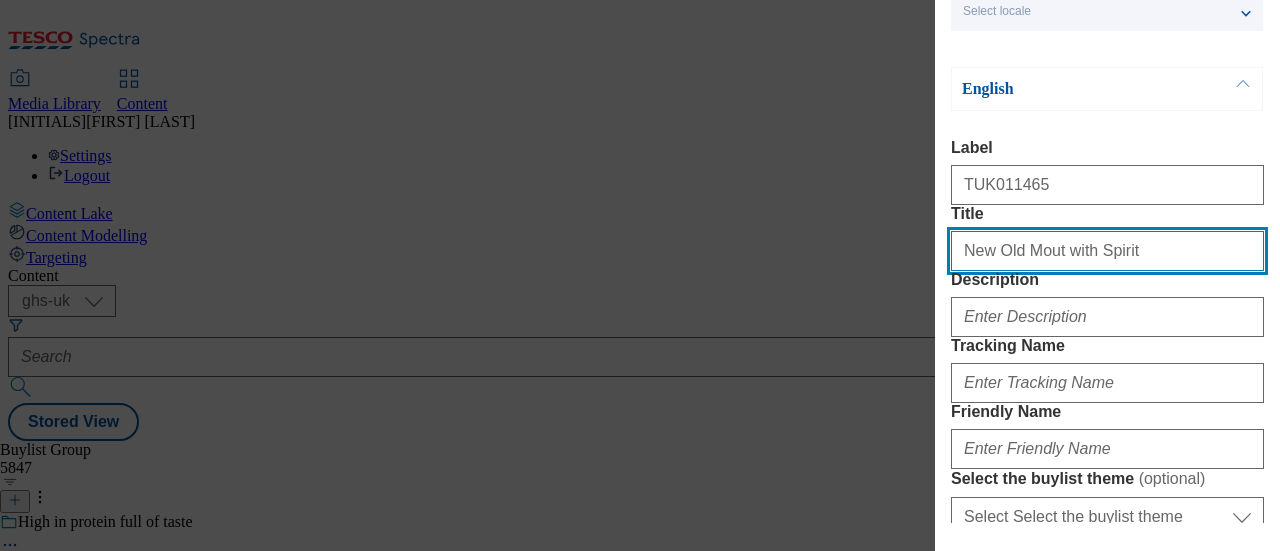 scroll, scrollTop: 109, scrollLeft: 0, axis: vertical 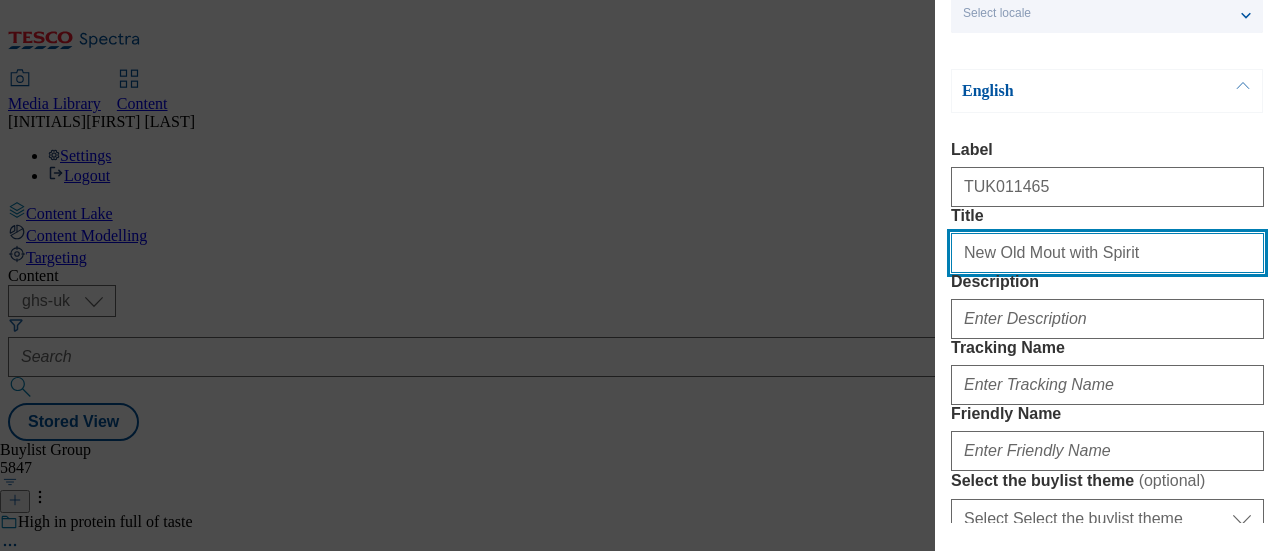 type on "New Old Mout with Spirit" 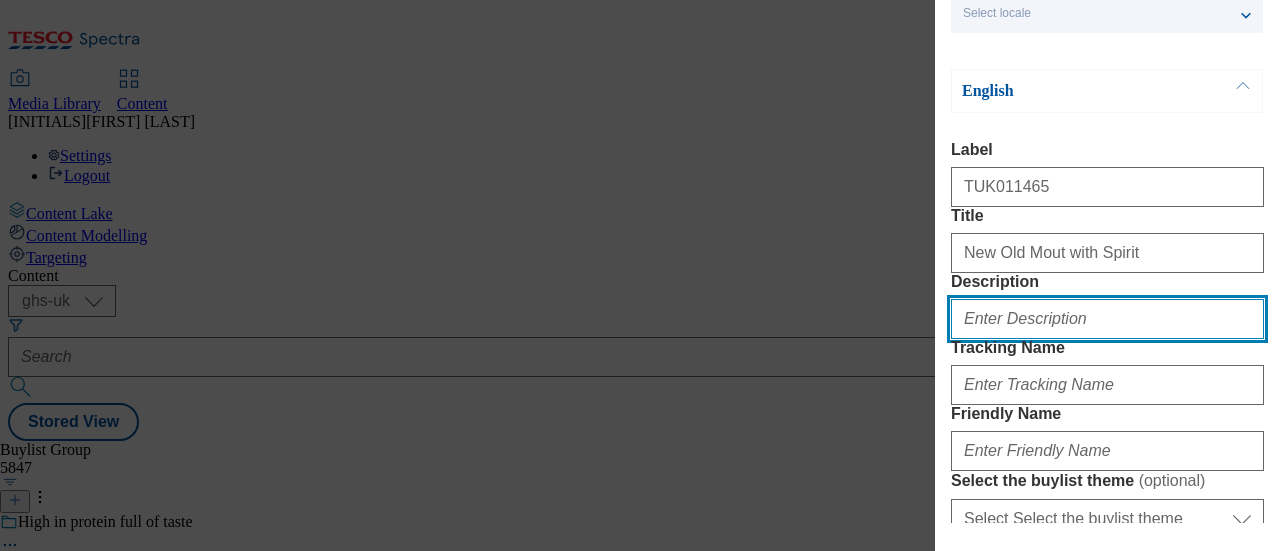click on "Description" at bounding box center (1107, 319) 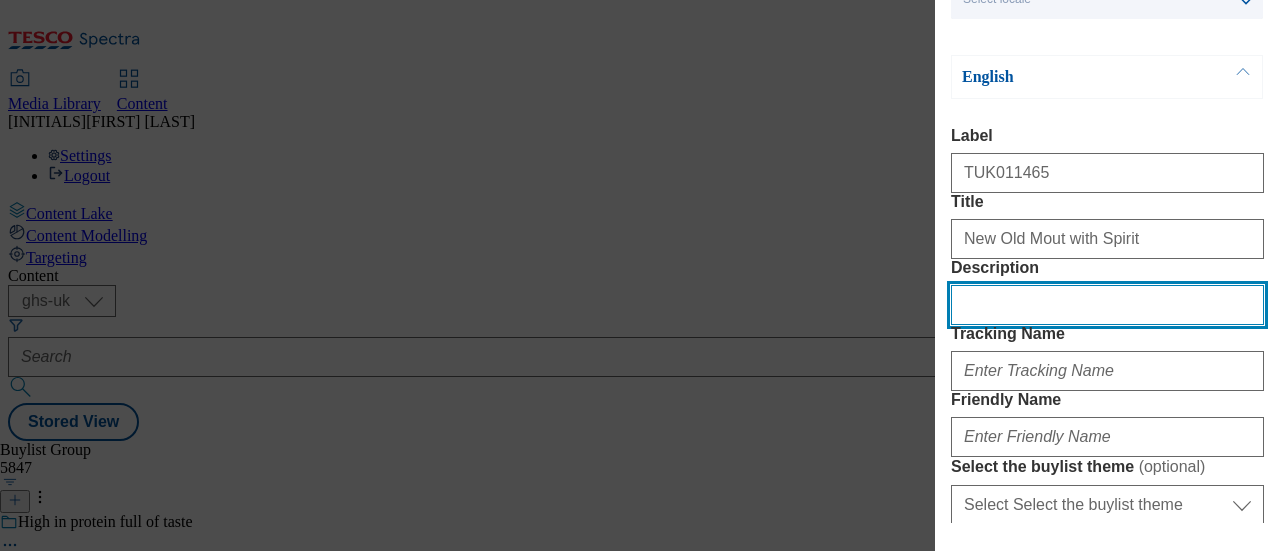 scroll, scrollTop: 156, scrollLeft: 0, axis: vertical 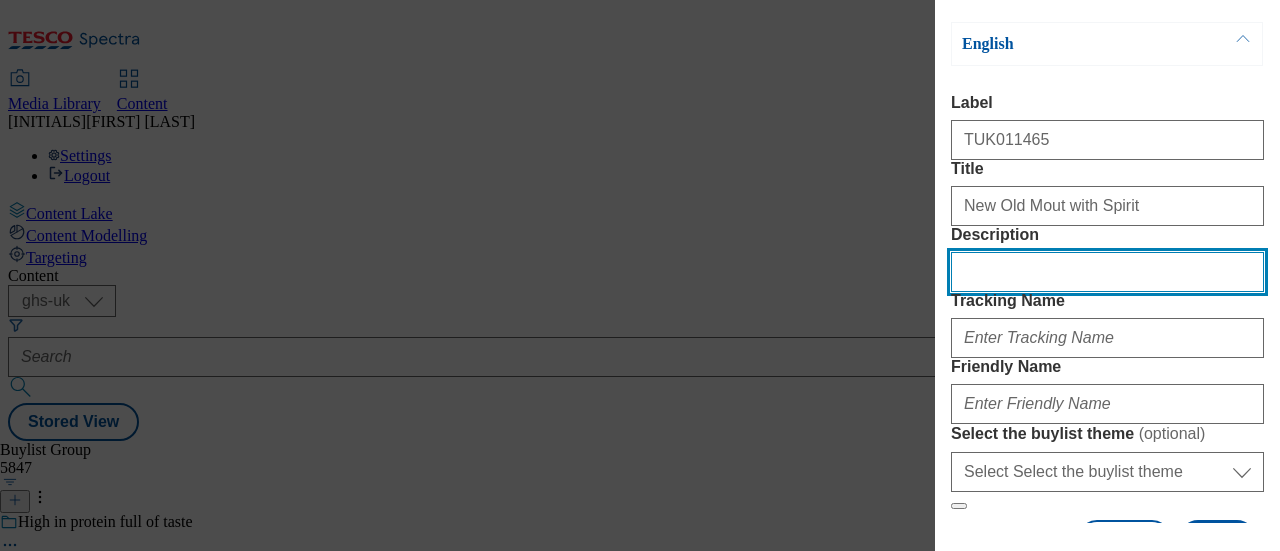 type 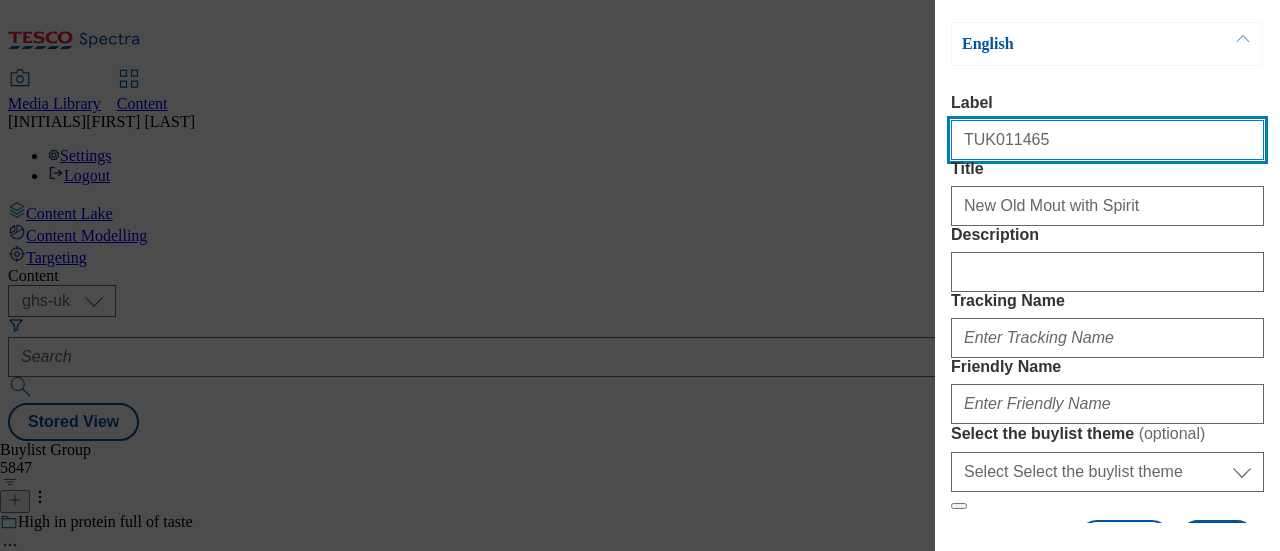drag, startPoint x: 1026, startPoint y: 142, endPoint x: 857, endPoint y: 146, distance: 169.04733 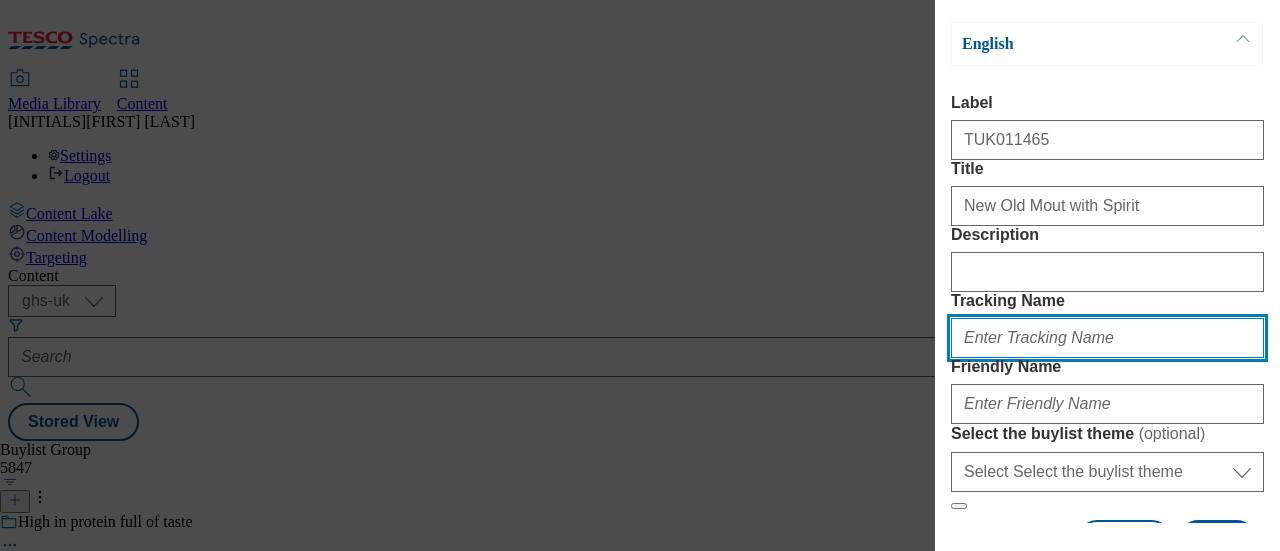click on "Tracking Name" at bounding box center [1107, 338] 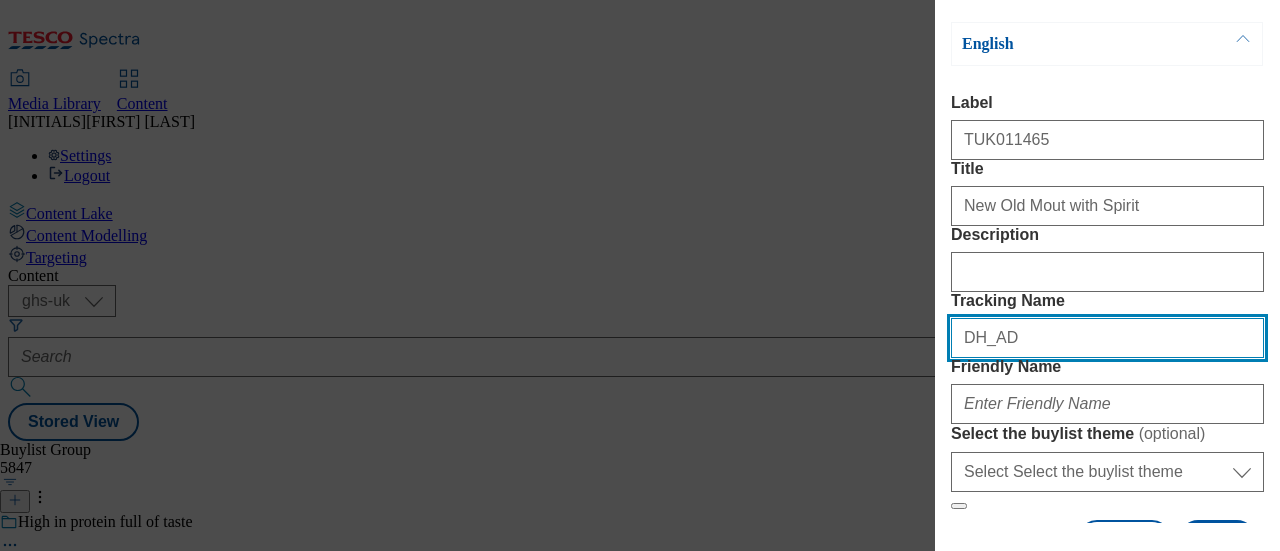 paste on "TUK011465" 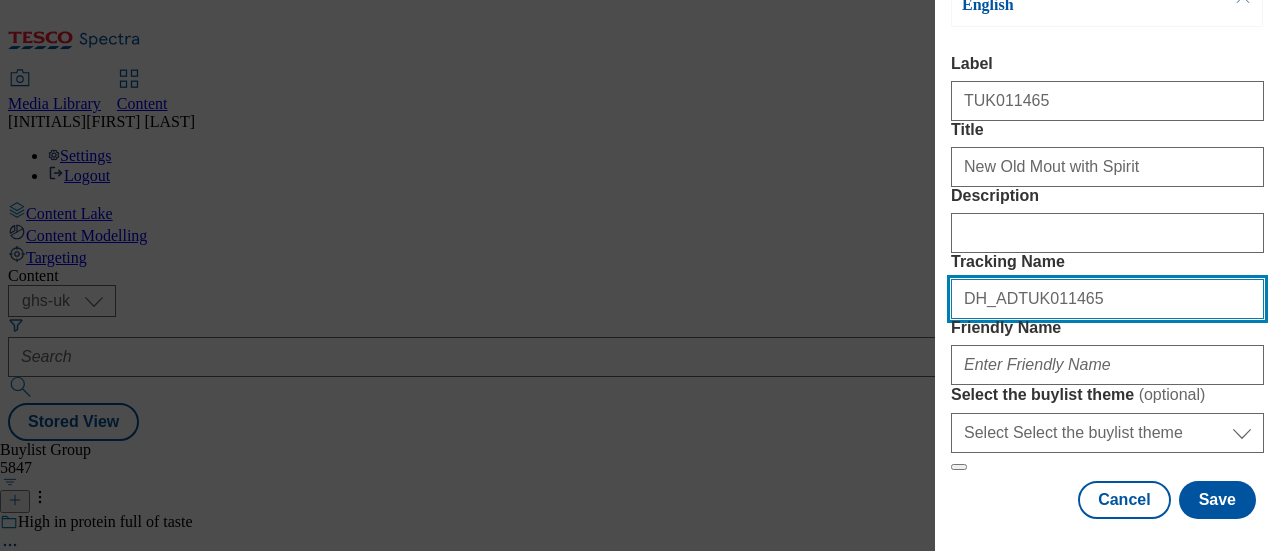 scroll, scrollTop: 294, scrollLeft: 0, axis: vertical 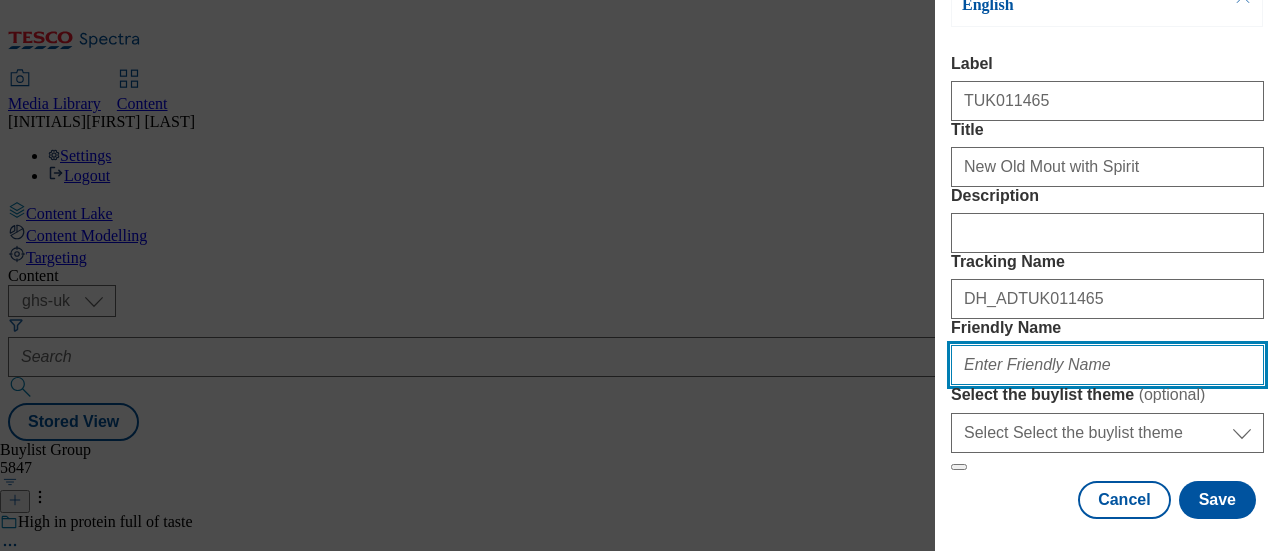 click on "Friendly Name" at bounding box center [1107, 365] 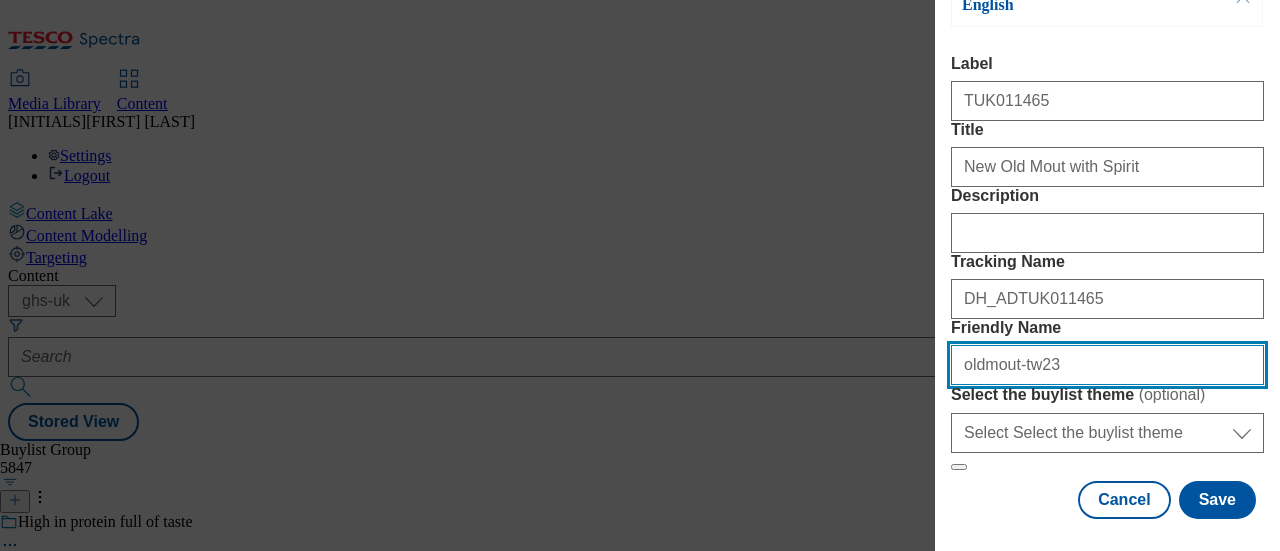 type on "oldmout-tw23" 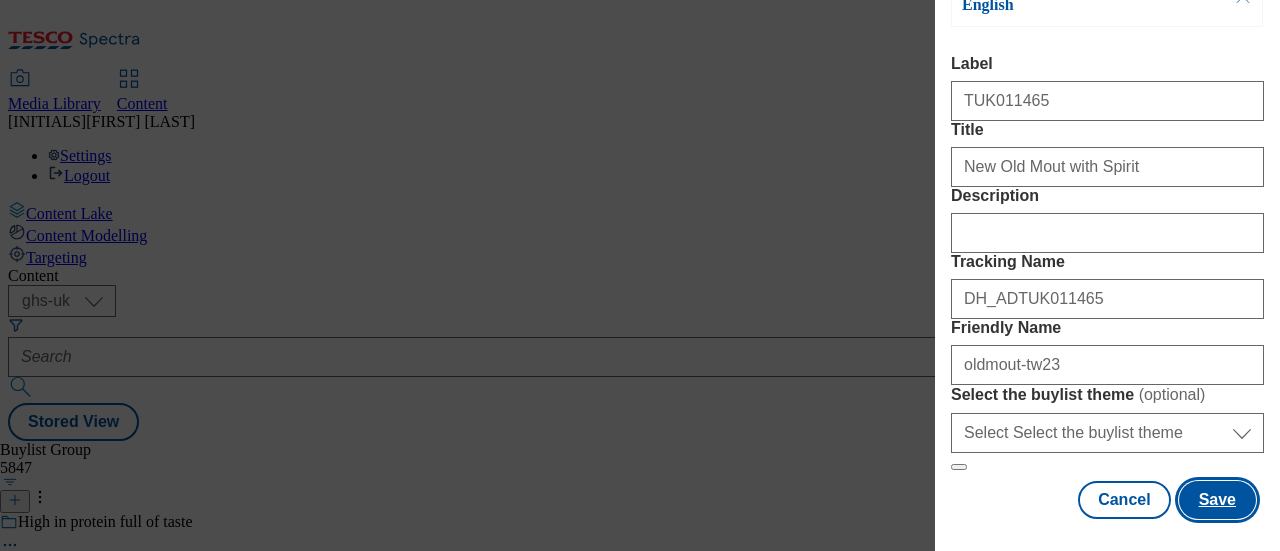 click on "Save" at bounding box center (1217, 500) 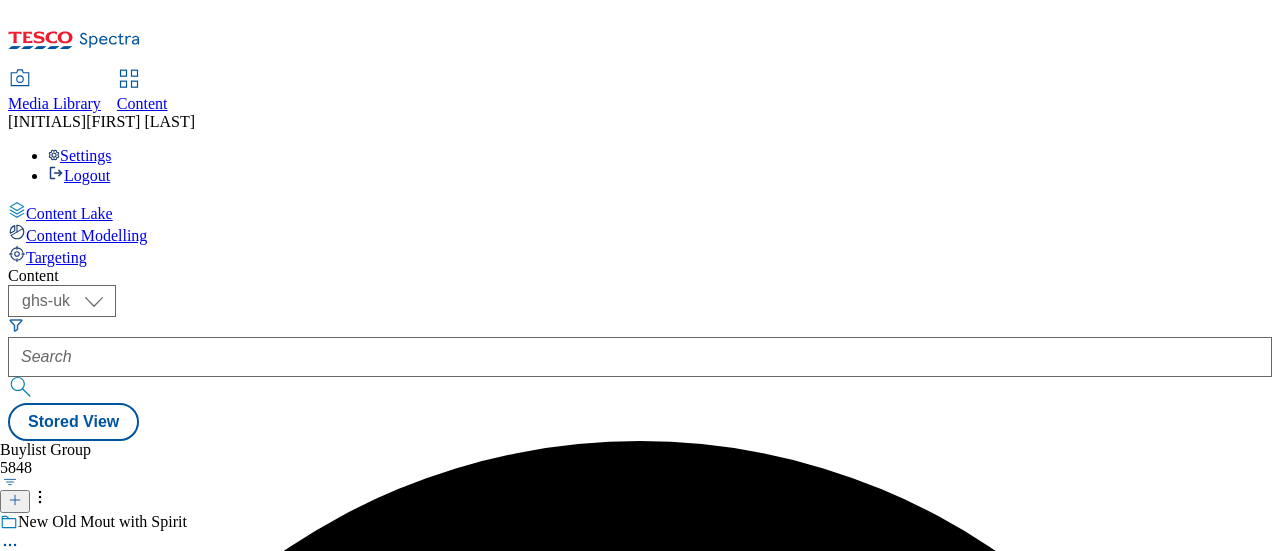 click on "oldmout-tw23" at bounding box center (162, 586) 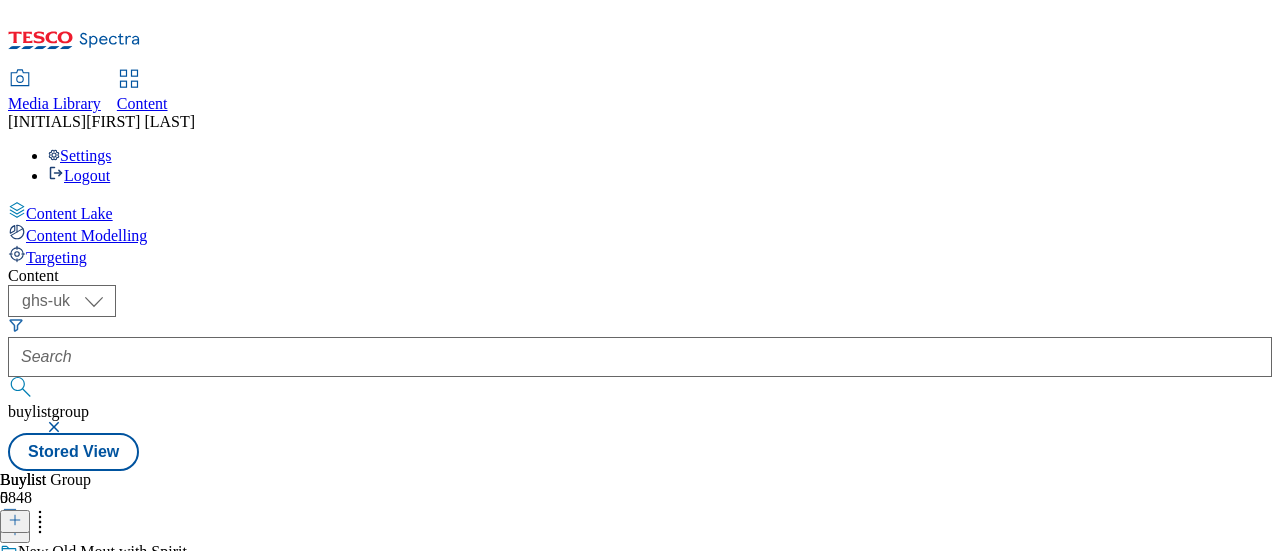 click at bounding box center (15, 521) 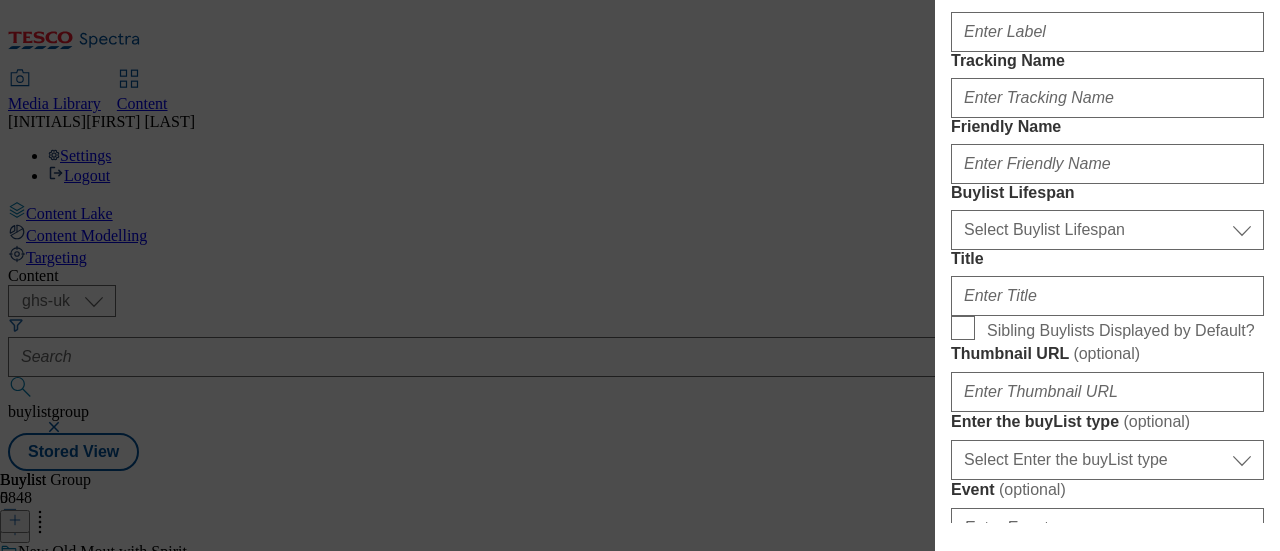 scroll, scrollTop: 304, scrollLeft: 0, axis: vertical 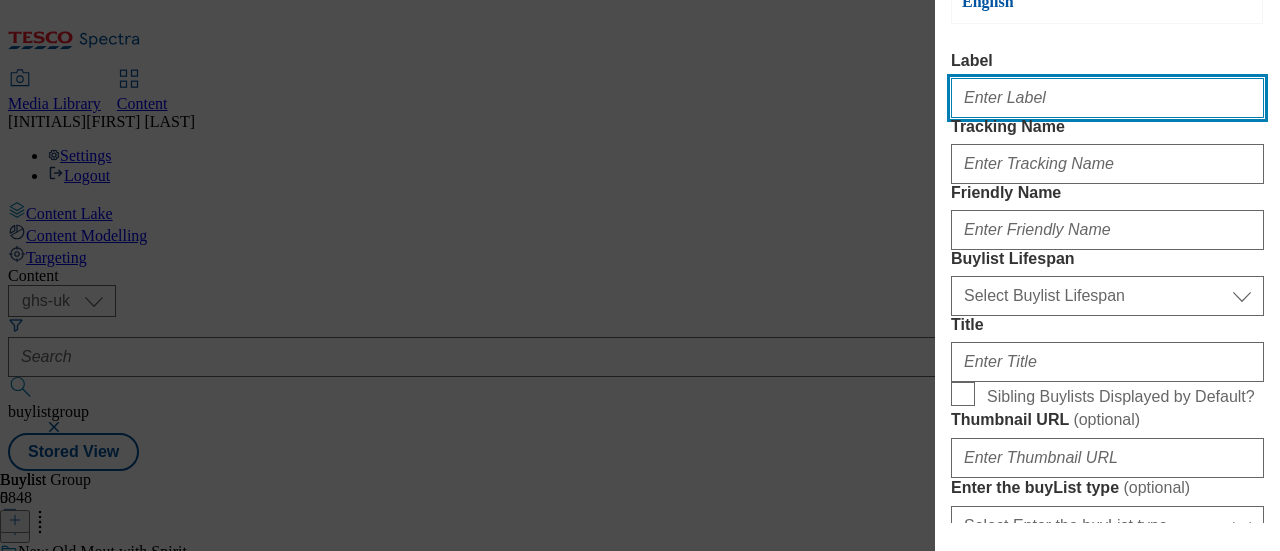 click on "Label" at bounding box center [1107, 98] 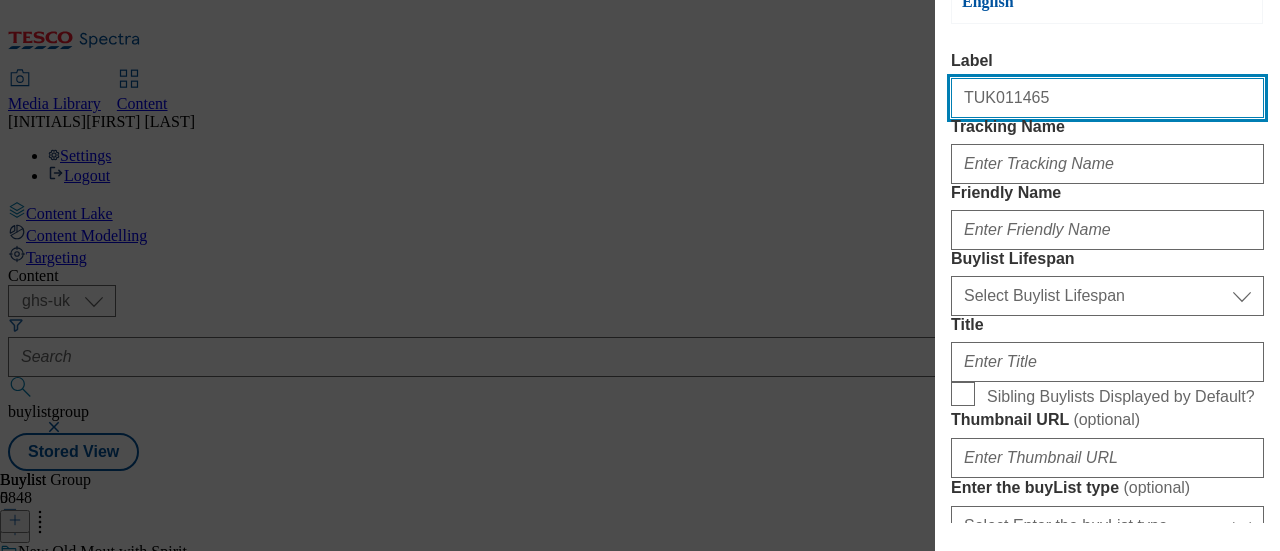 type on "TUK011465" 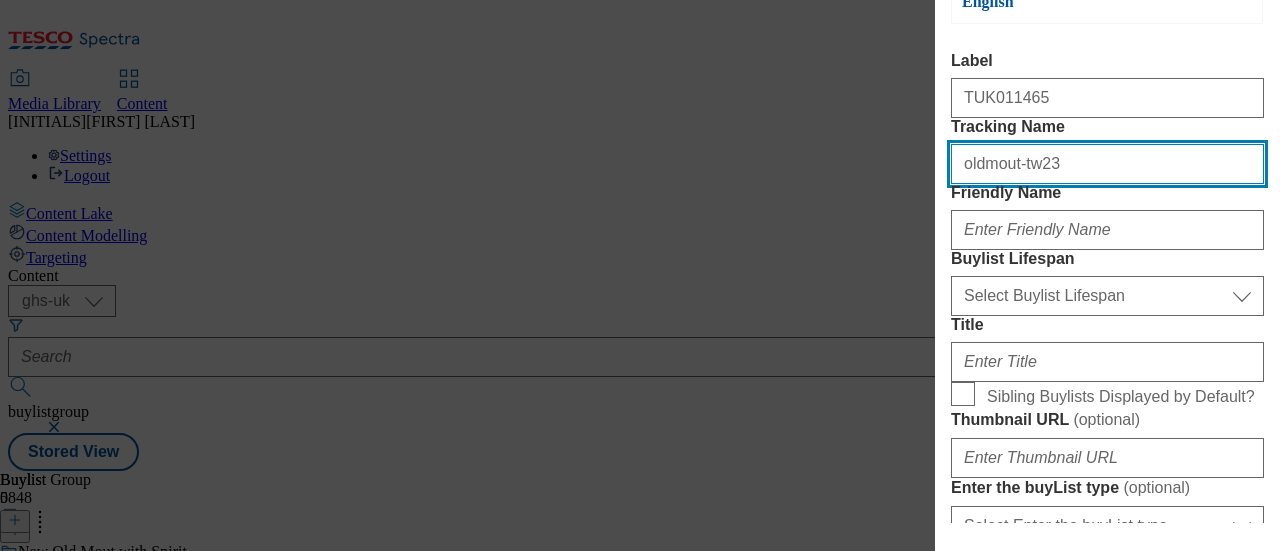 scroll, scrollTop: 0, scrollLeft: 0, axis: both 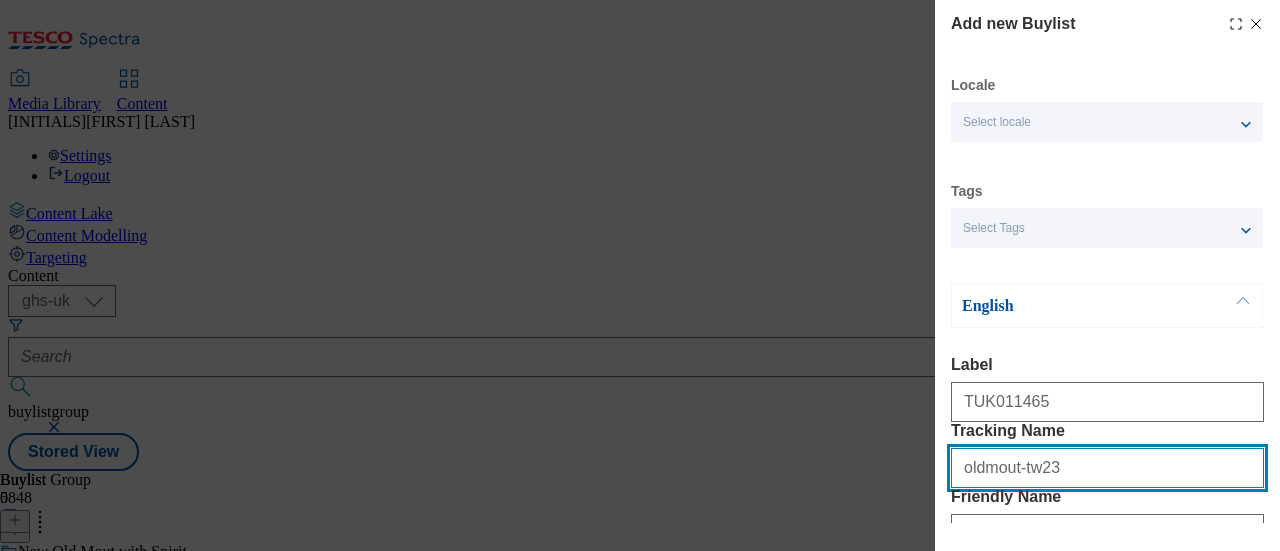type on "oldmout-tw23" 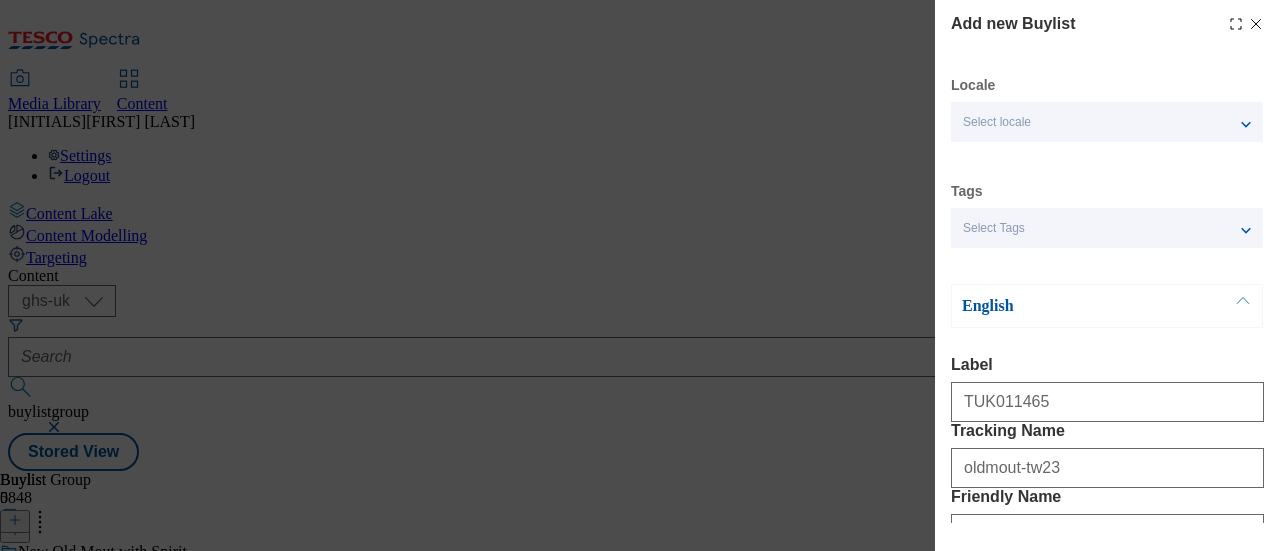 click 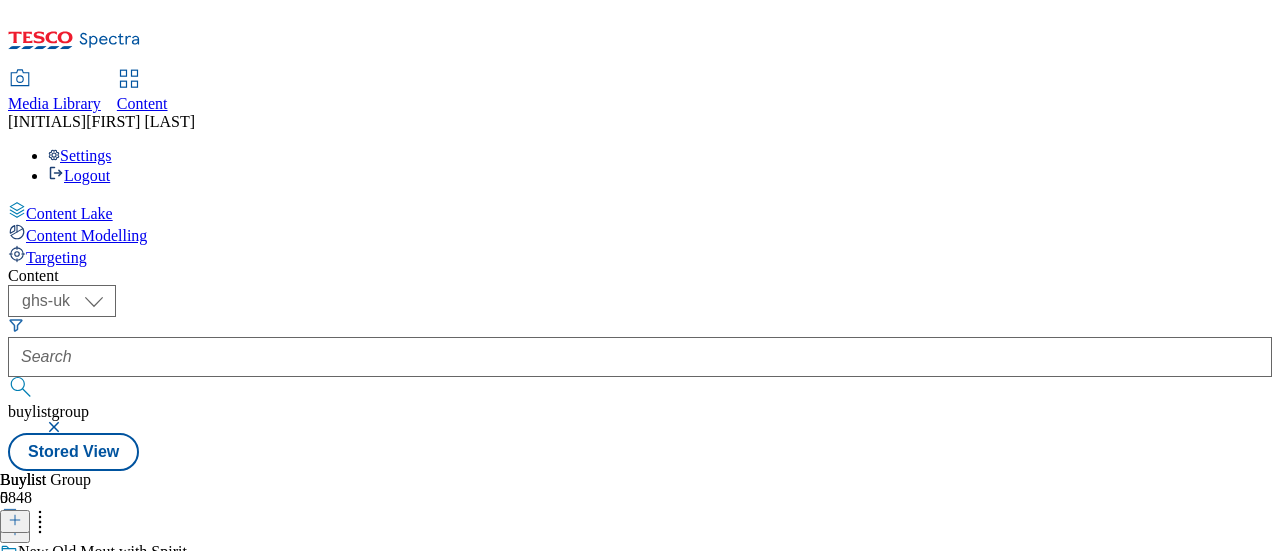 click 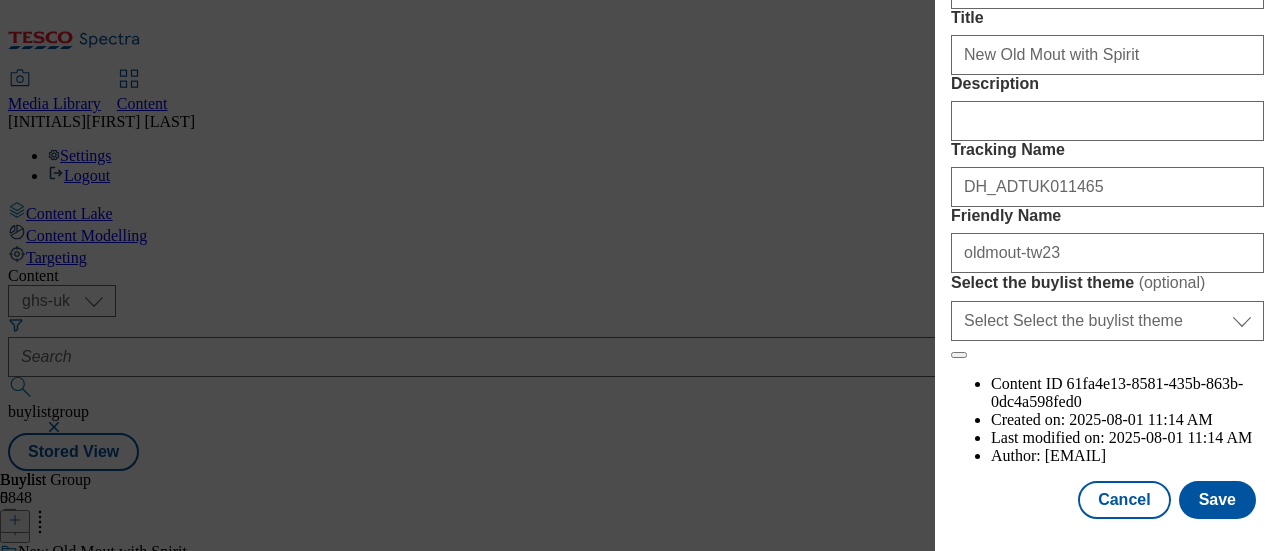 scroll, scrollTop: 430, scrollLeft: 0, axis: vertical 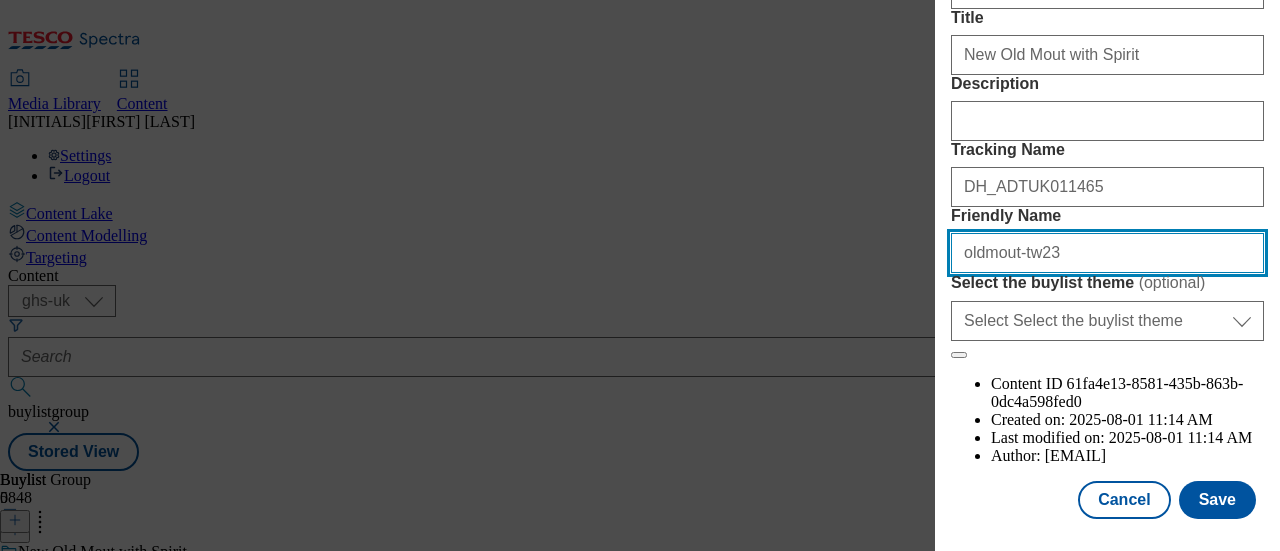 click on "oldmout-tw23" at bounding box center (1107, 253) 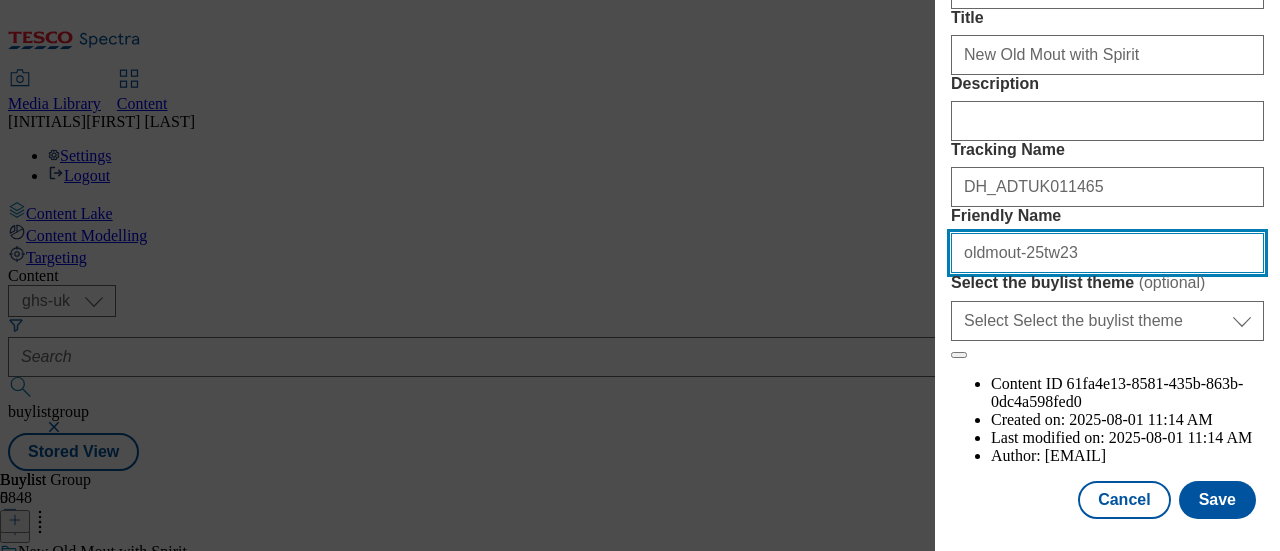 scroll, scrollTop: 484, scrollLeft: 0, axis: vertical 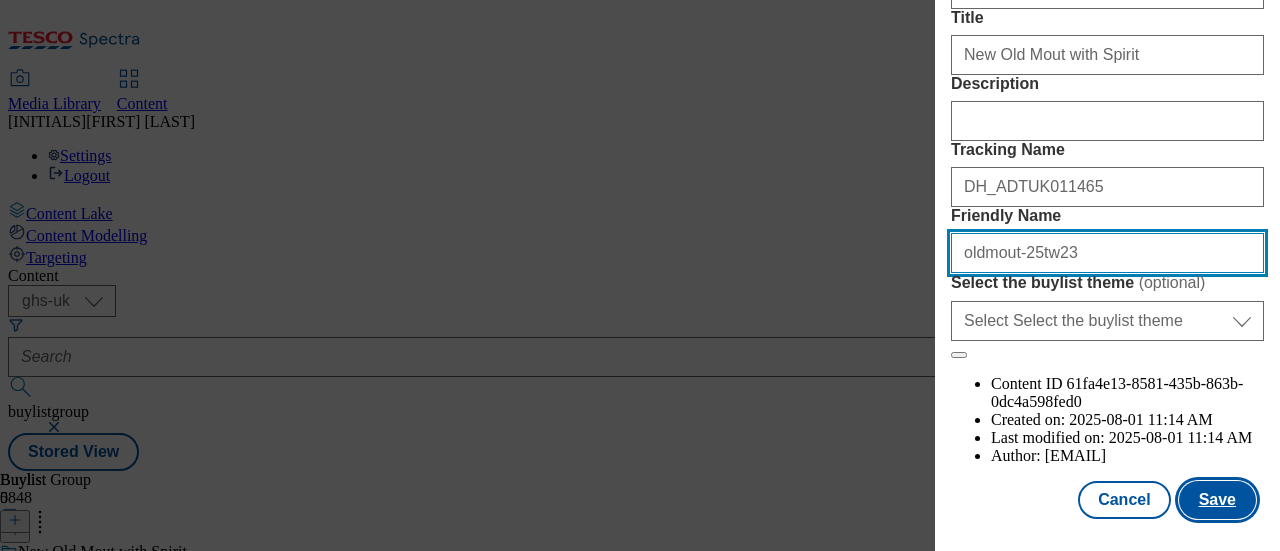 type on "oldmout-25tw23" 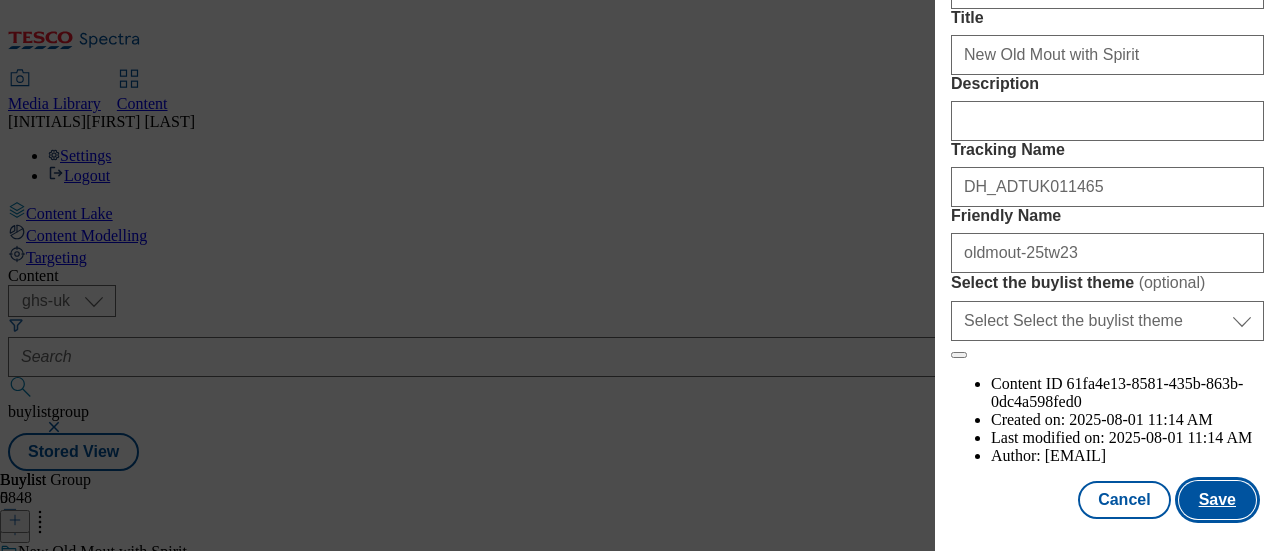 click on "Save" at bounding box center [1217, 500] 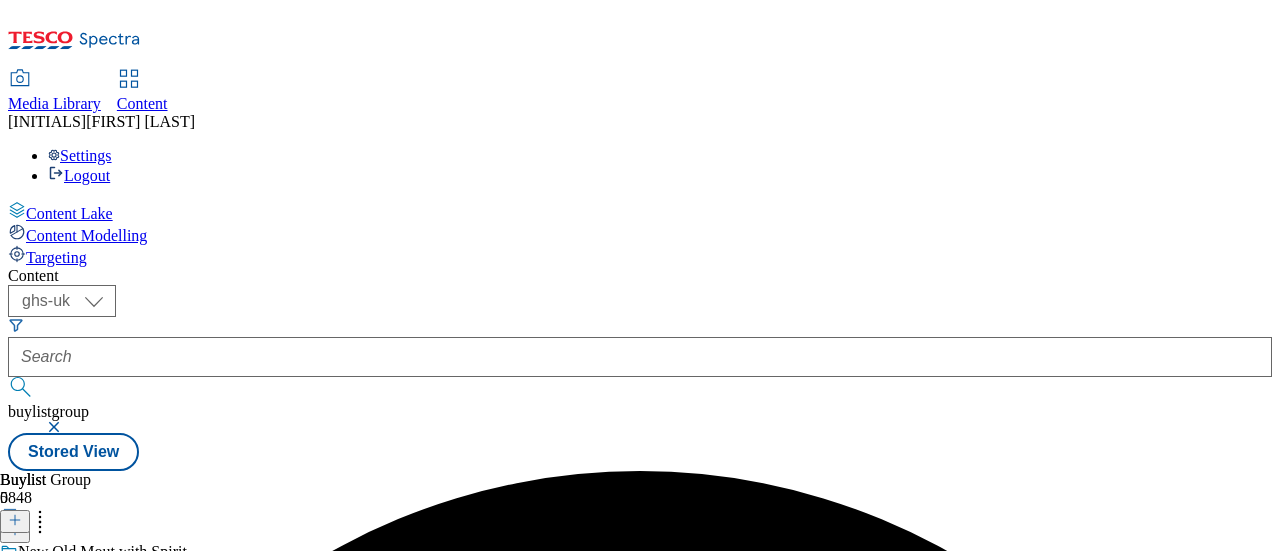 click 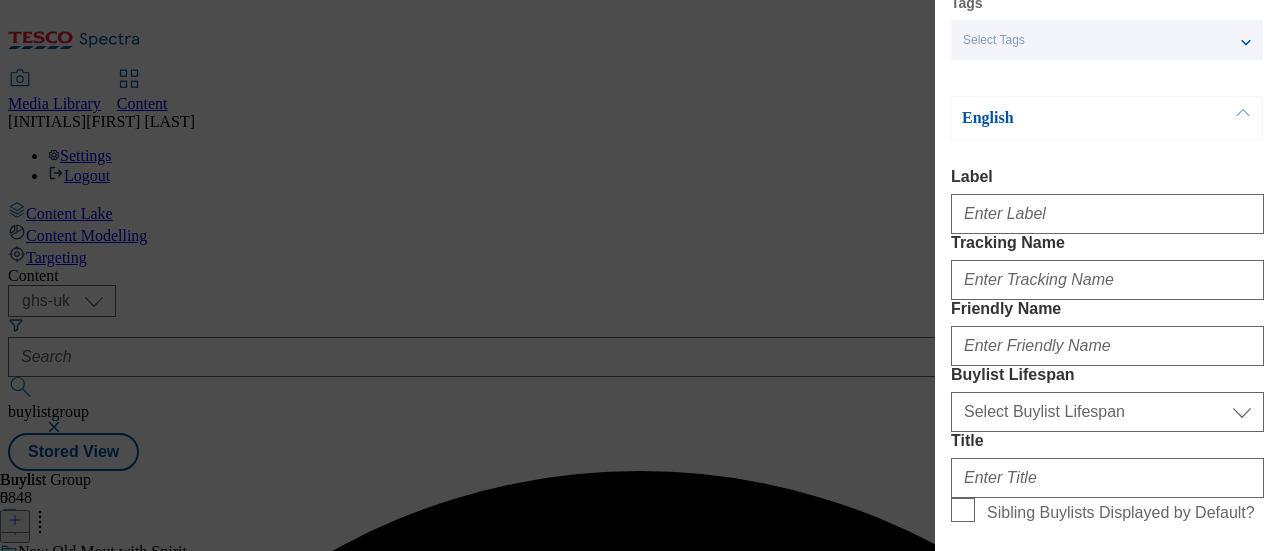 scroll, scrollTop: 189, scrollLeft: 0, axis: vertical 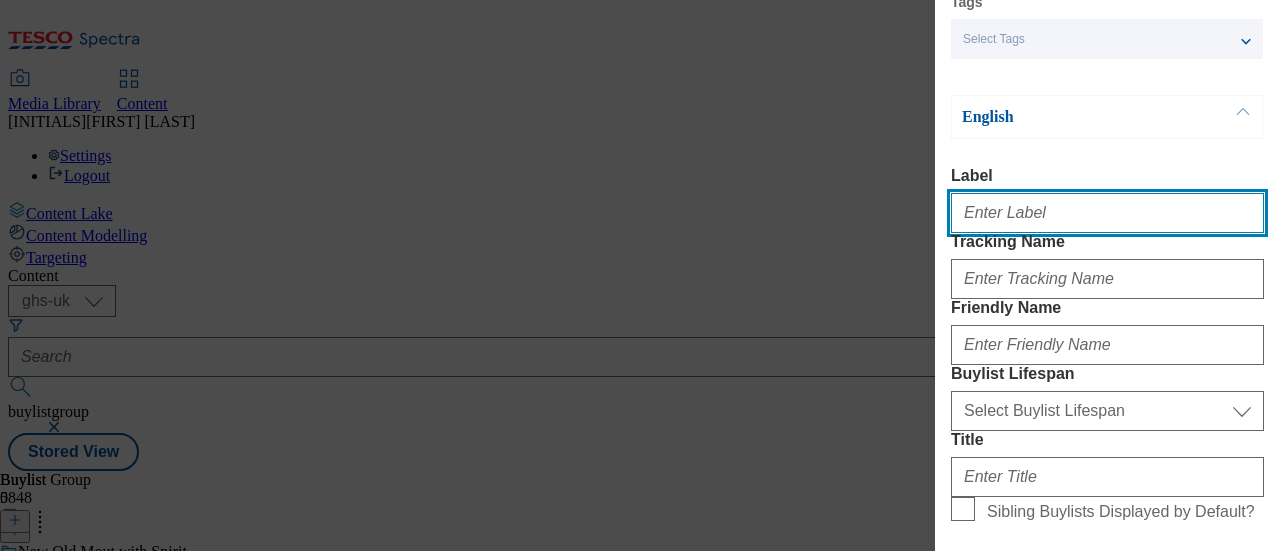 click on "Label" at bounding box center [1107, 213] 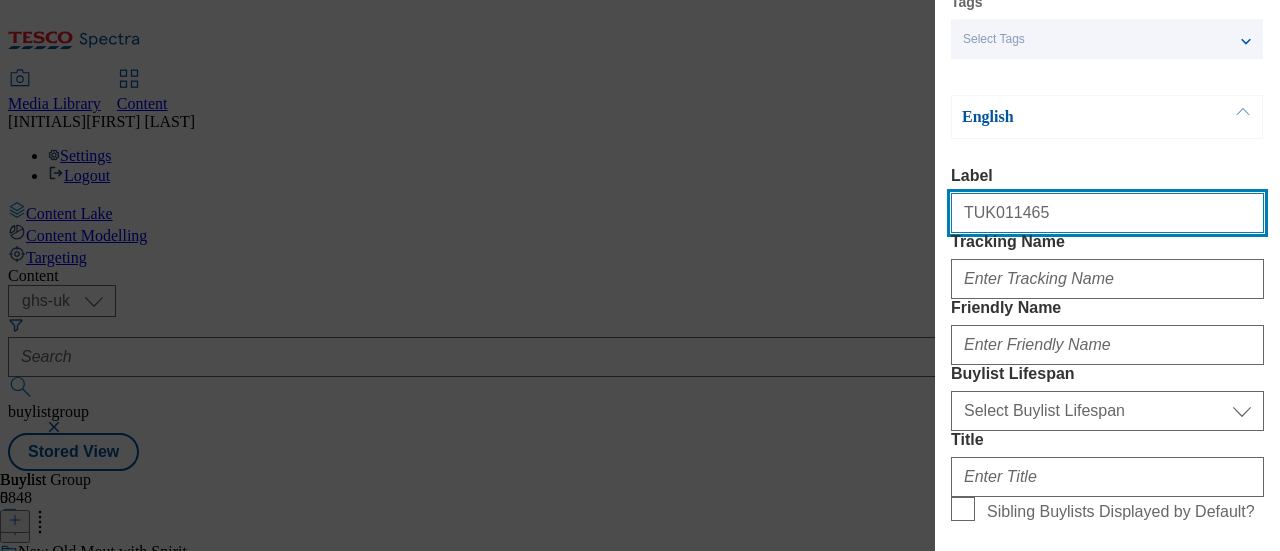 type on "TUK011465" 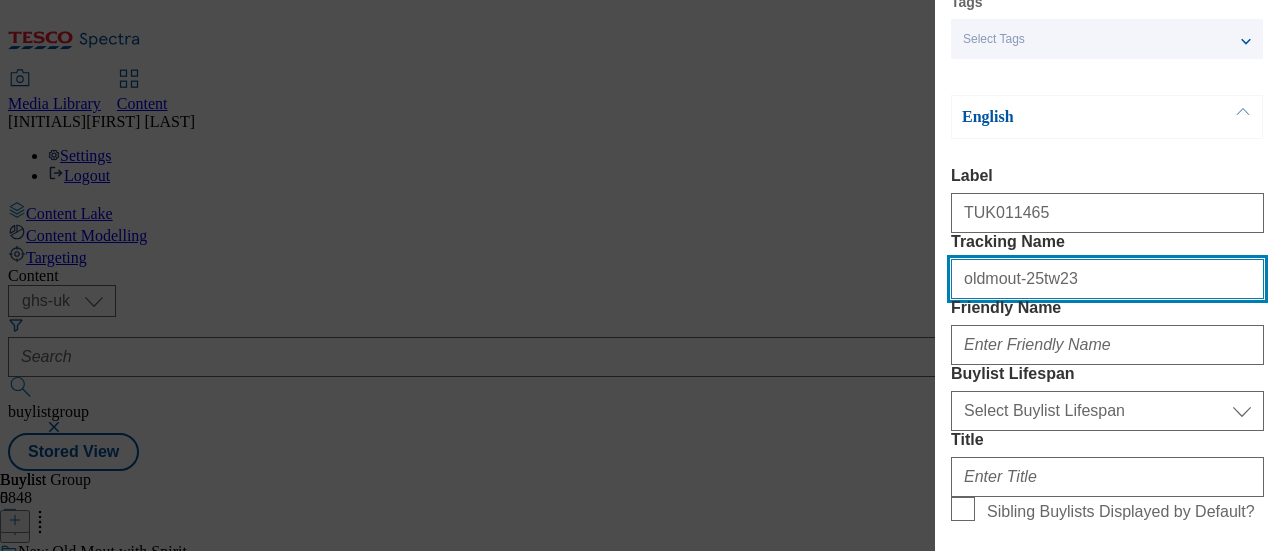 type on "oldmout-25tw23" 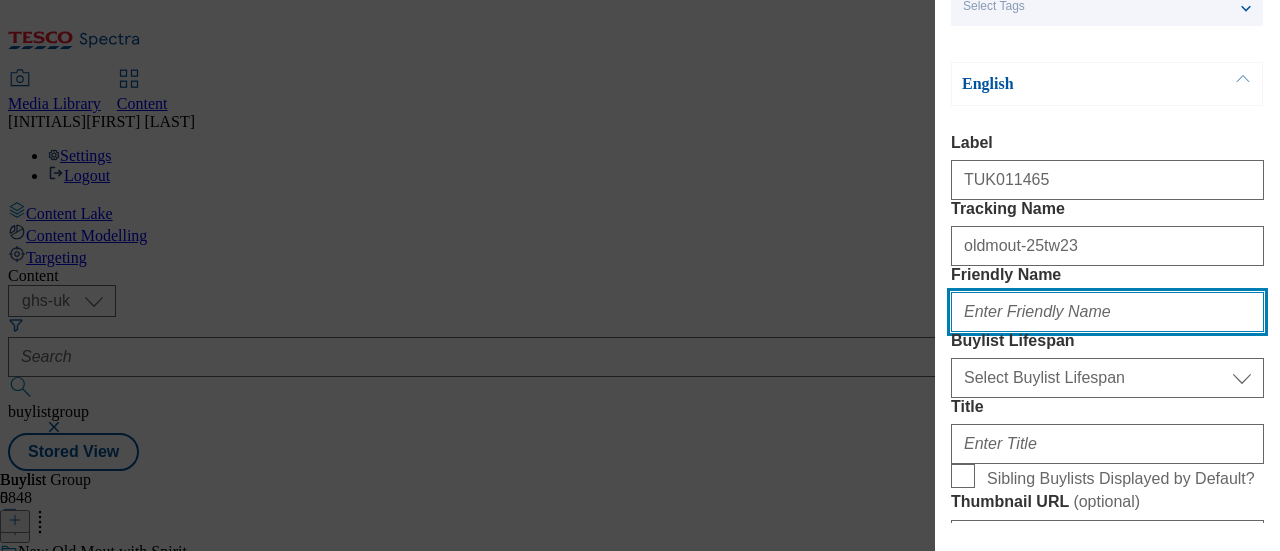 scroll, scrollTop: 223, scrollLeft: 0, axis: vertical 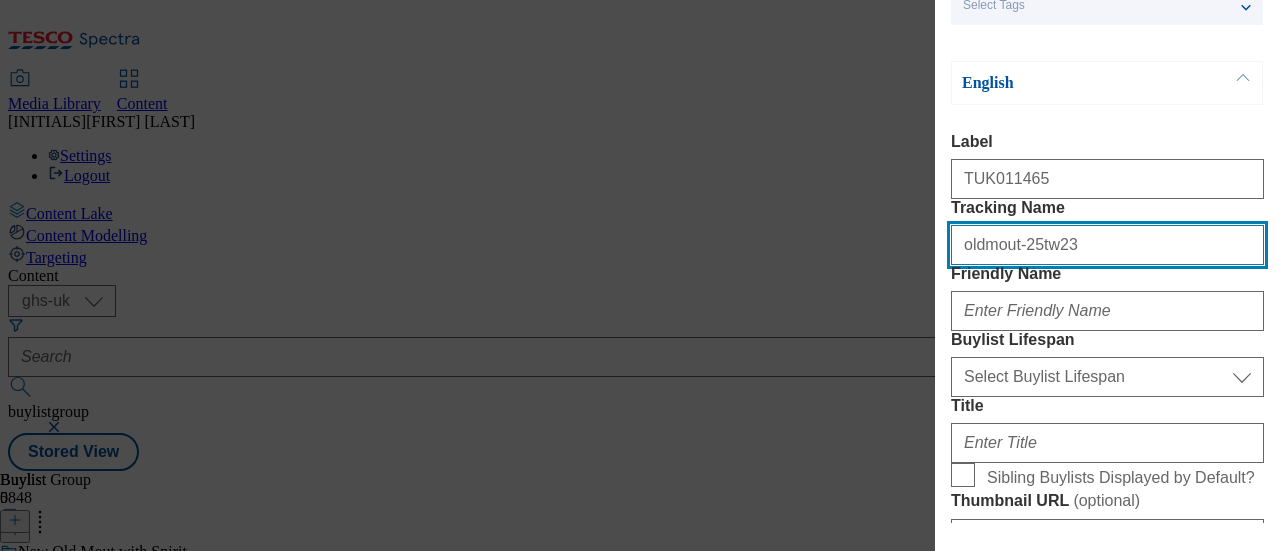 drag, startPoint x: 1026, startPoint y: 288, endPoint x: 864, endPoint y: 292, distance: 162.04938 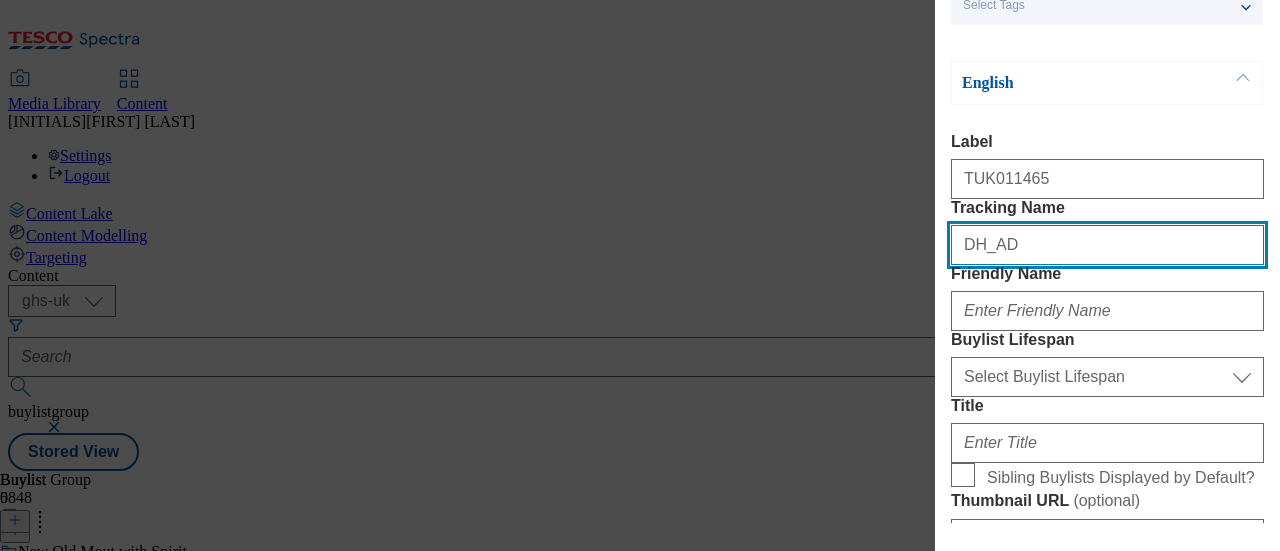 paste on "TUK011465" 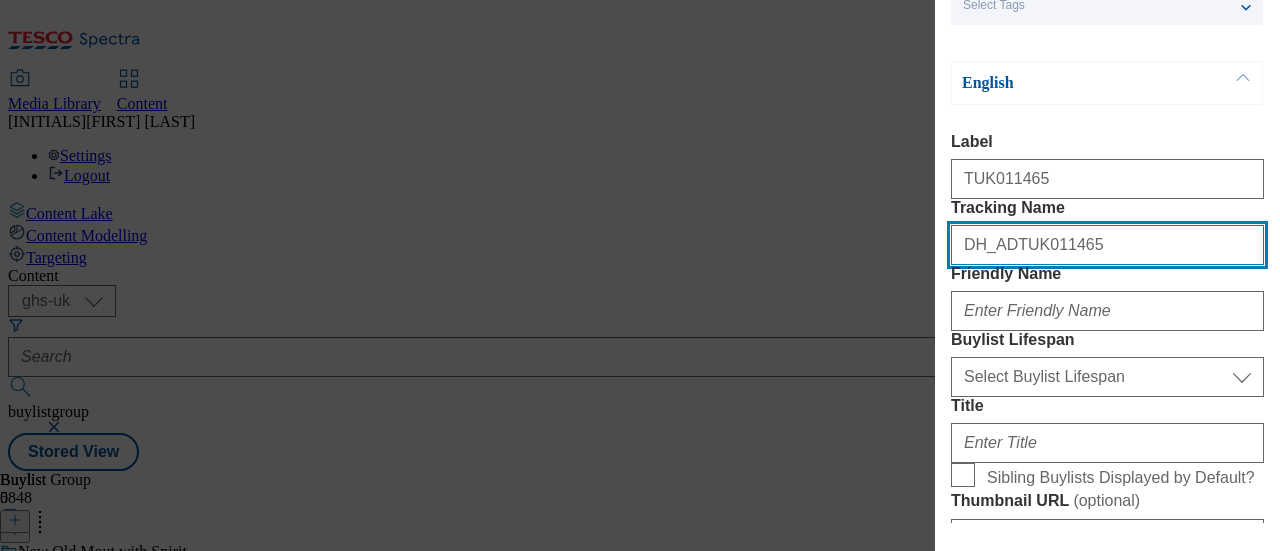 type on "DH_ADTUK011465" 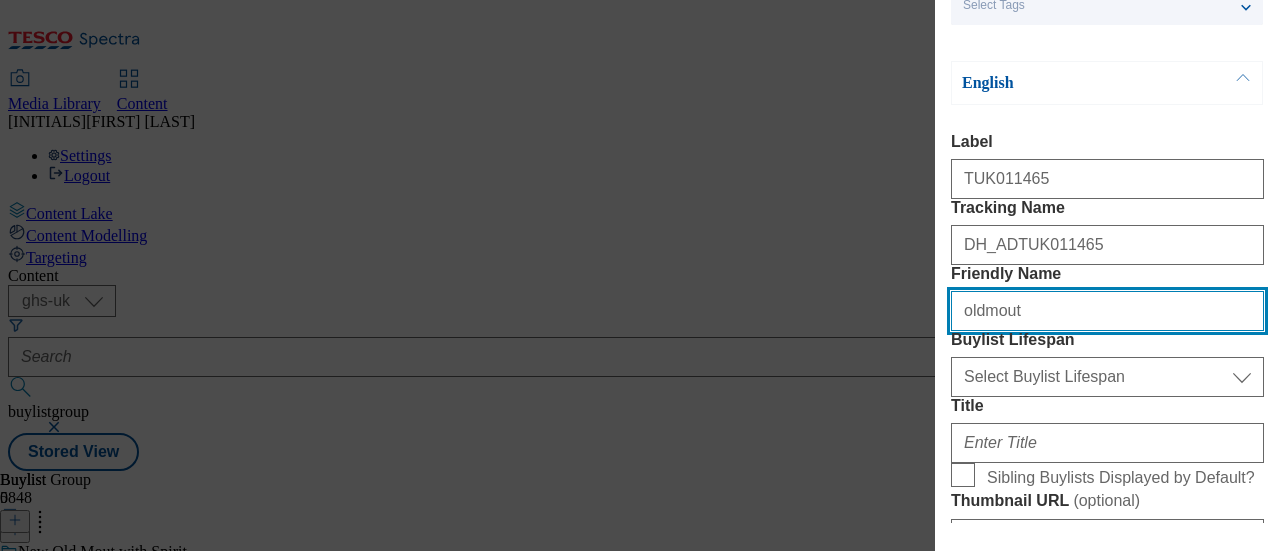 type on "oldmout-25tw23" 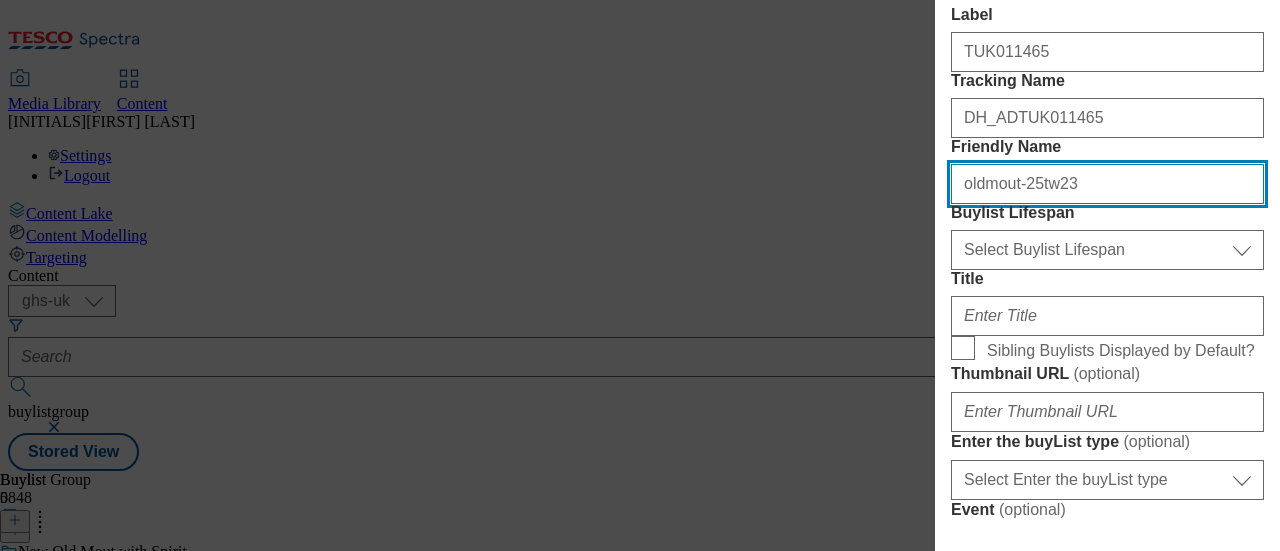 scroll, scrollTop: 353, scrollLeft: 0, axis: vertical 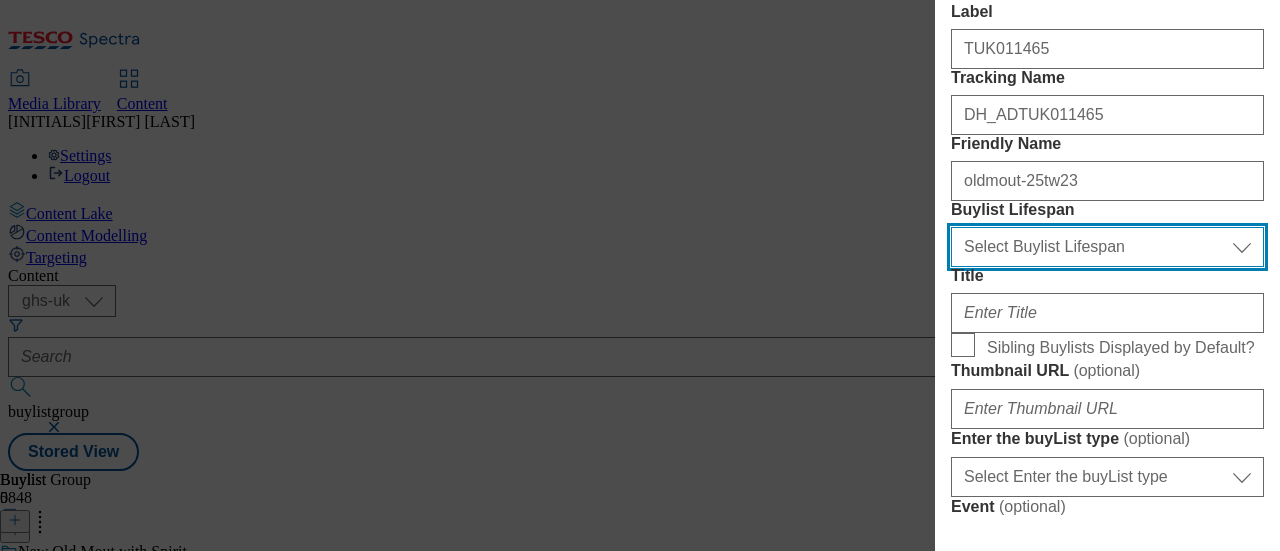 click on "Select Buylist Lifespan evergreen seasonal tactical" at bounding box center [1107, 247] 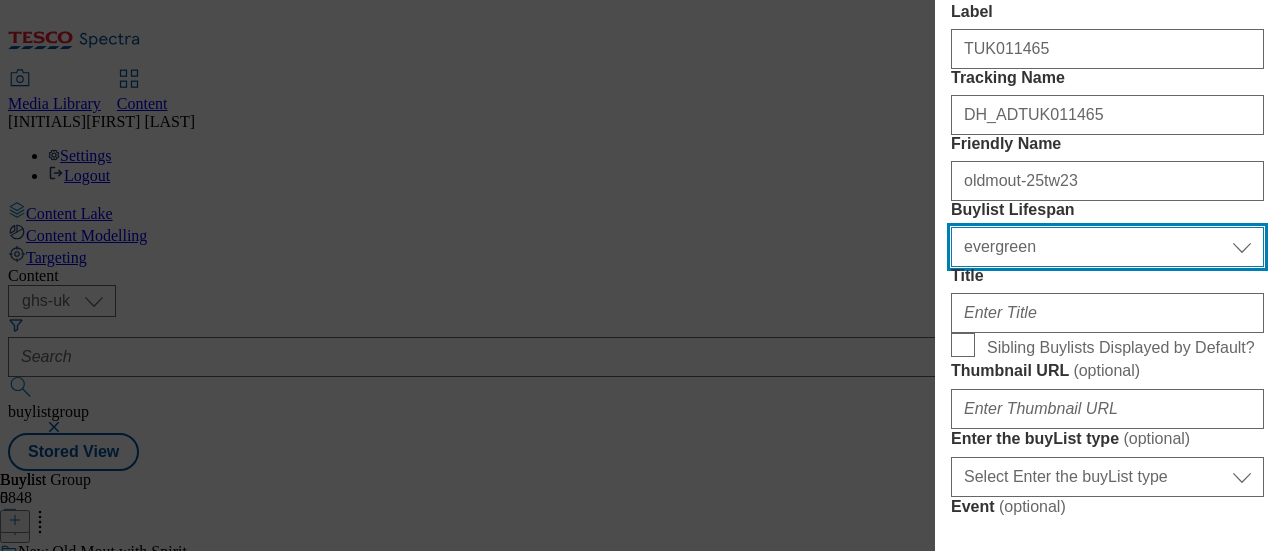 scroll, scrollTop: 439, scrollLeft: 0, axis: vertical 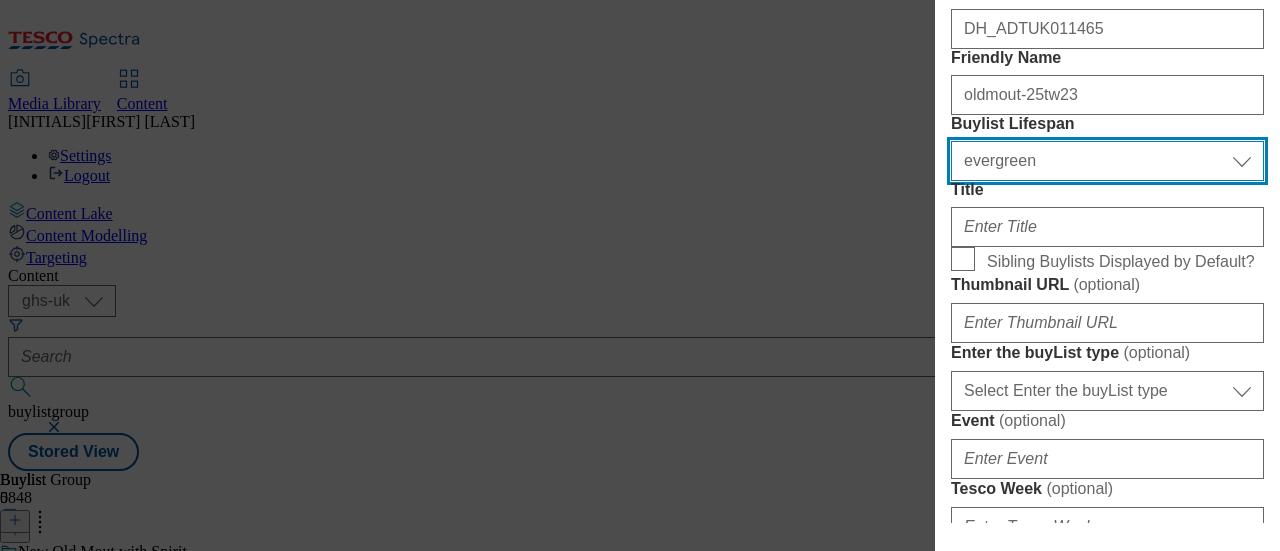 click on "Select Buylist Lifespan evergreen seasonal tactical" at bounding box center [1107, 161] 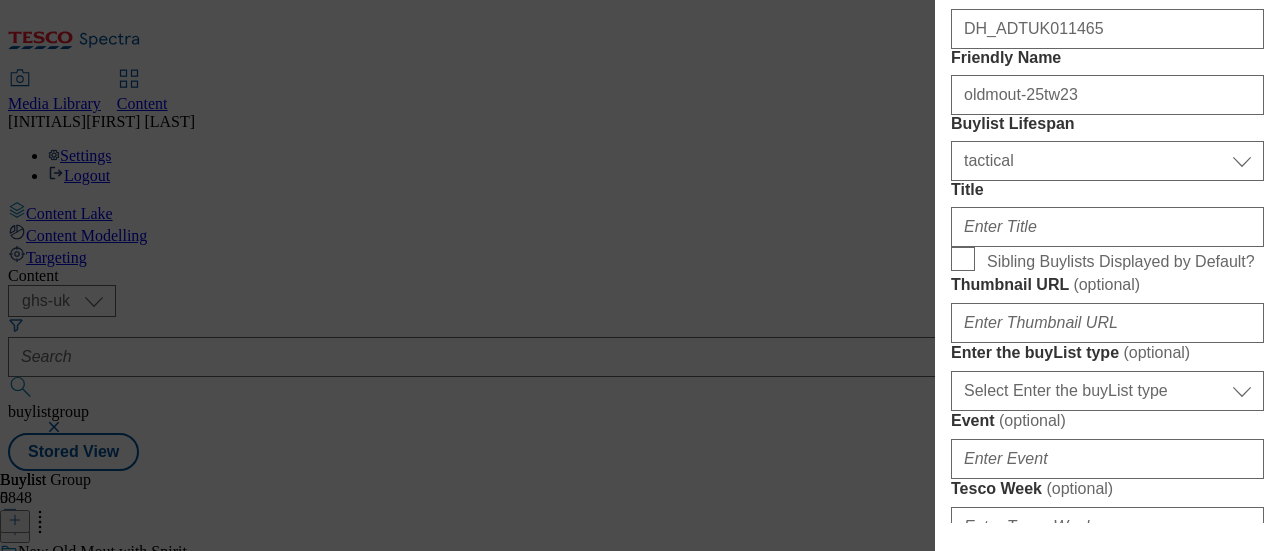 click on "Title" at bounding box center [1107, 214] 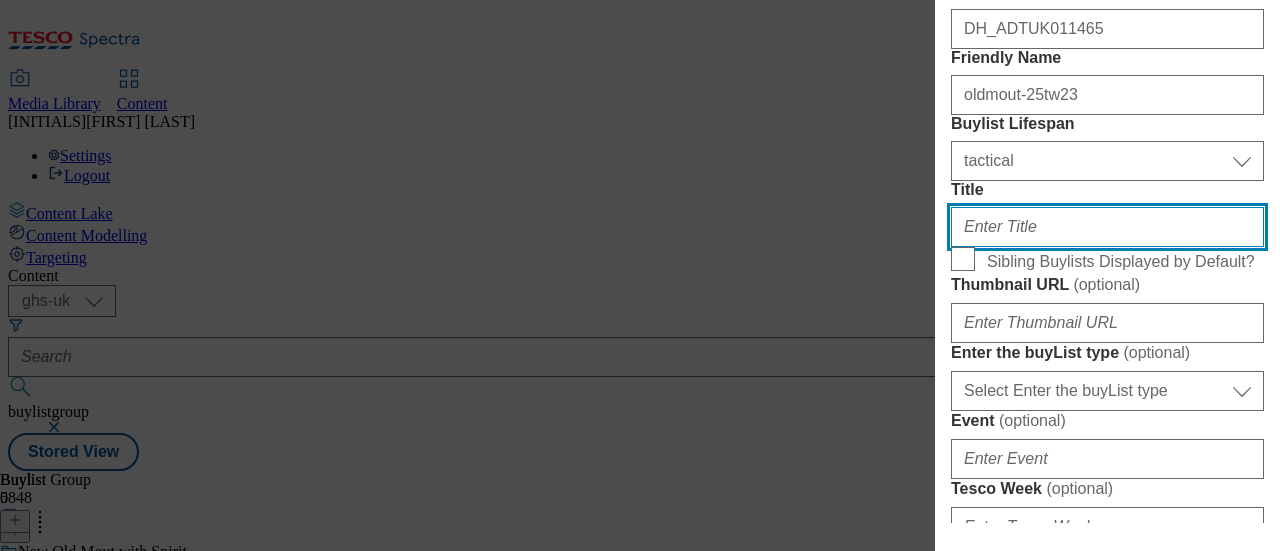 click on "Title" at bounding box center [1107, 227] 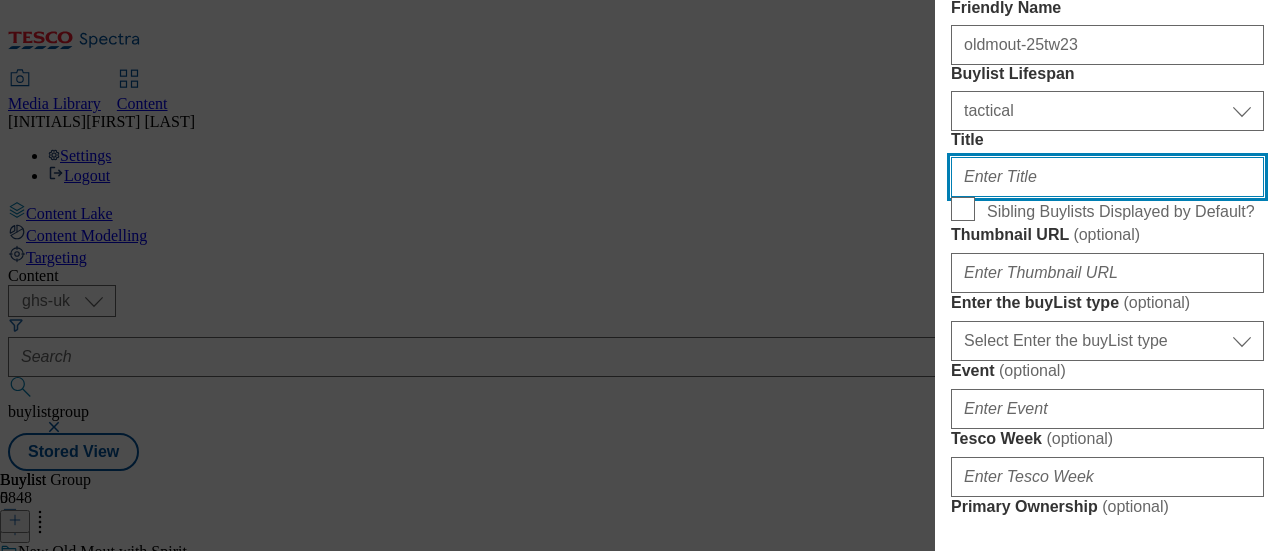 scroll, scrollTop: 491, scrollLeft: 0, axis: vertical 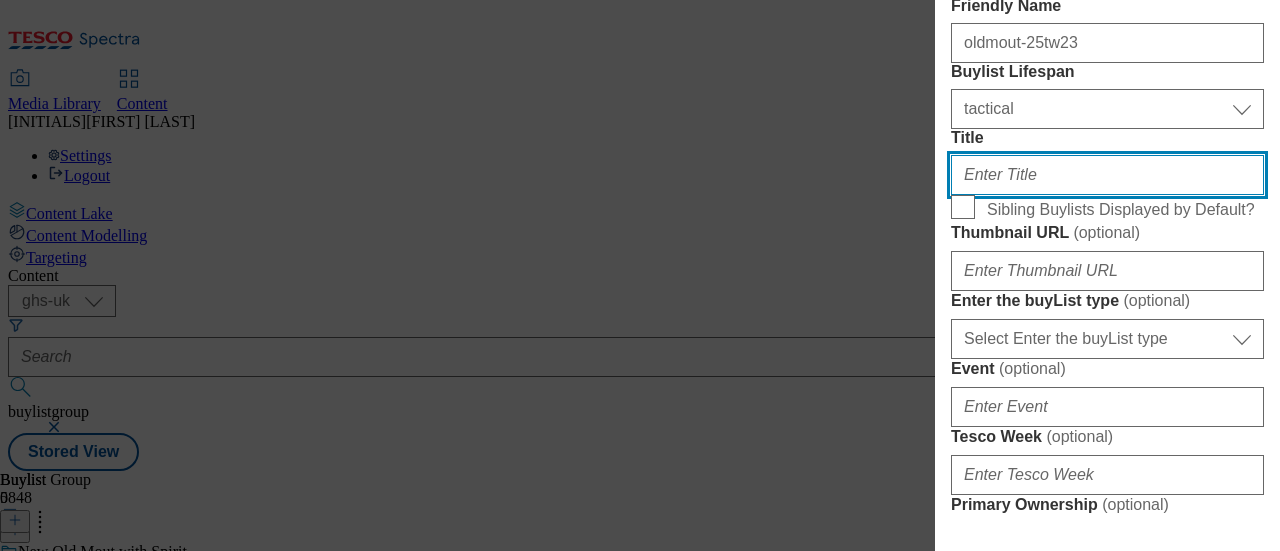paste on "NEW Old Mout with Spirit" 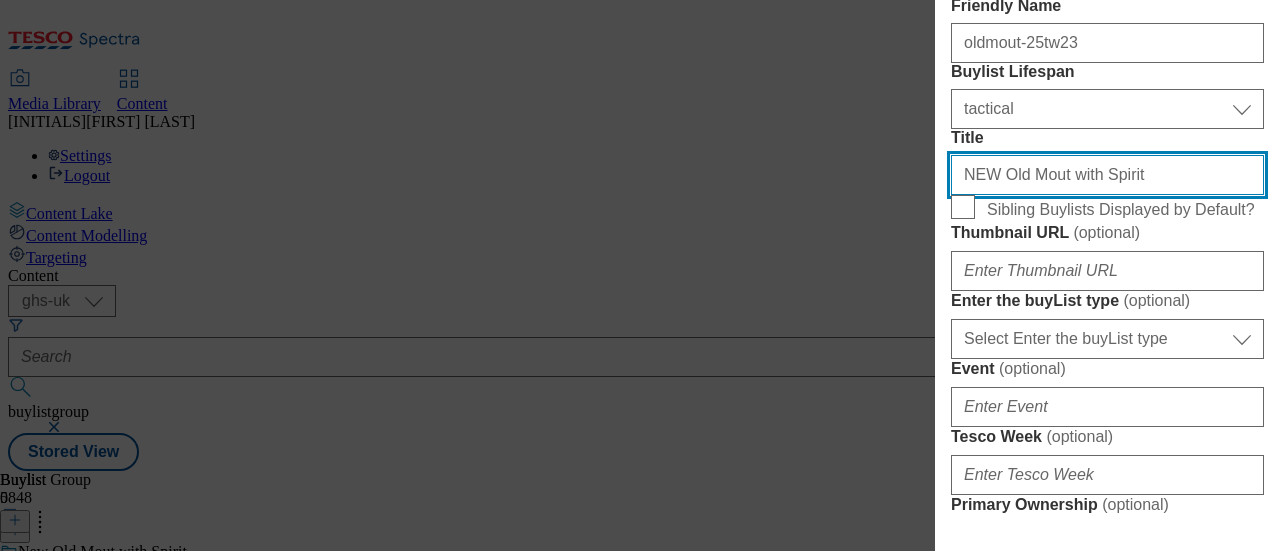 click on "NEW Old Mout with Spirit" at bounding box center (1107, 175) 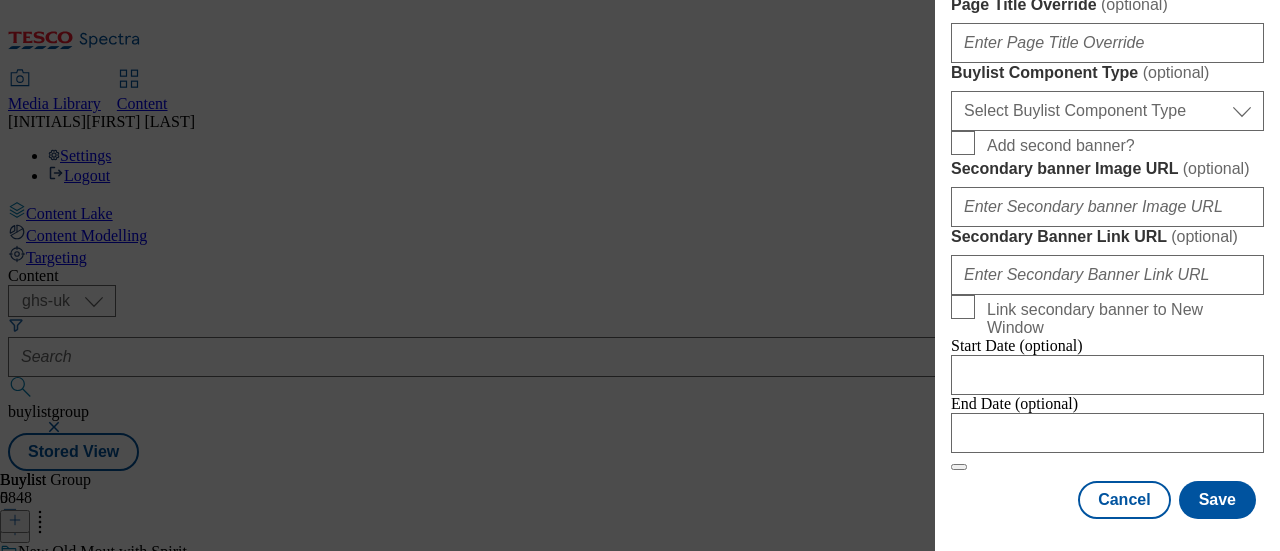 scroll, scrollTop: 1361, scrollLeft: 0, axis: vertical 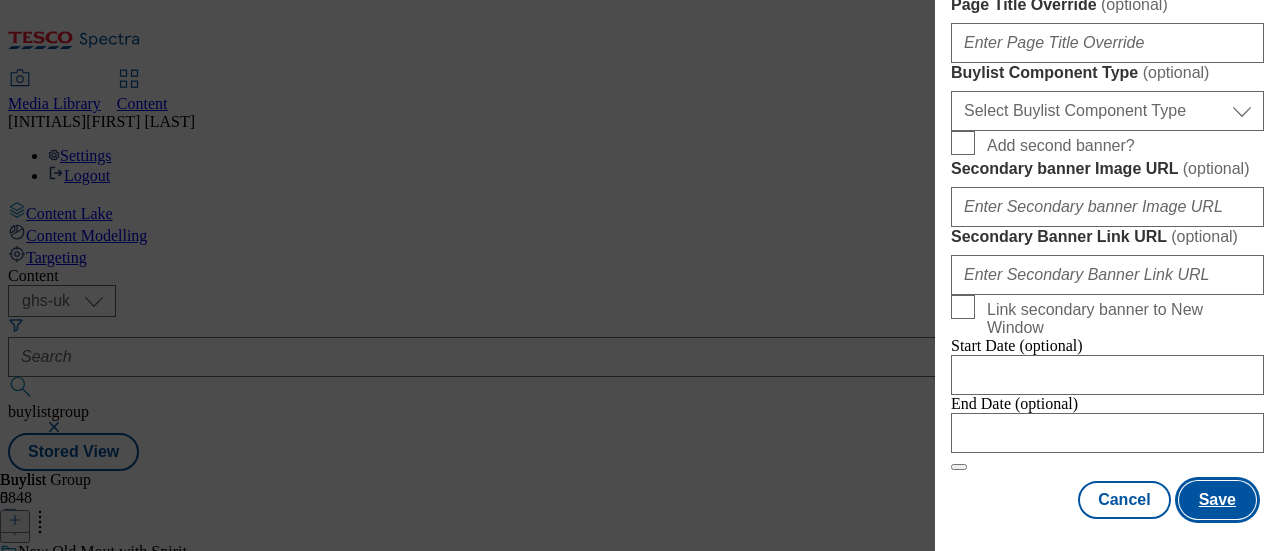 type 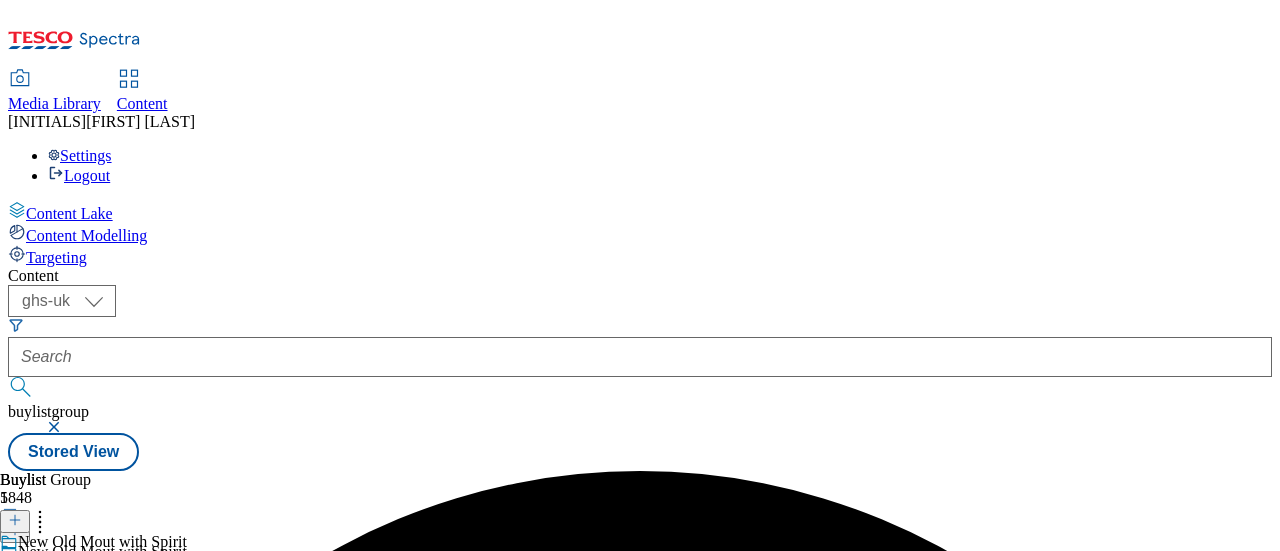 click on "New Old Mout with Spirit" at bounding box center [93, 556] 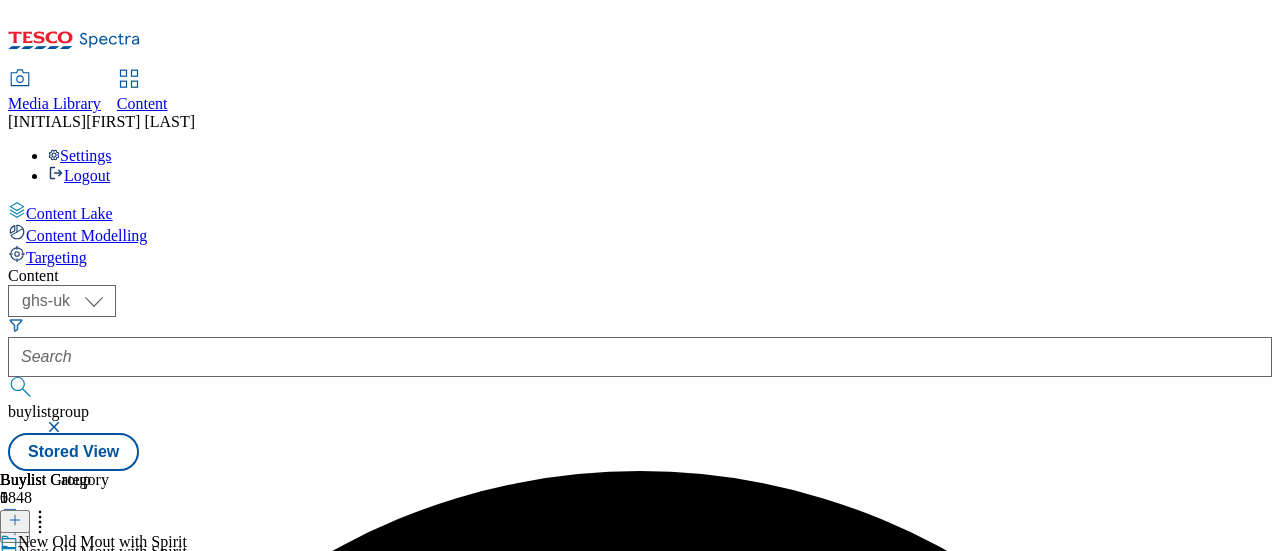 scroll, scrollTop: 0, scrollLeft: 124, axis: horizontal 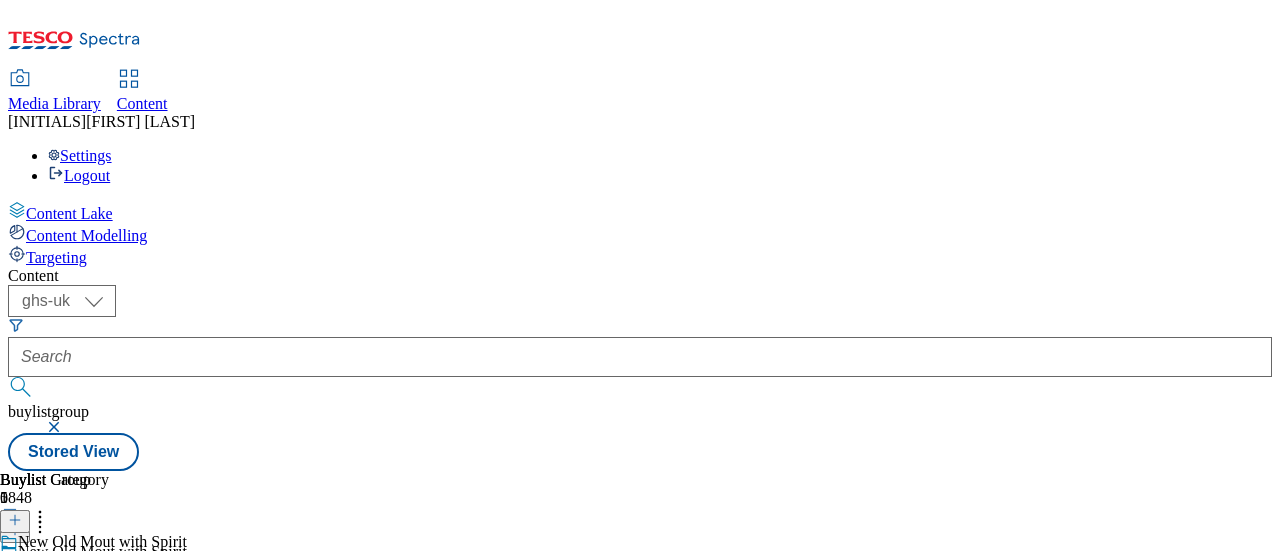 click at bounding box center [15, 521] 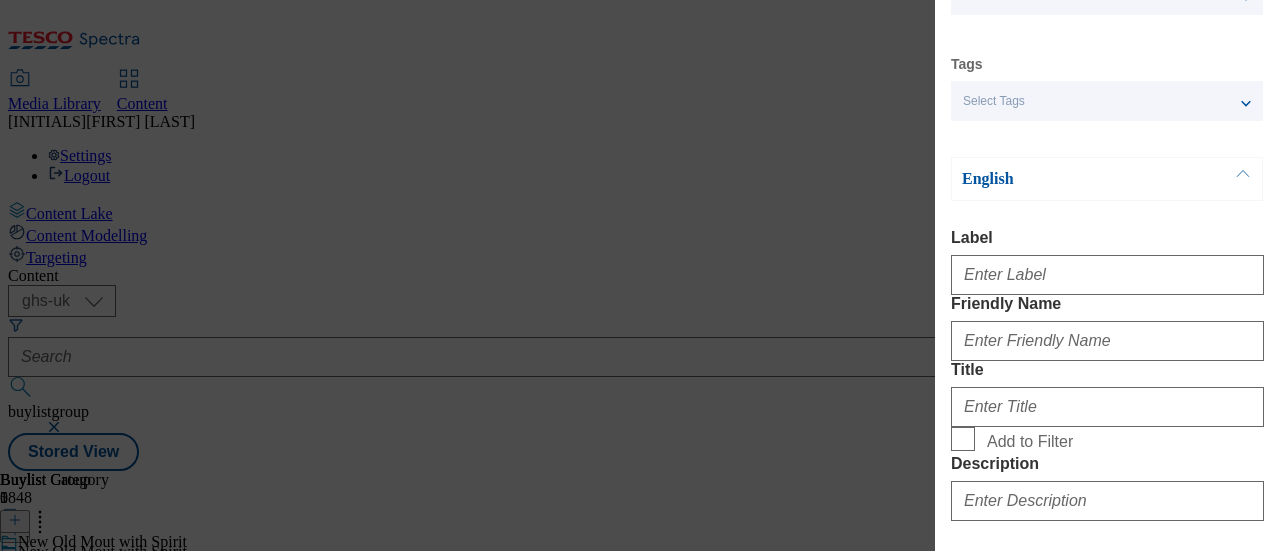 scroll, scrollTop: 128, scrollLeft: 0, axis: vertical 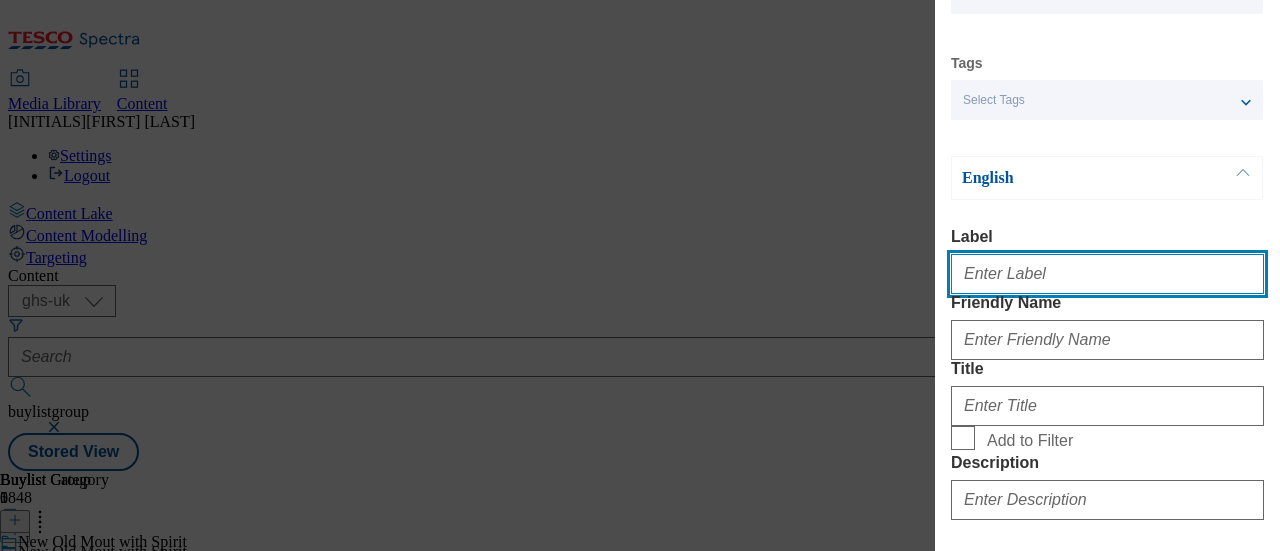 click on "Label" at bounding box center [1107, 274] 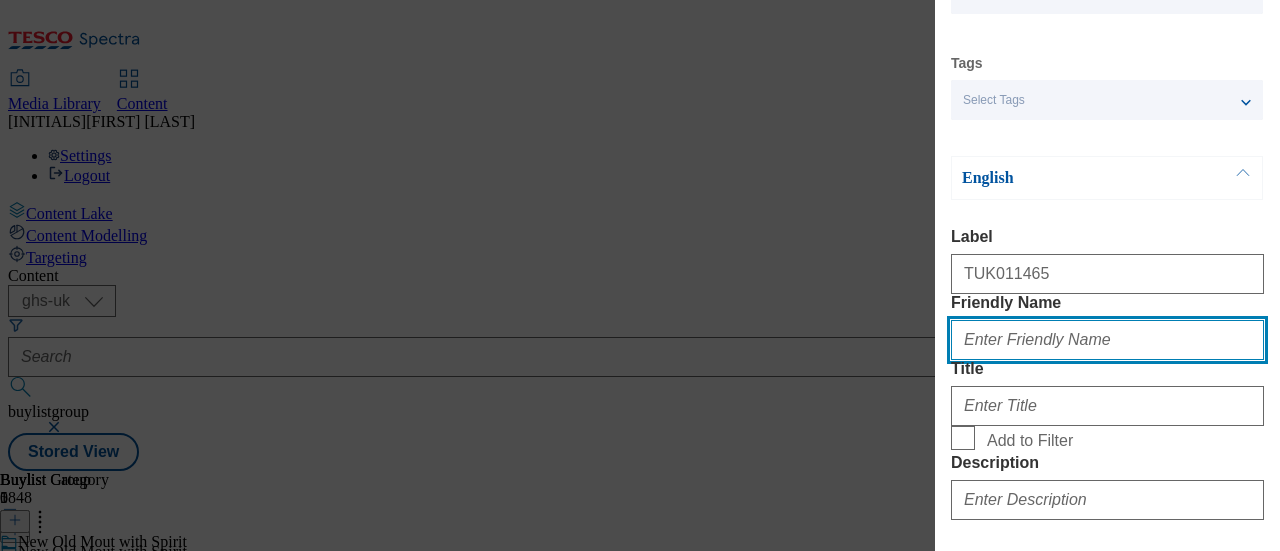 click on "Friendly Name" at bounding box center [1107, 340] 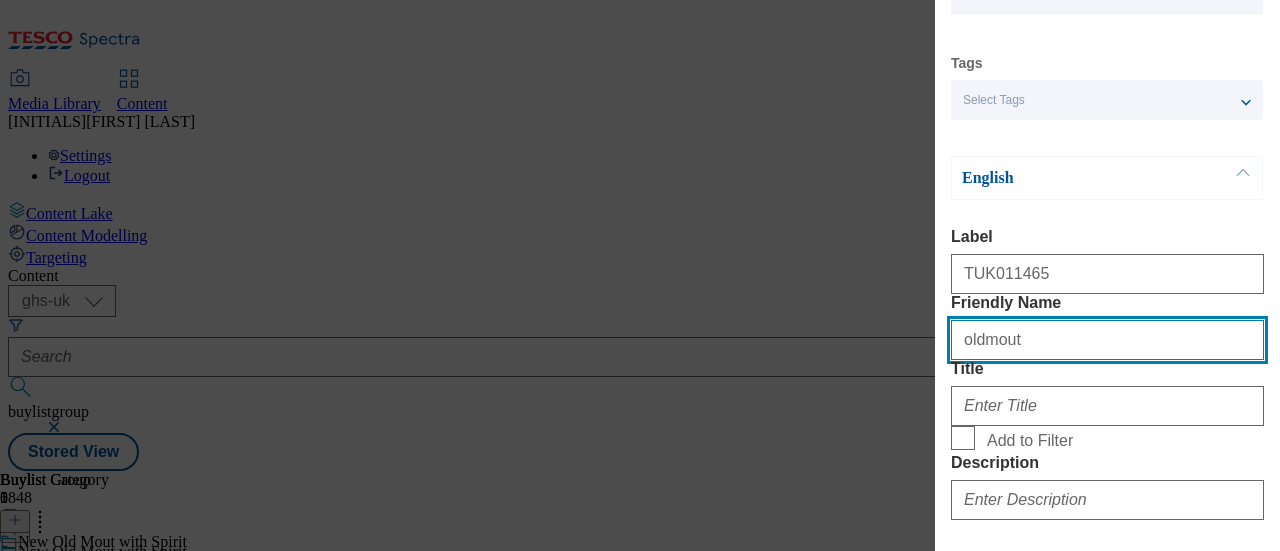 type on "oldmout" 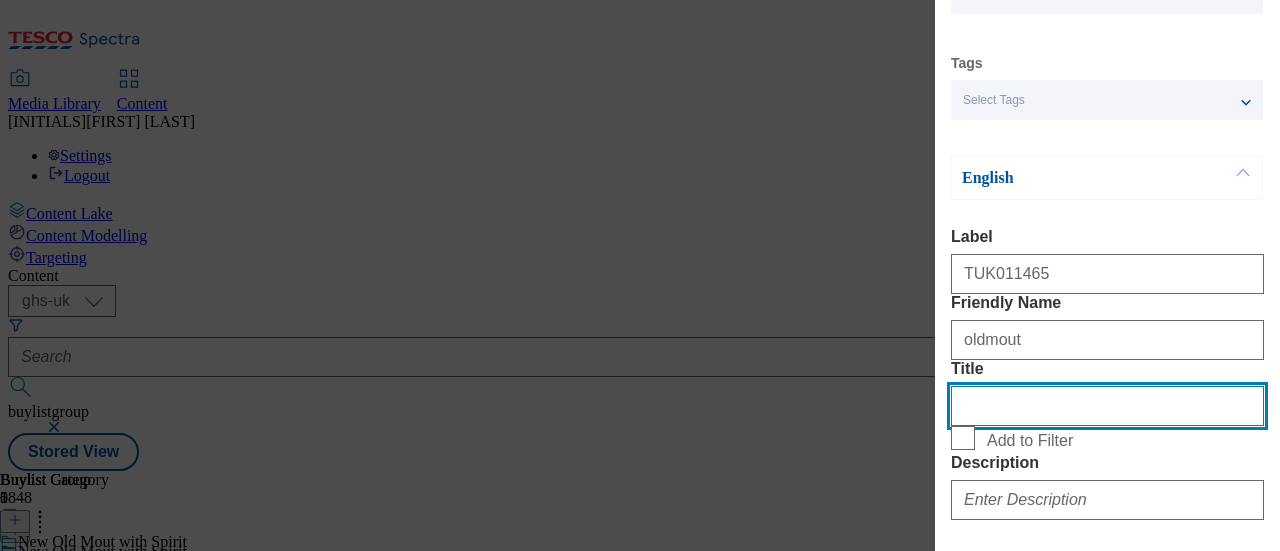 scroll, scrollTop: 359, scrollLeft: 0, axis: vertical 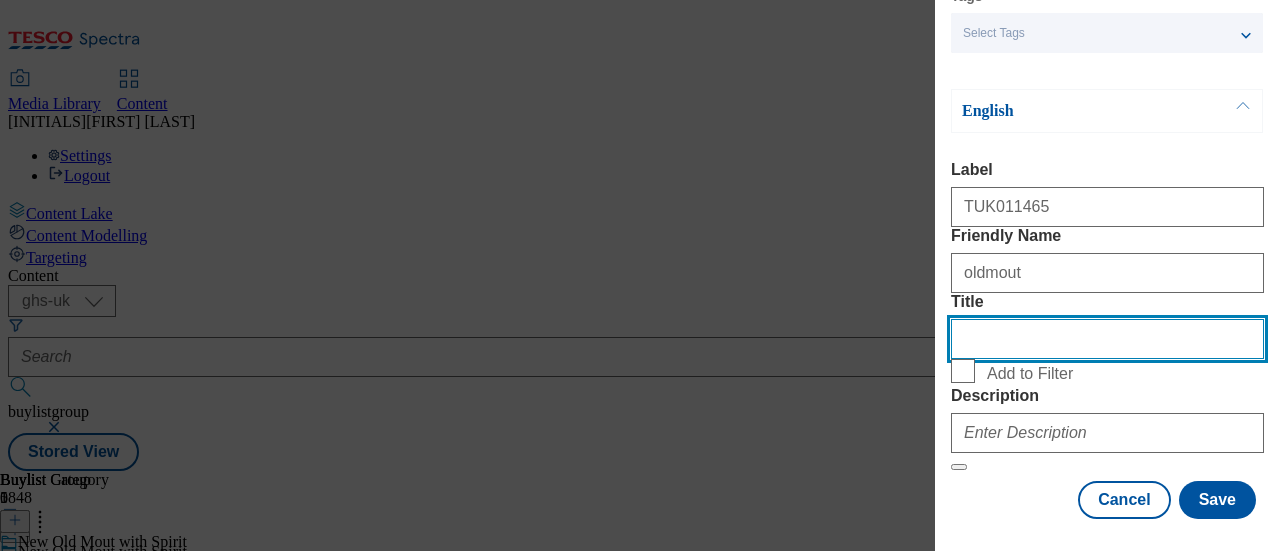 type 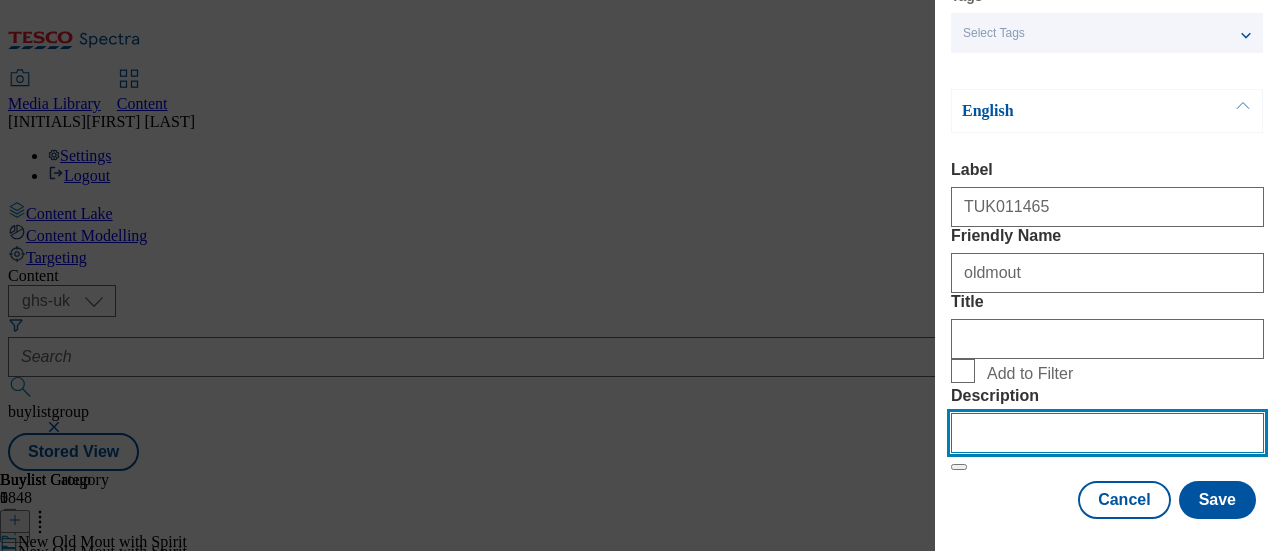 click on "Description" at bounding box center (1107, 433) 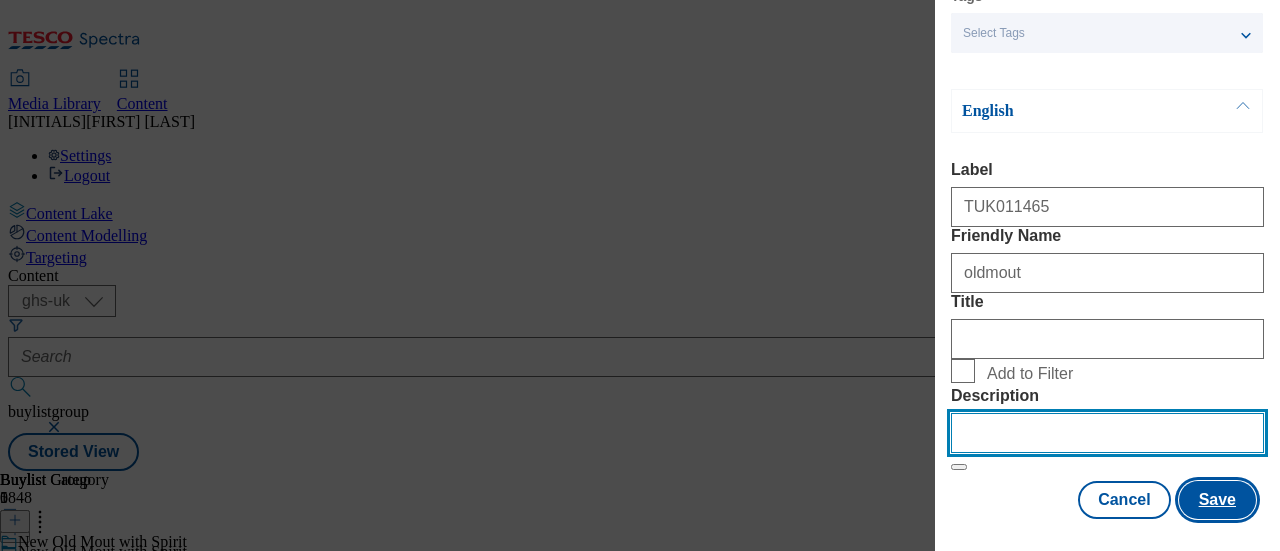 type 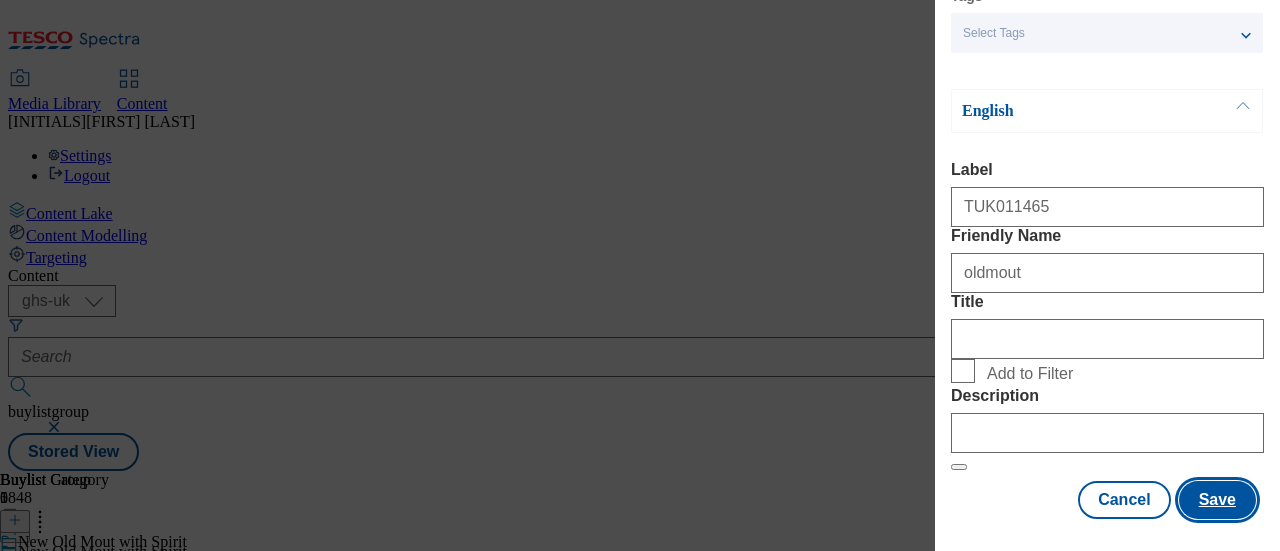 click on "Save" at bounding box center [1217, 500] 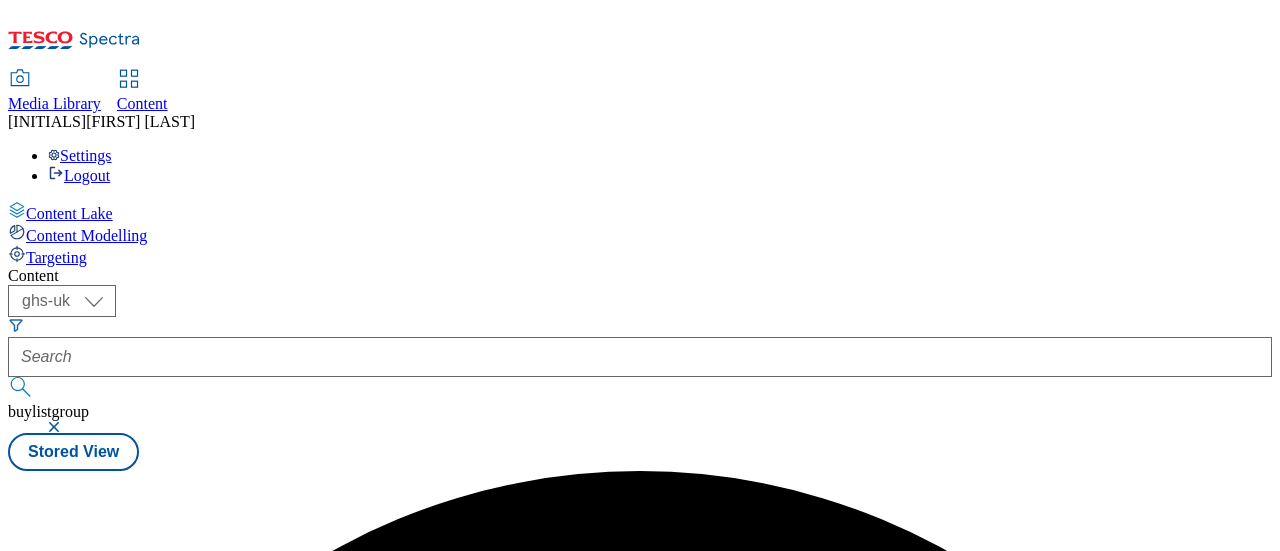 scroll, scrollTop: 0, scrollLeft: 0, axis: both 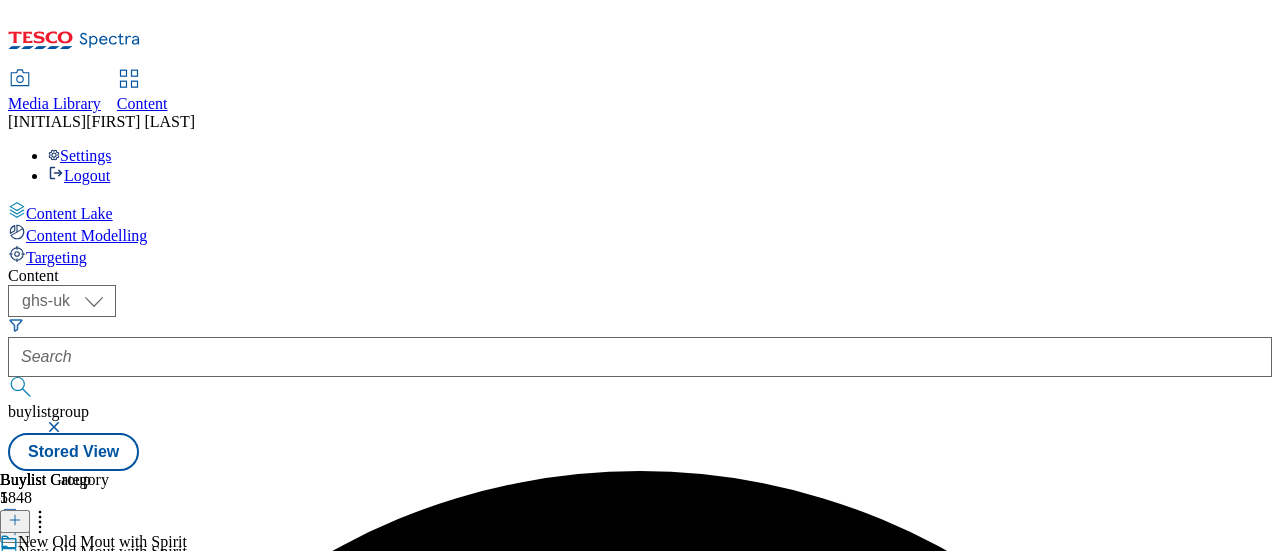 click on "oldmout" at bounding box center (54, 606) 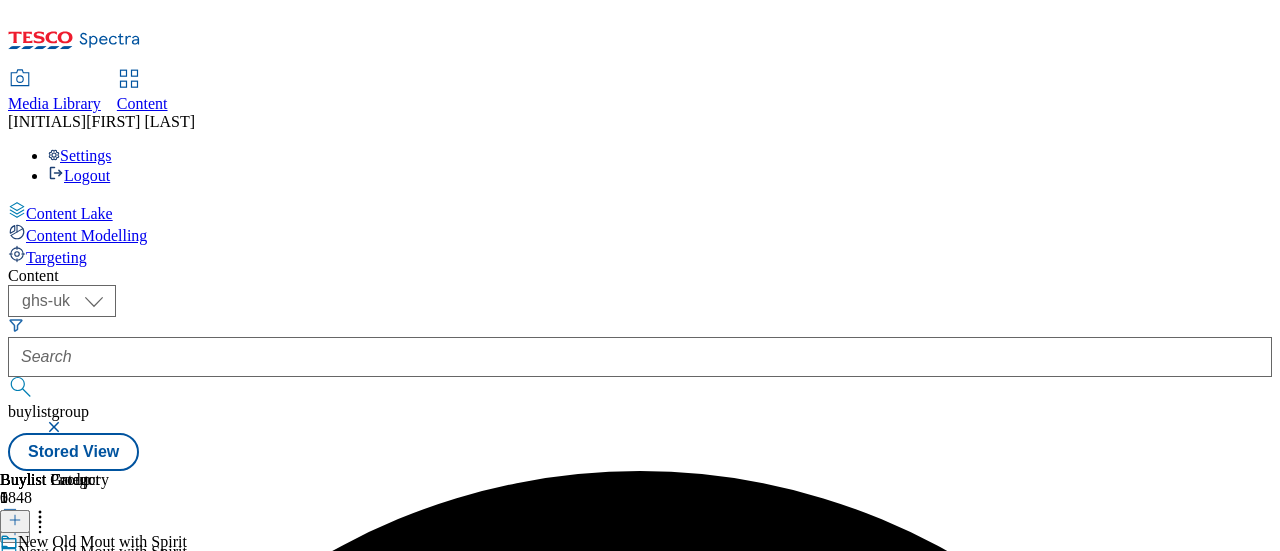 click 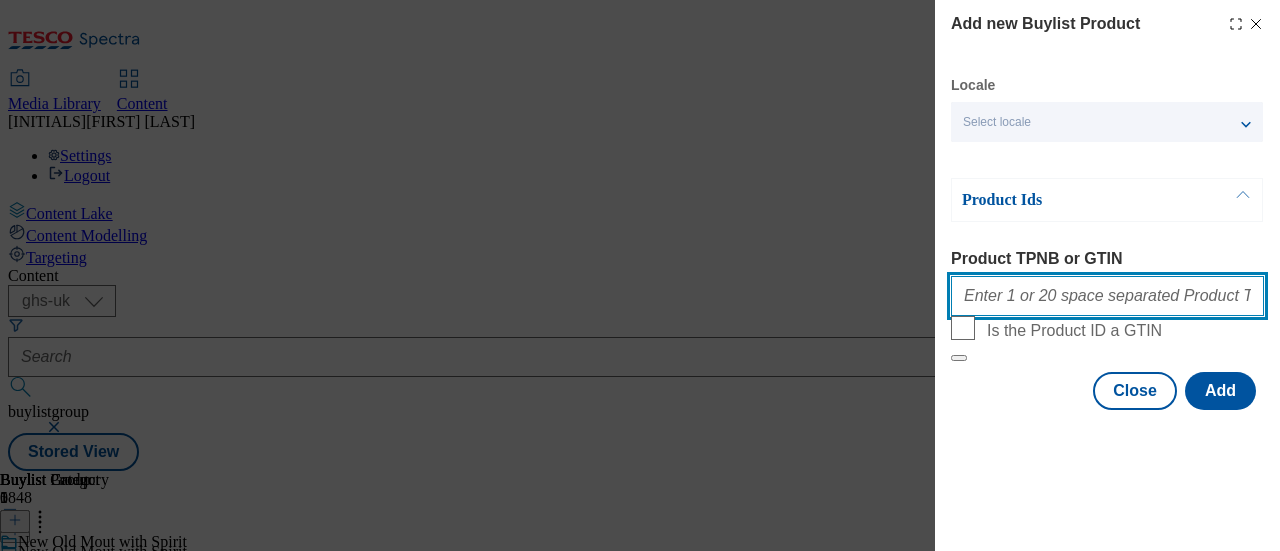 click on "Product TPNB or GTIN" at bounding box center [1107, 296] 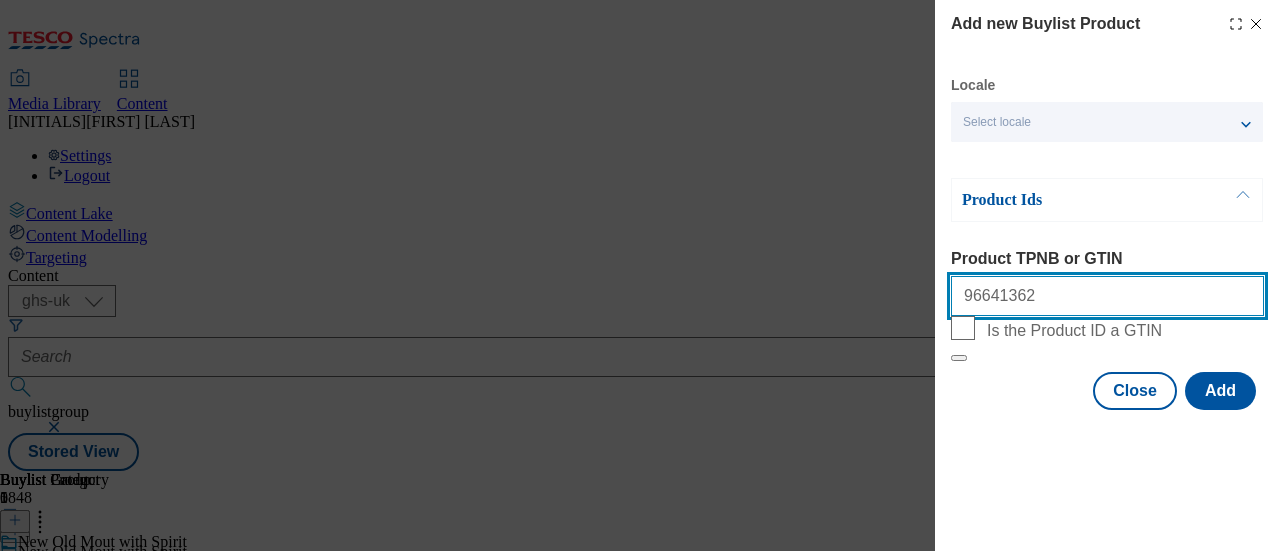 paste on "96488318" 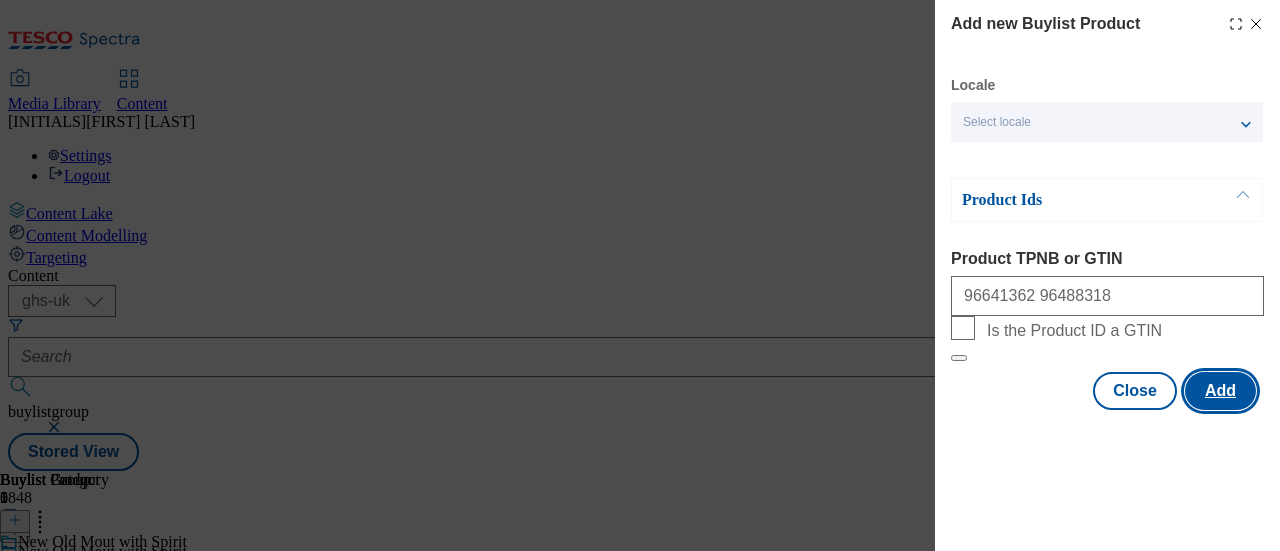click on "Add" at bounding box center (1220, 391) 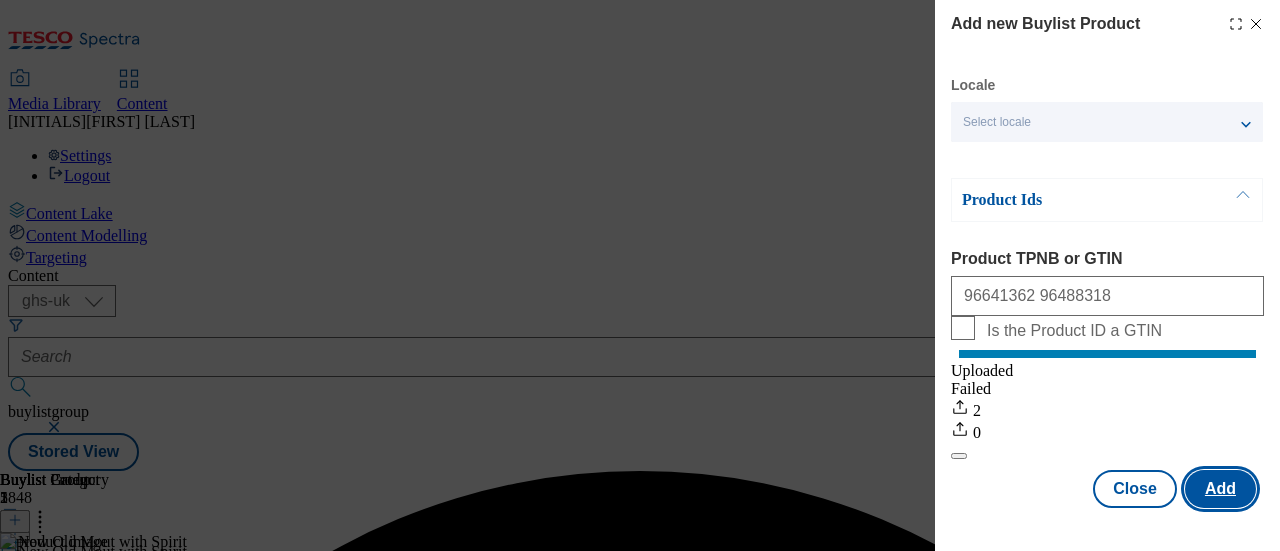 scroll, scrollTop: 0, scrollLeft: 0, axis: both 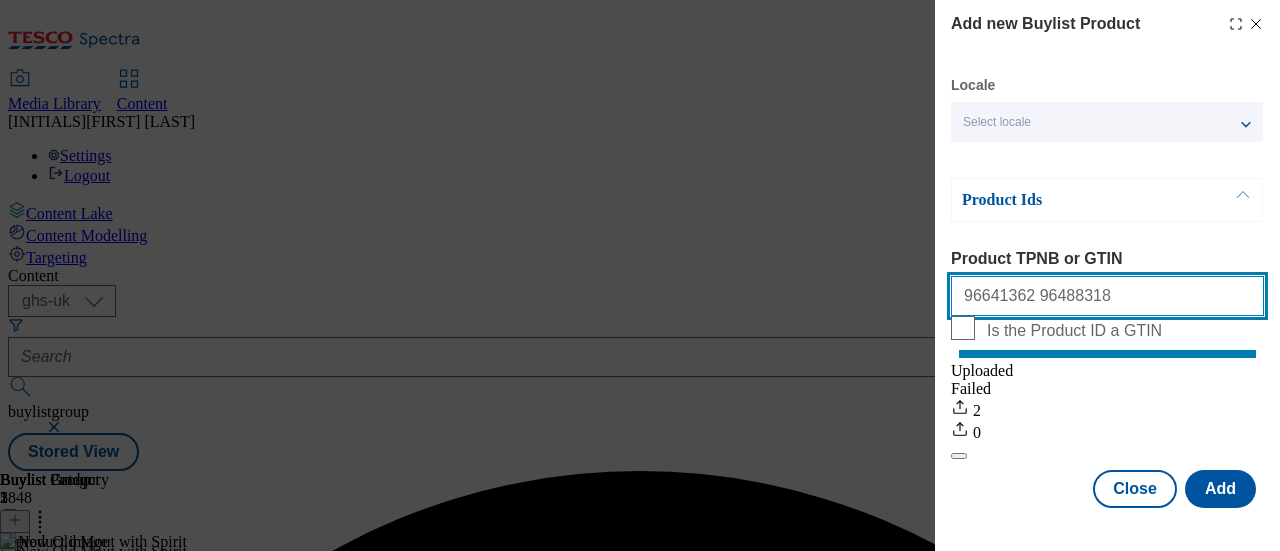 click on "96641362 96488318" at bounding box center (1107, 296) 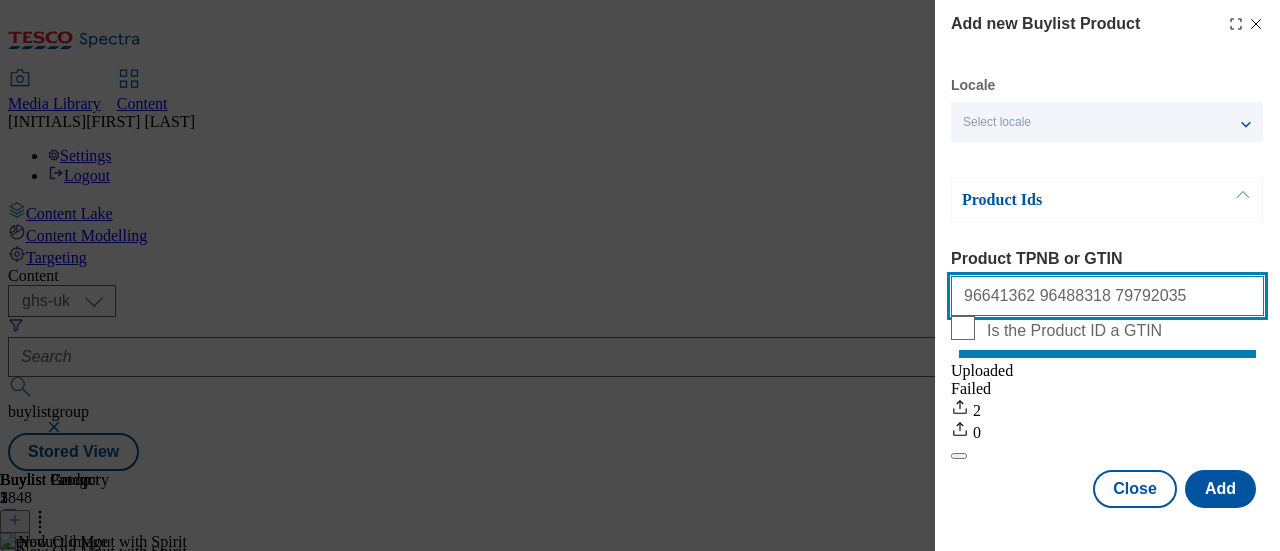 paste on "[NUMBER]" 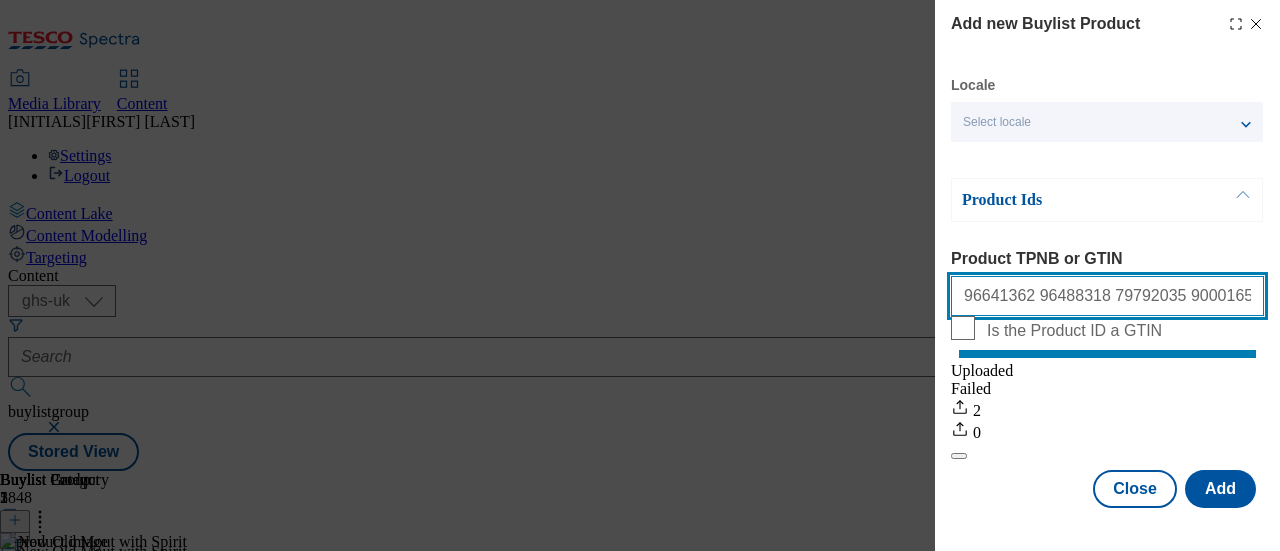 paste on "[NUMBER]" 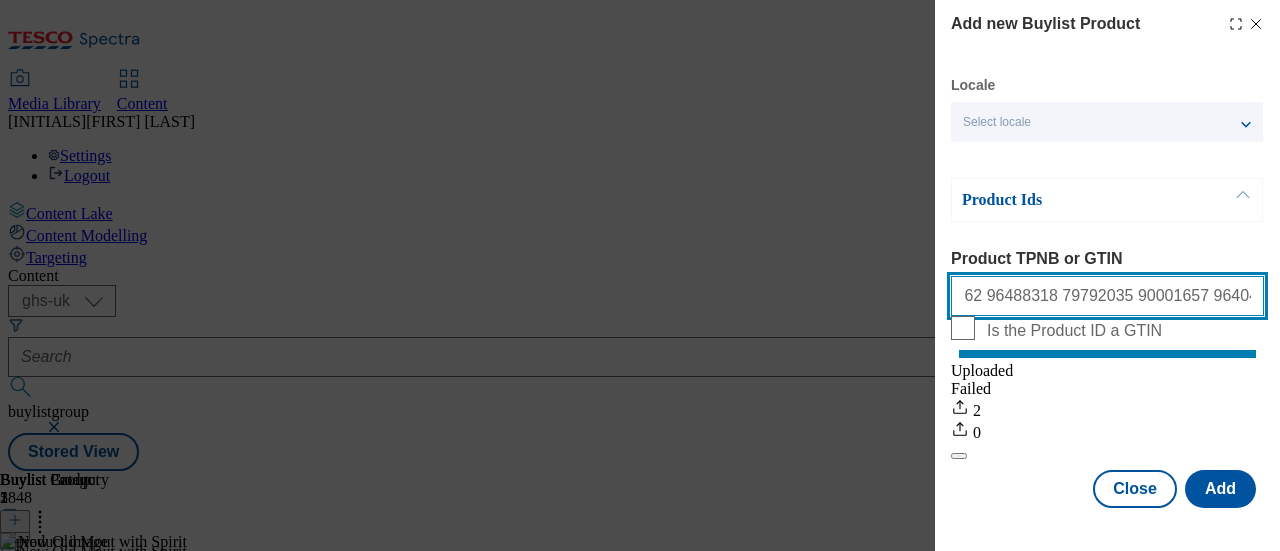 scroll, scrollTop: 0, scrollLeft: 0, axis: both 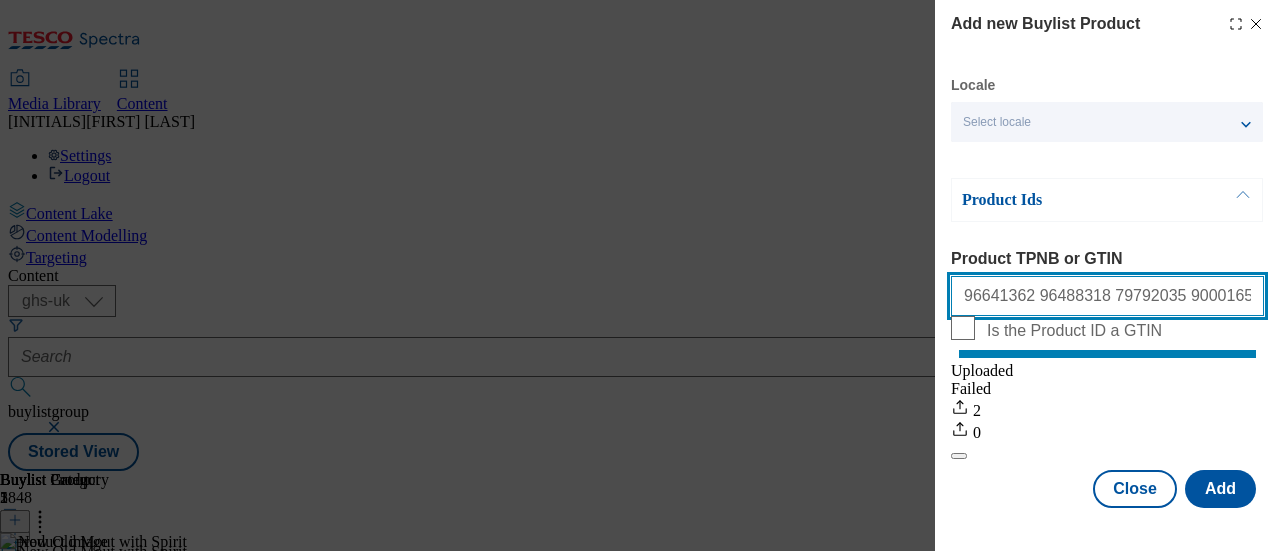 paste on "[NUMBER]" 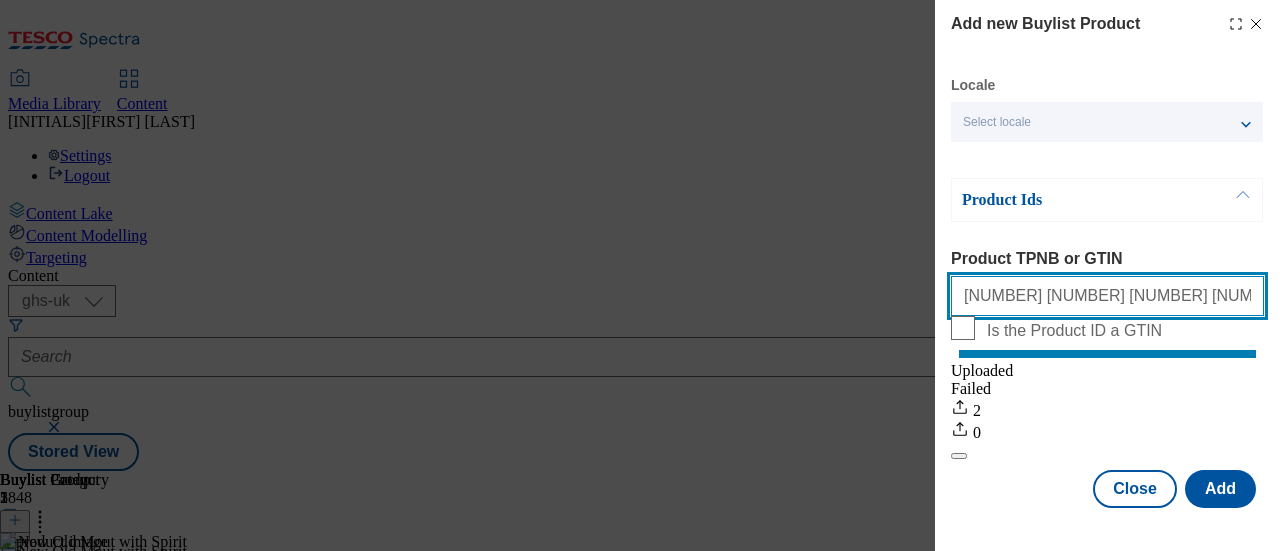scroll, scrollTop: 0, scrollLeft: 104, axis: horizontal 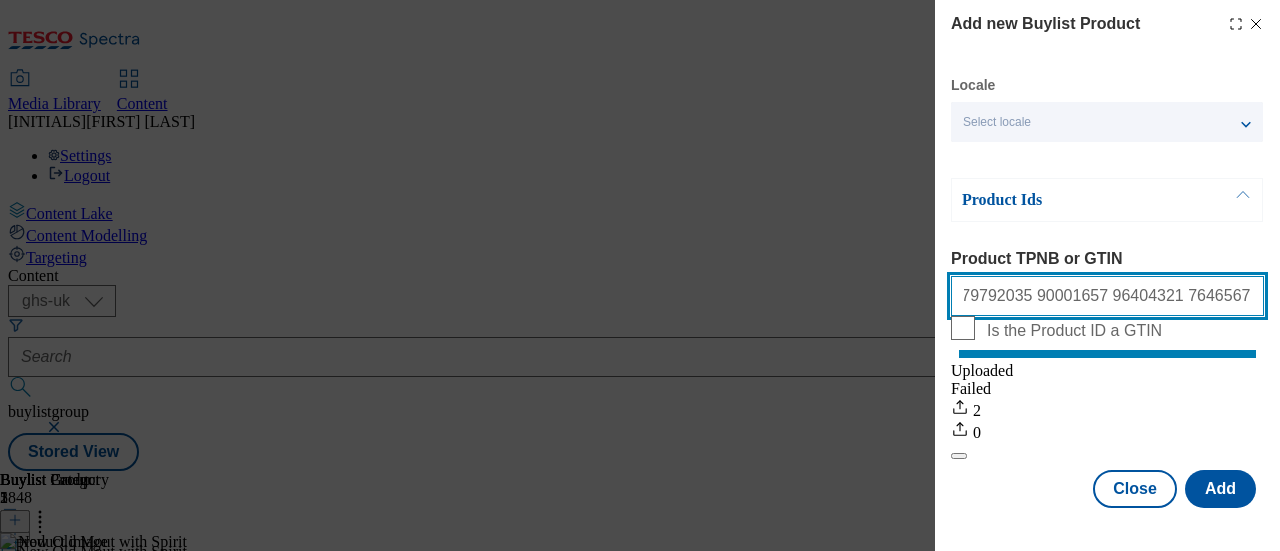 click on "96641362 96488318 79792035 90001657 96404321 76465670 7646557286420719" at bounding box center (1107, 296) 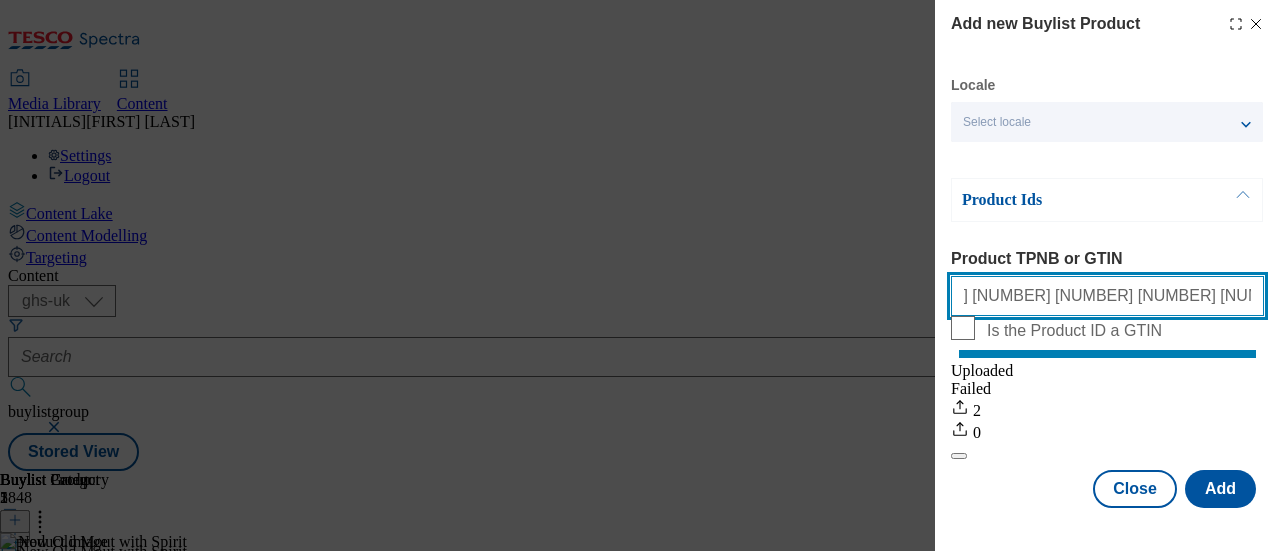 scroll, scrollTop: 0, scrollLeft: 160, axis: horizontal 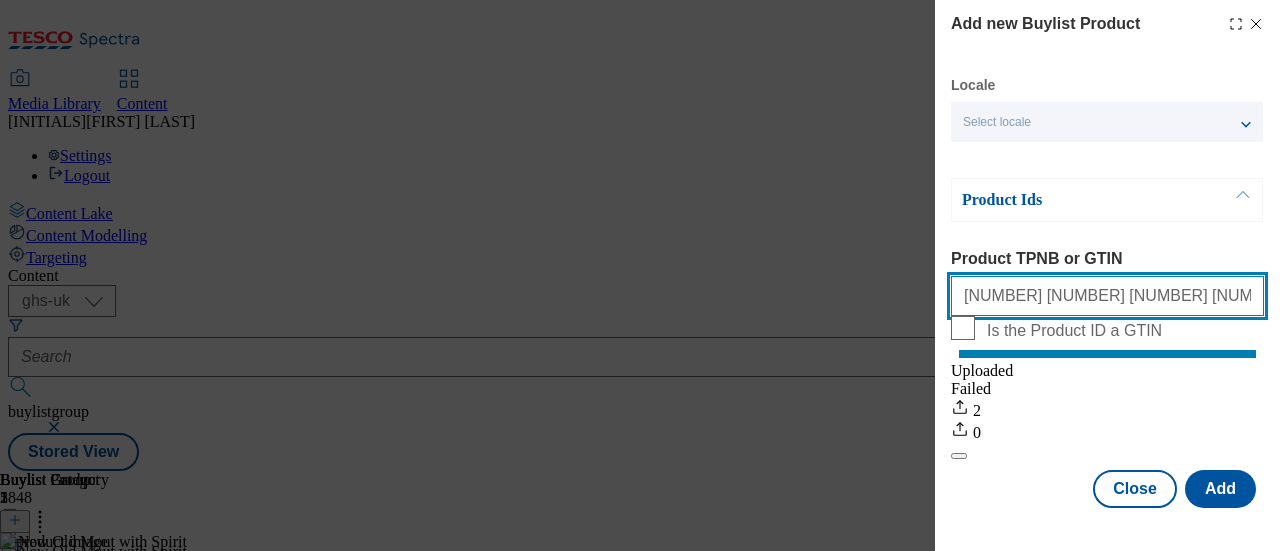 paste on "88913871" 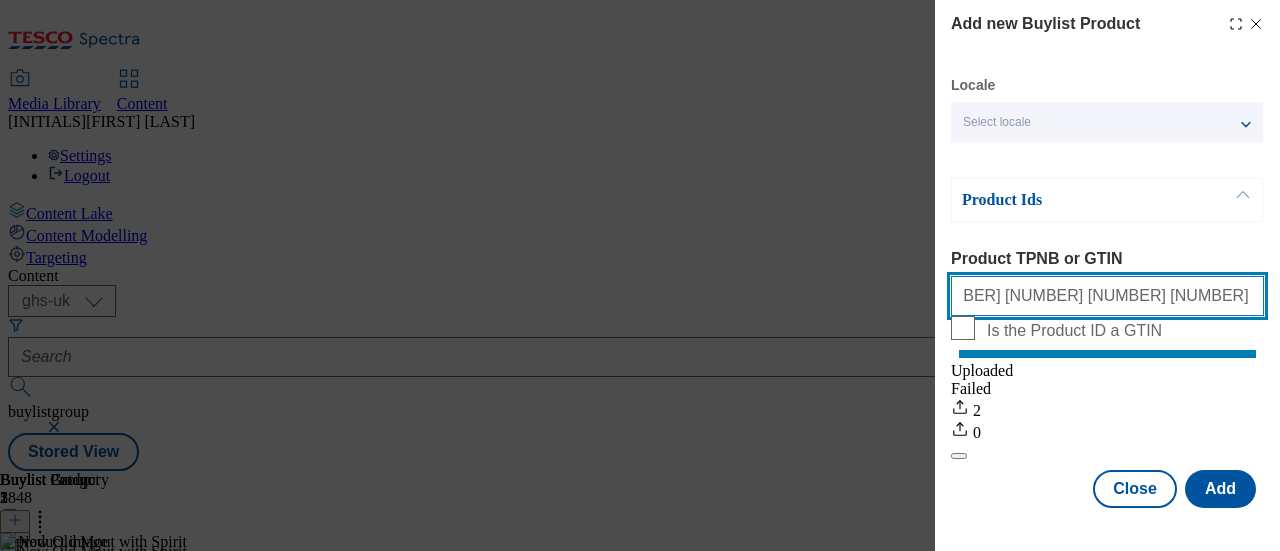 scroll, scrollTop: 25, scrollLeft: 0, axis: vertical 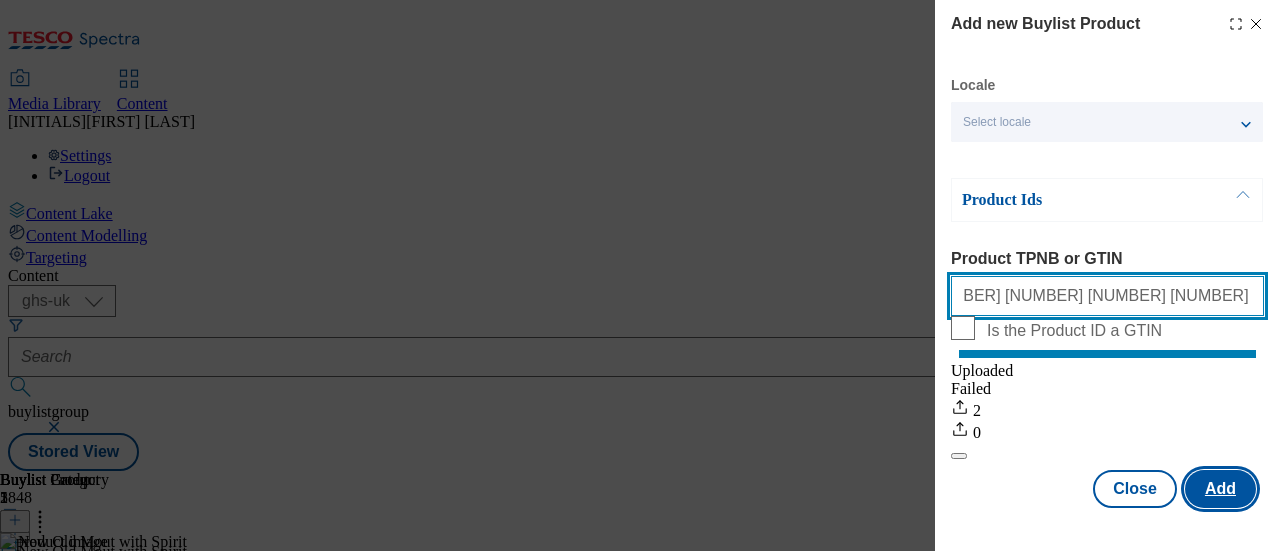 type on "[NUMBER] [NUMBER] [NUMBER] [NUMBER] [NUMBER] [NUMBER] [NUMBER] [NUMBER] [NUMBER]" 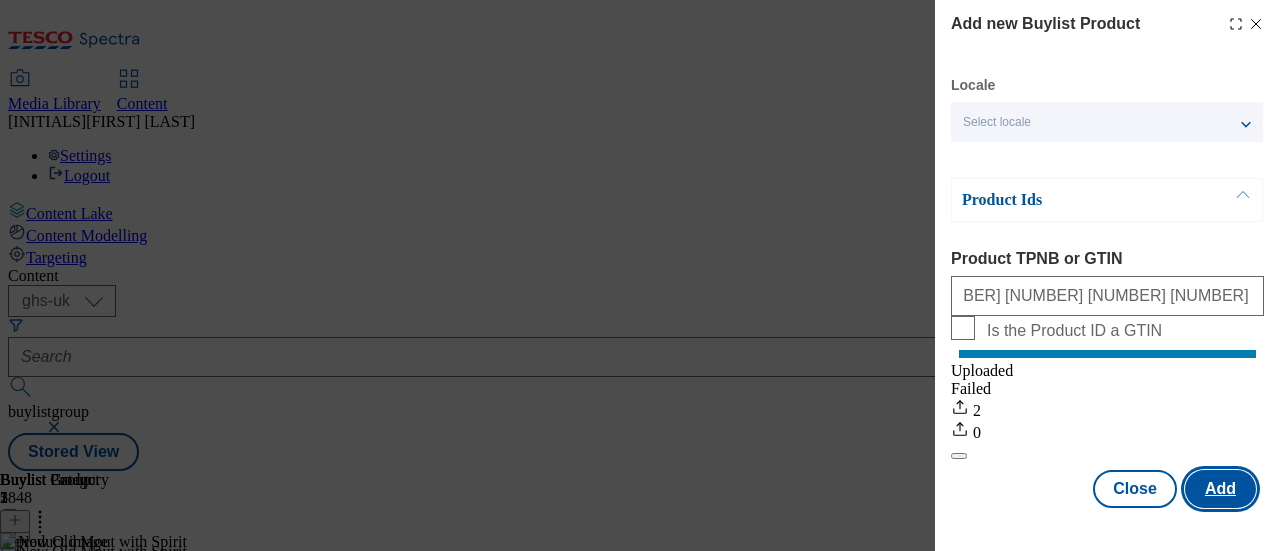 click on "Add" at bounding box center (1220, 489) 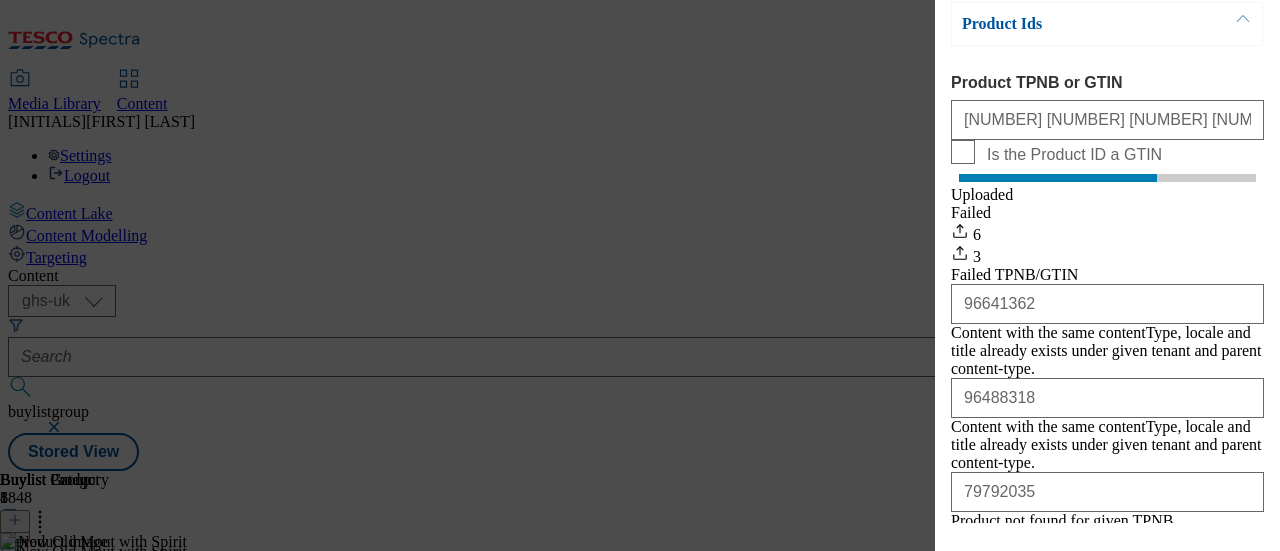 scroll, scrollTop: 177, scrollLeft: 0, axis: vertical 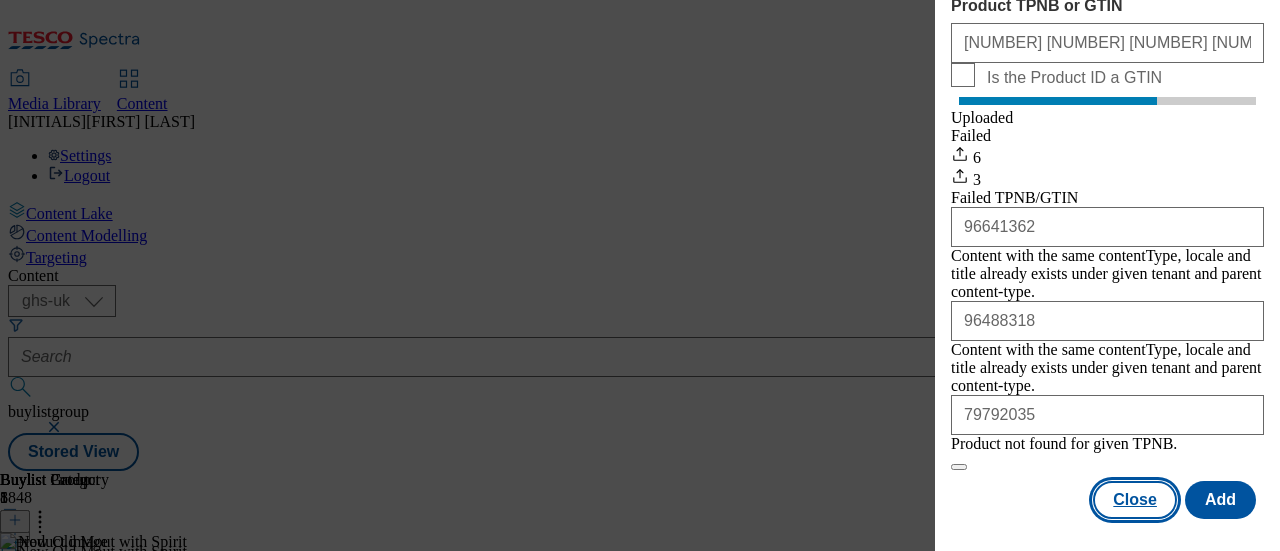 click on "Close" at bounding box center (1135, 500) 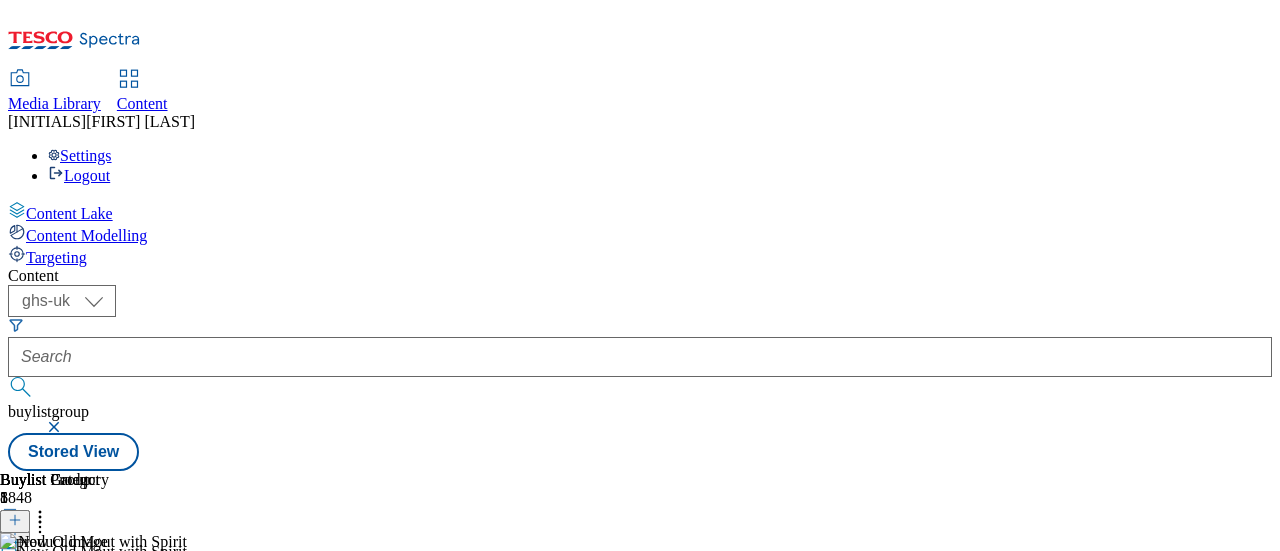 scroll, scrollTop: 0, scrollLeft: 0, axis: both 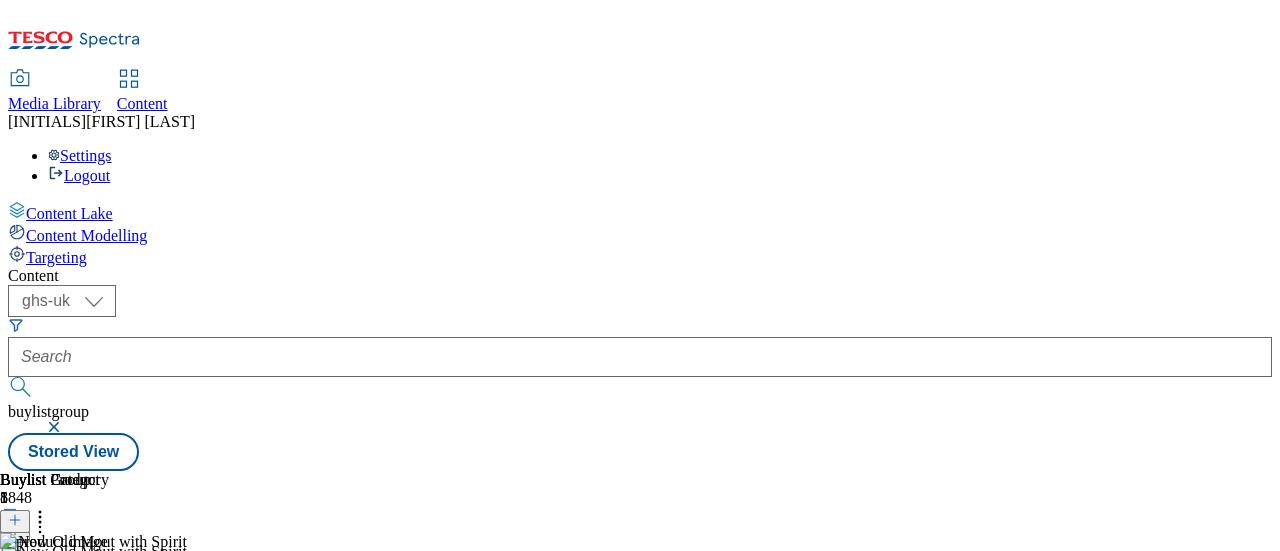 click 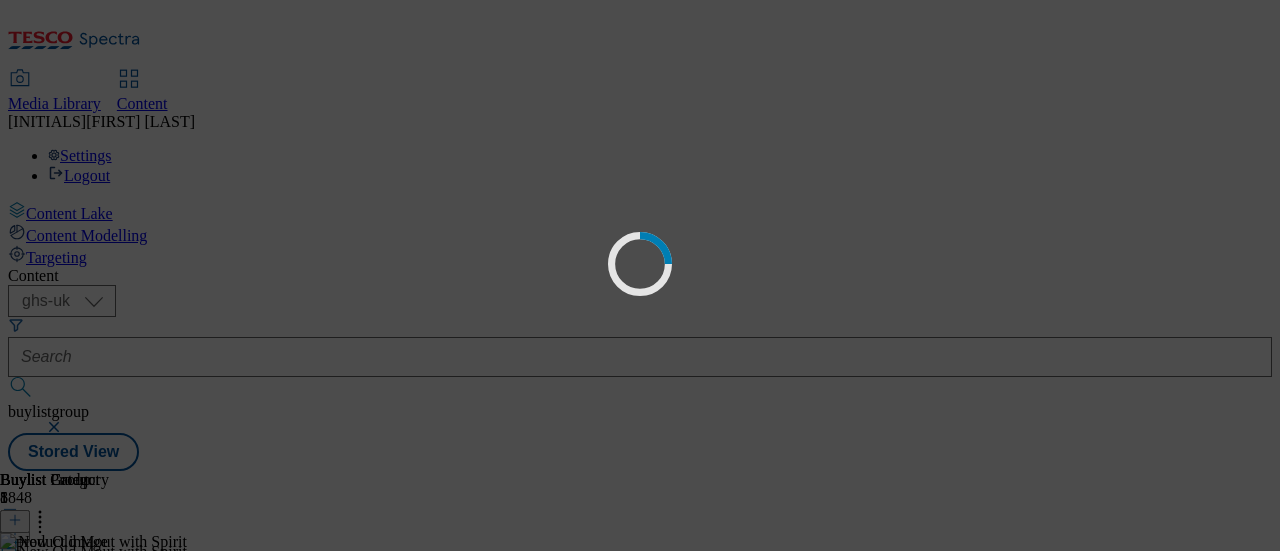 scroll, scrollTop: 0, scrollLeft: 0, axis: both 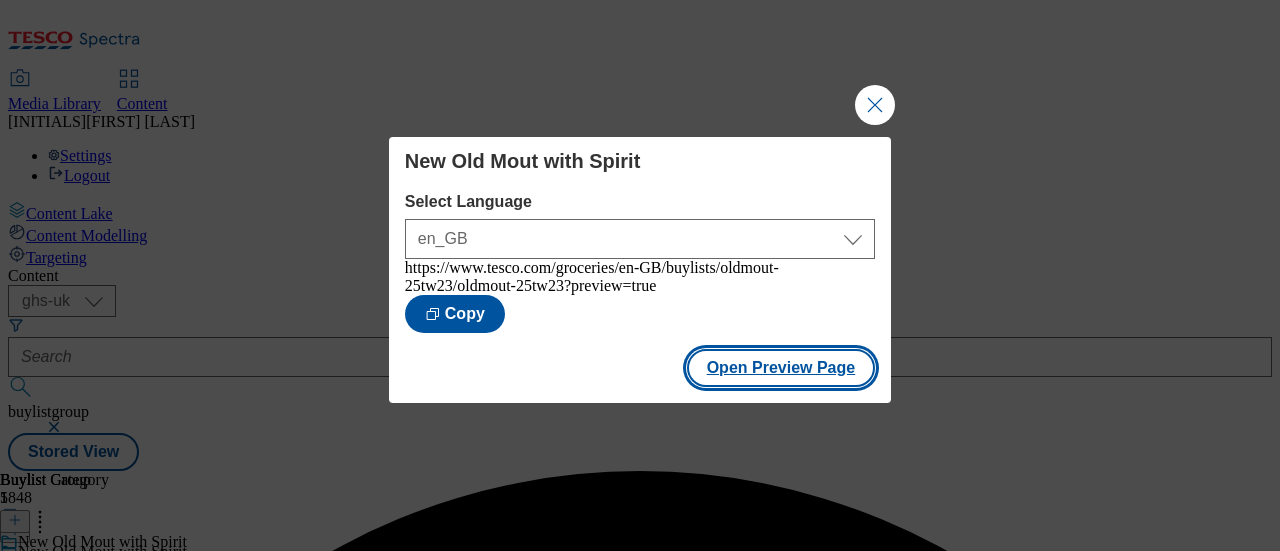 click on "Open Preview Page" at bounding box center [781, 368] 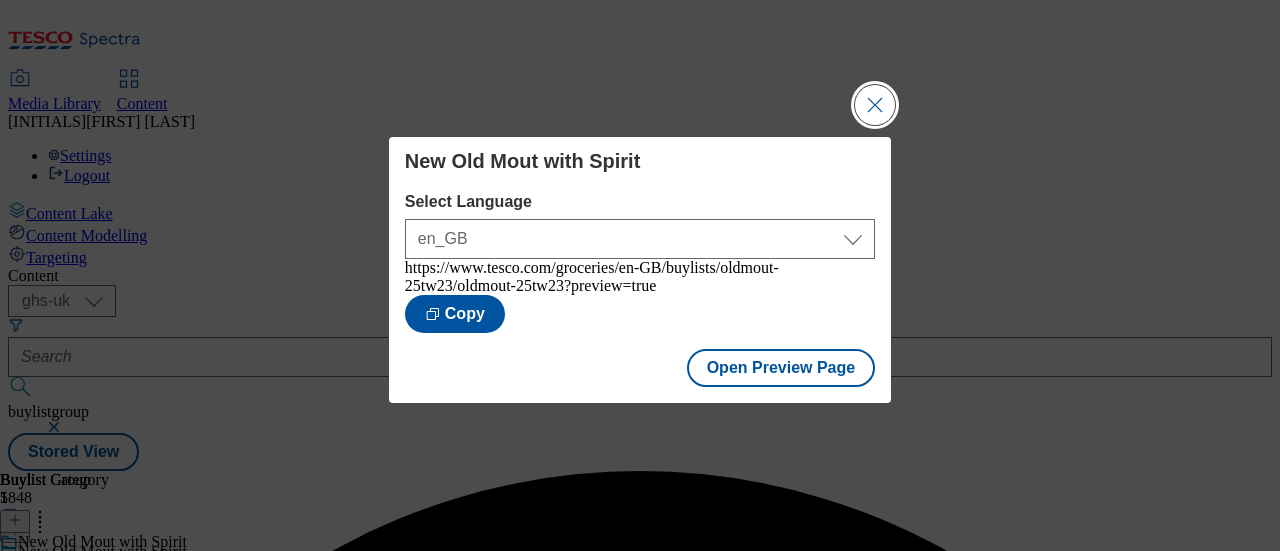 click at bounding box center [875, 105] 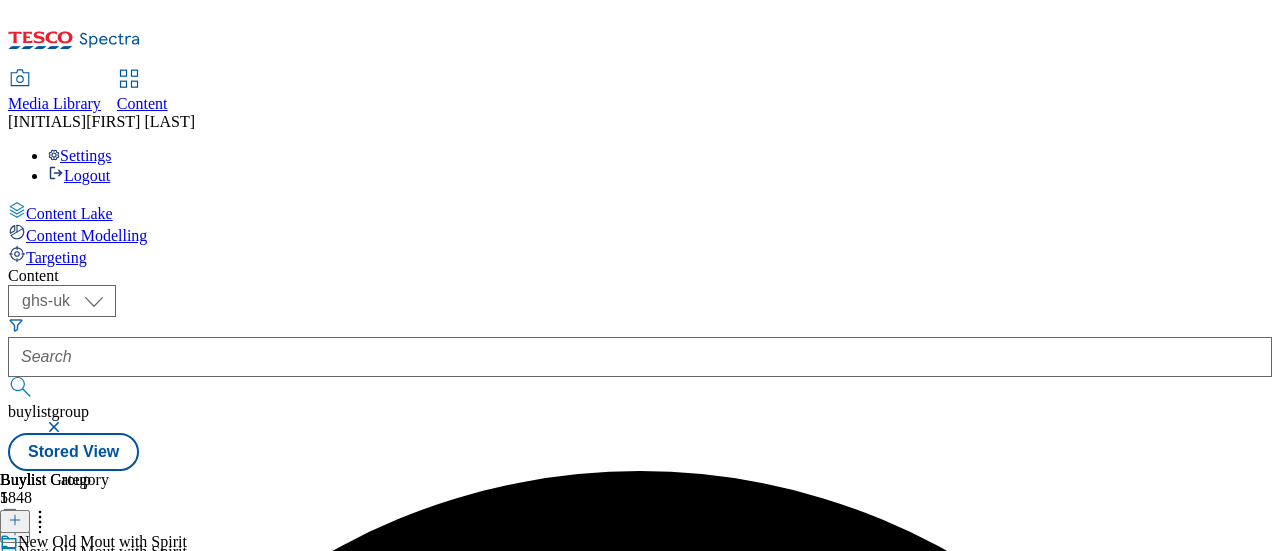 scroll, scrollTop: 0, scrollLeft: 124, axis: horizontal 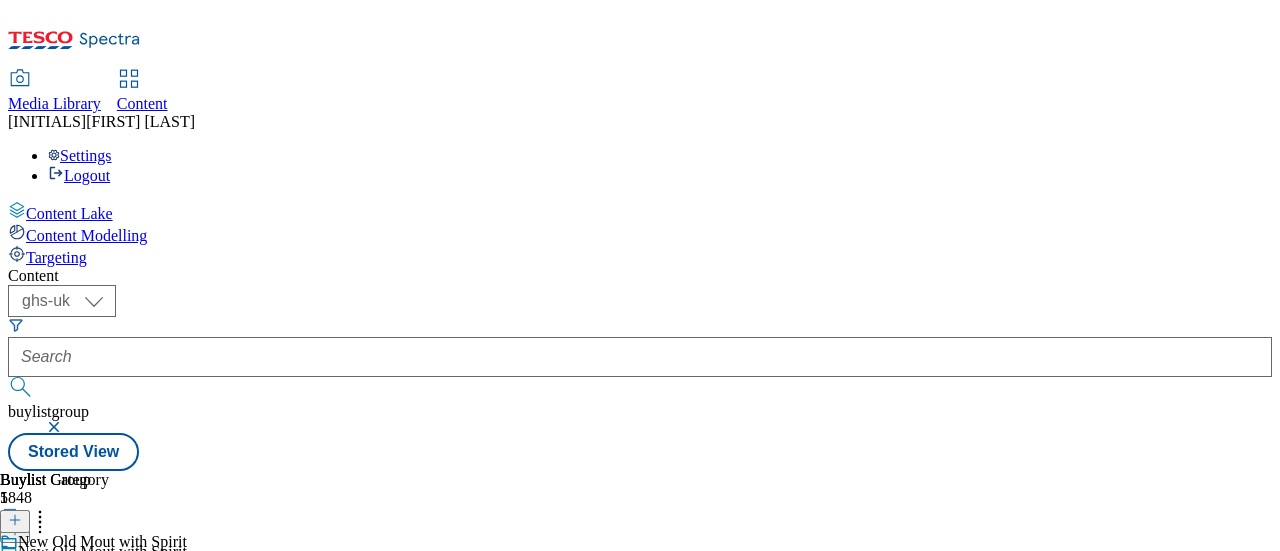 click at bounding box center [54, 556] 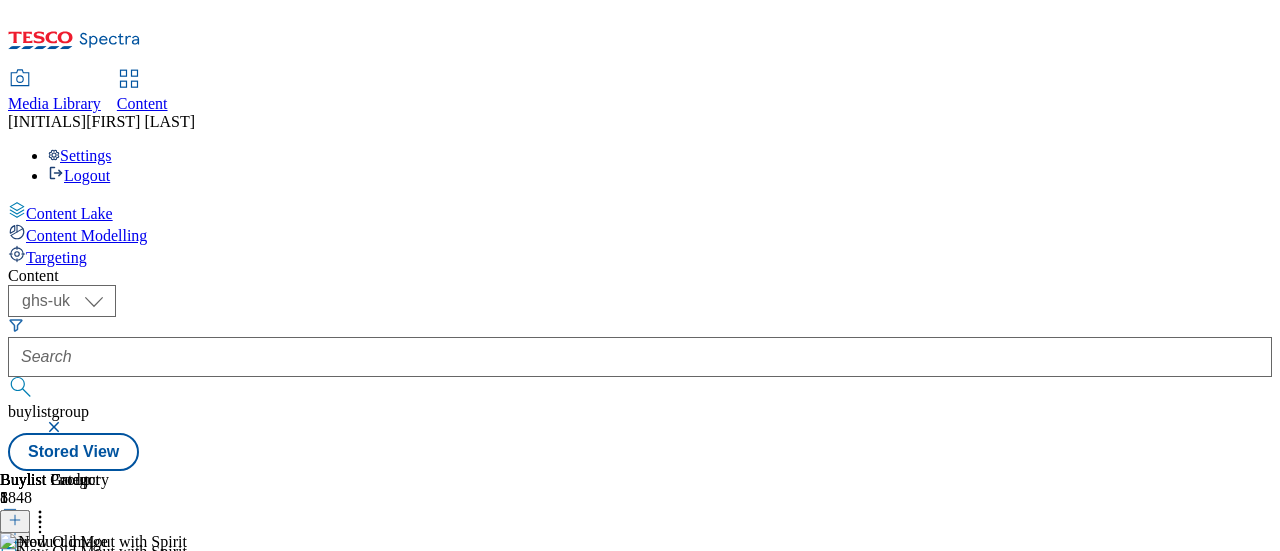 click 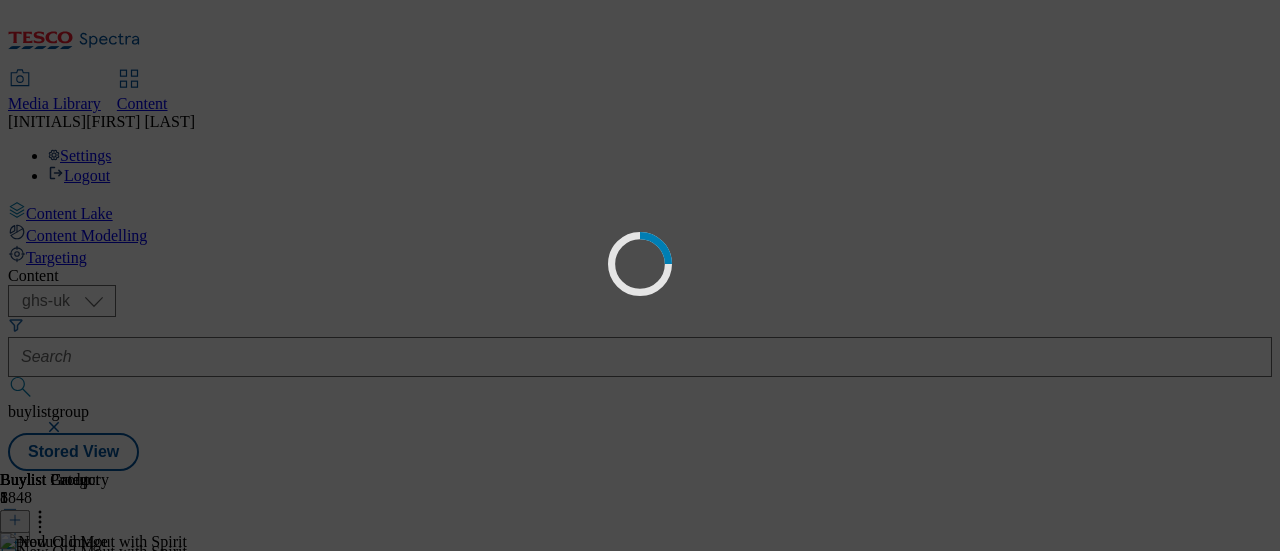 scroll, scrollTop: 0, scrollLeft: 0, axis: both 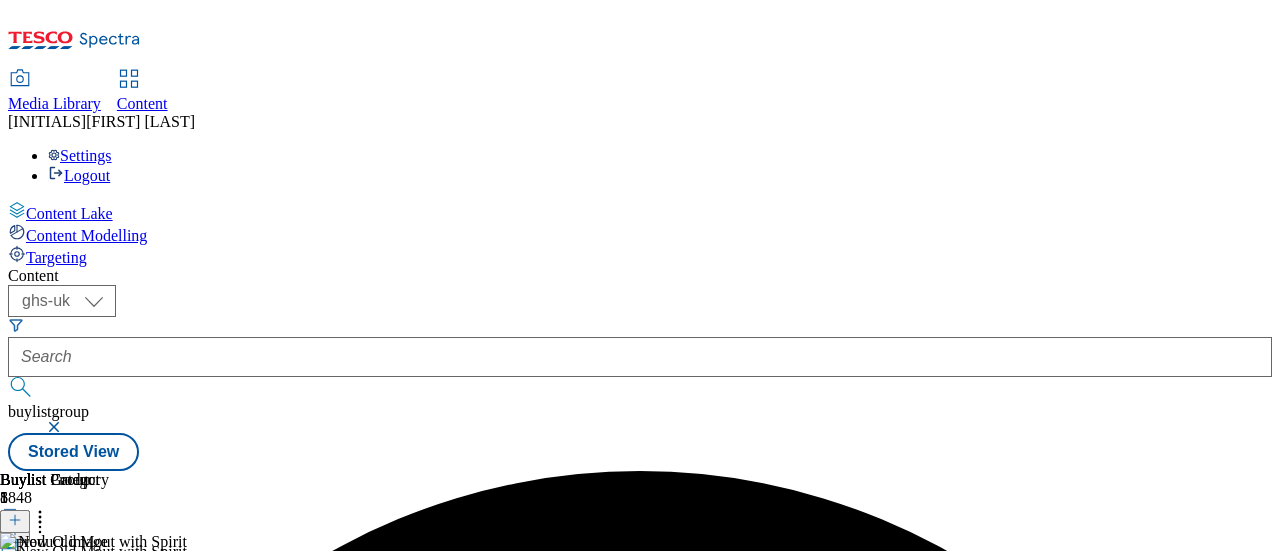 click 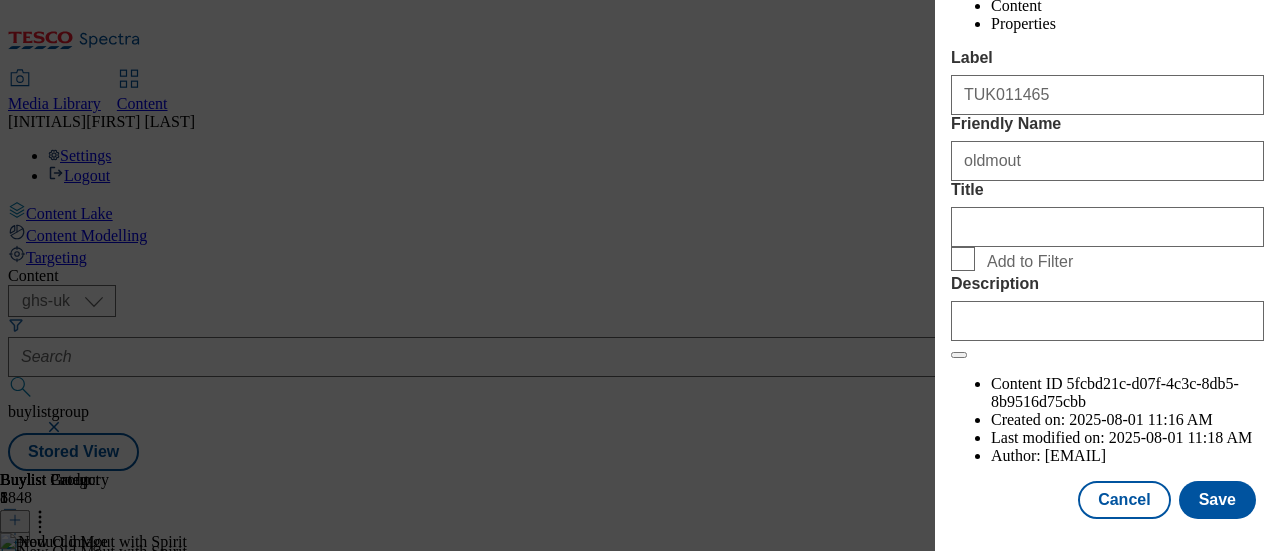 scroll, scrollTop: 447, scrollLeft: 0, axis: vertical 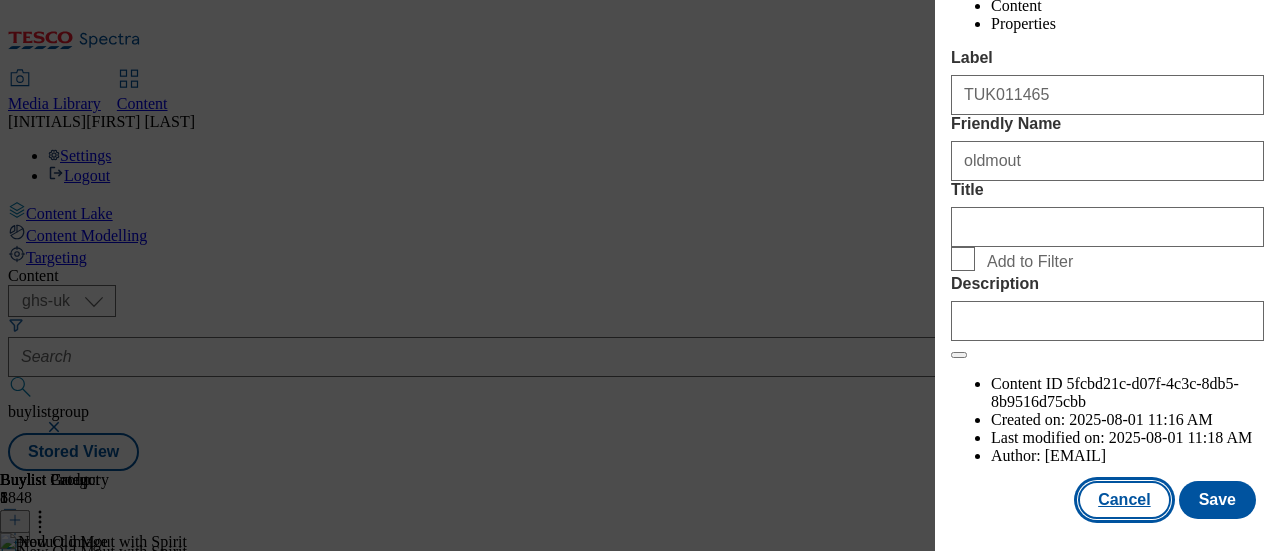 click on "Cancel" at bounding box center (1124, 500) 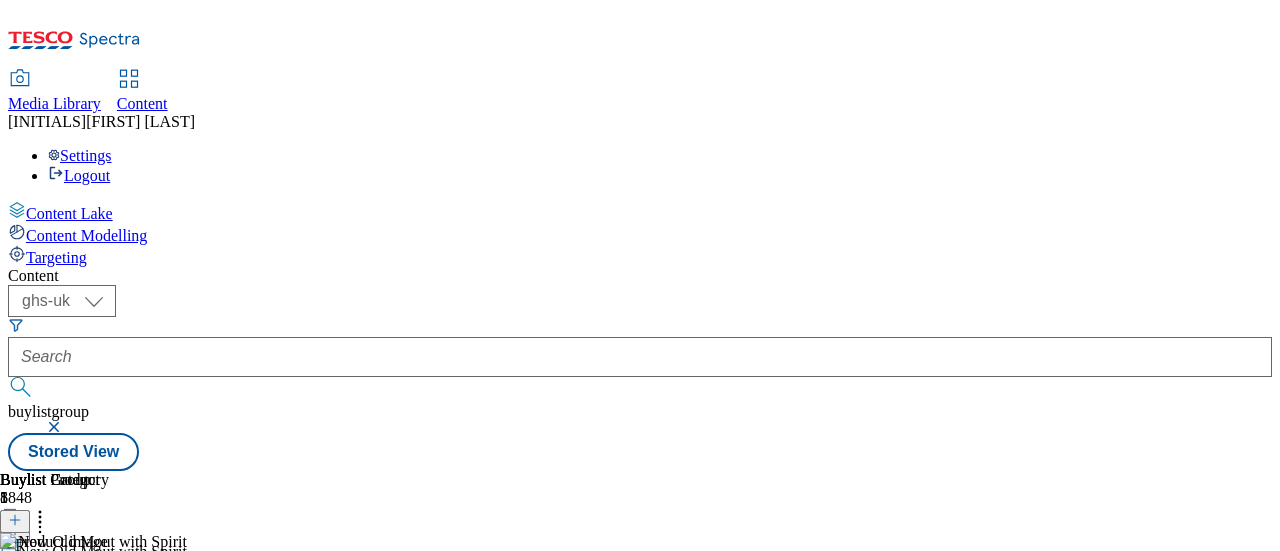 click 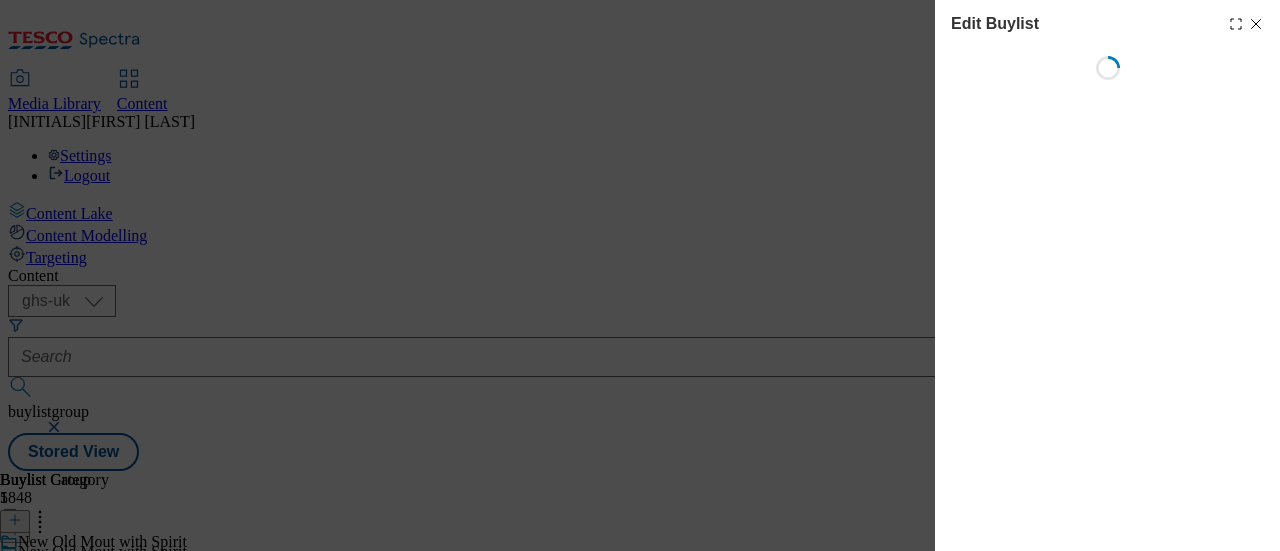 scroll, scrollTop: 0, scrollLeft: 124, axis: horizontal 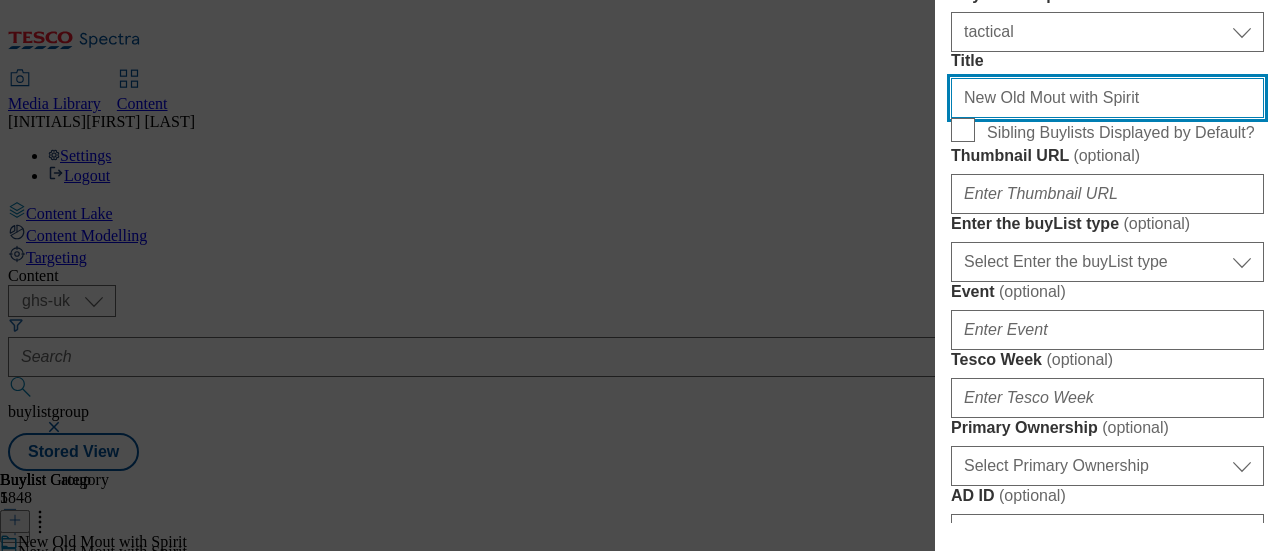 drag, startPoint x: 1111, startPoint y: 267, endPoint x: 849, endPoint y: 281, distance: 262.37378 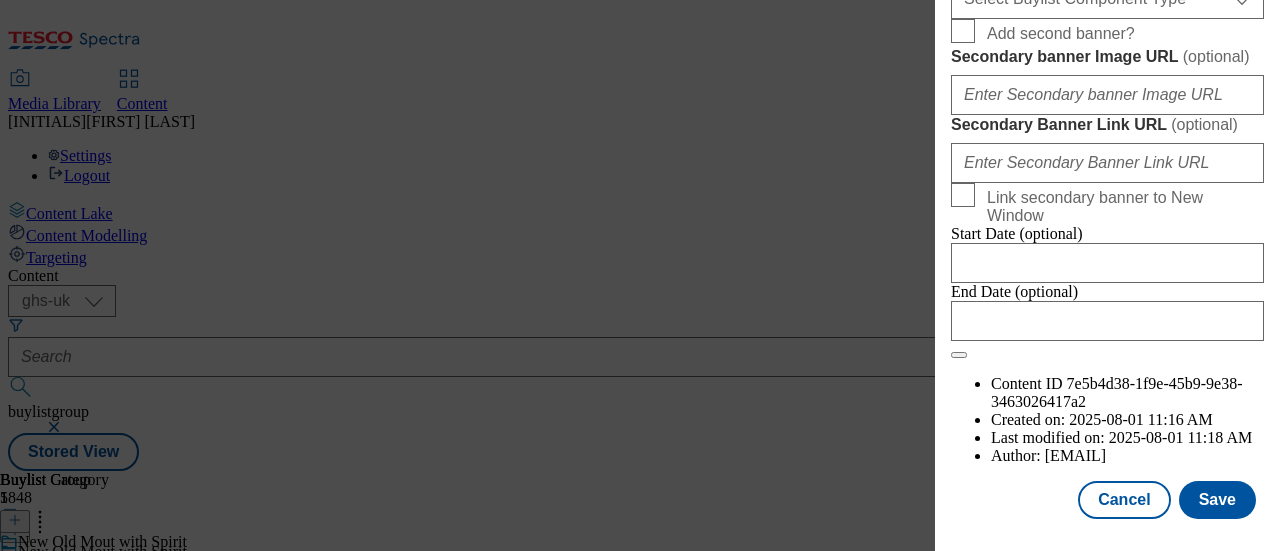 scroll, scrollTop: 2120, scrollLeft: 0, axis: vertical 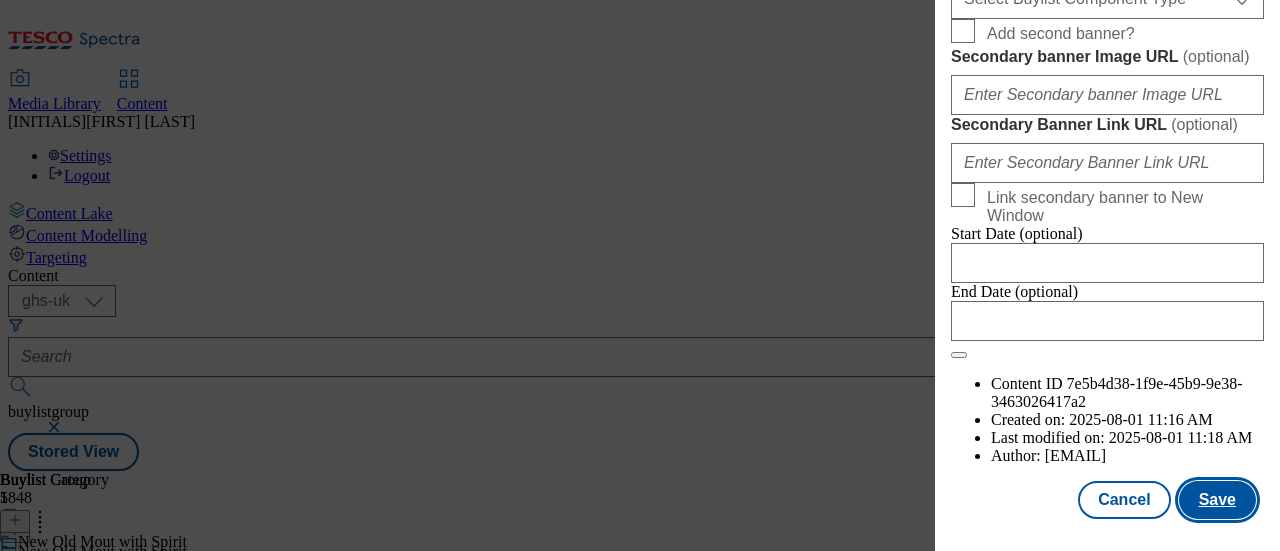 type 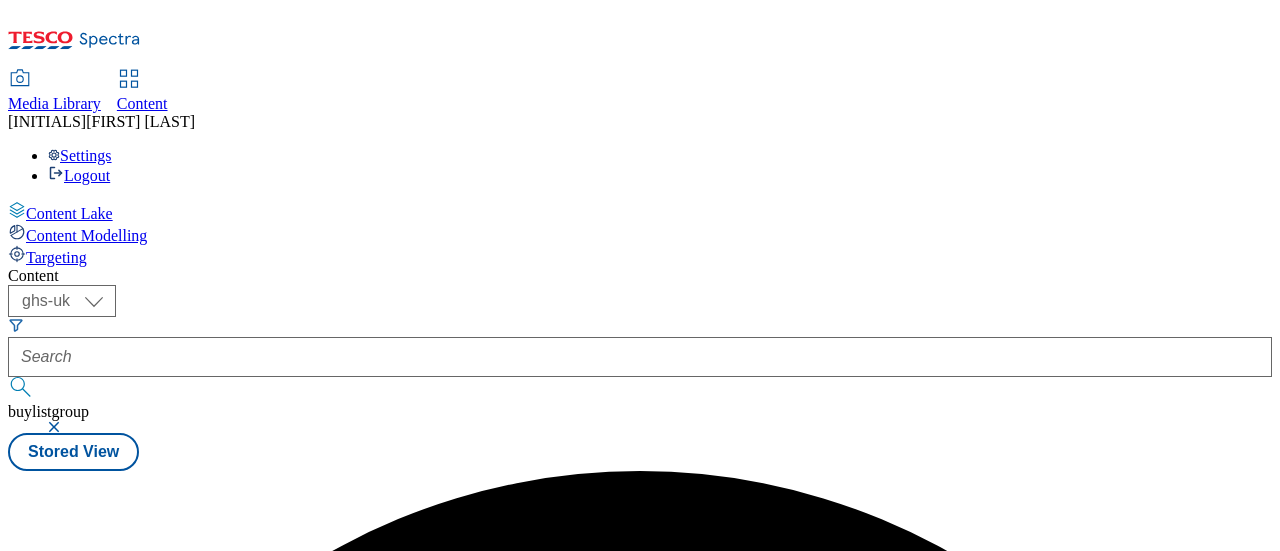 scroll, scrollTop: 0, scrollLeft: 0, axis: both 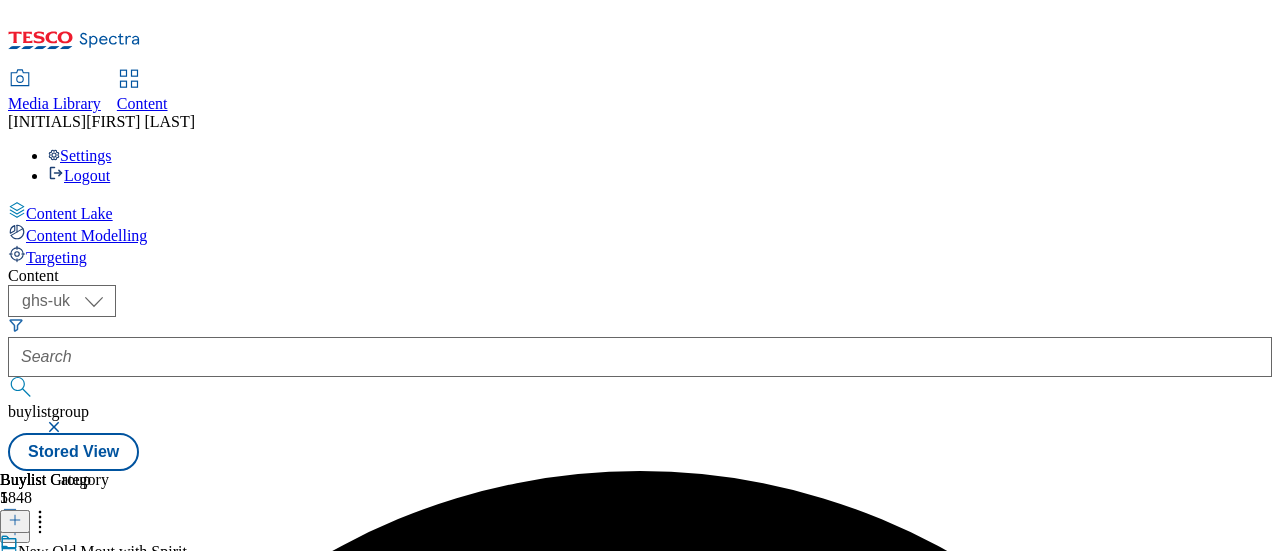 click 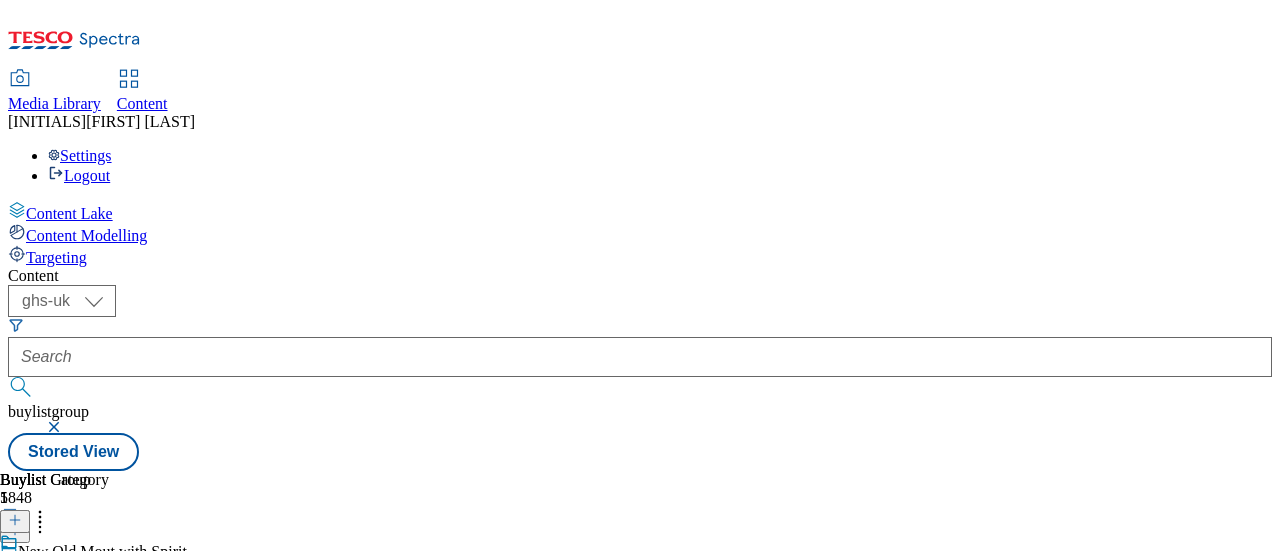 click on "Preview" at bounding box center (78, 744) 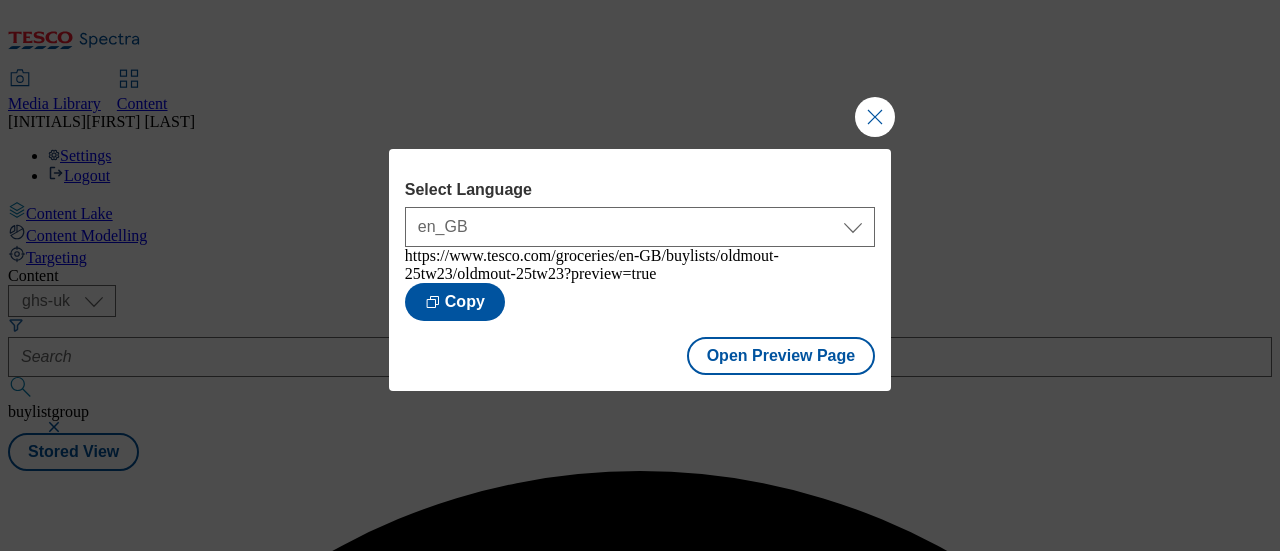 scroll, scrollTop: 0, scrollLeft: 0, axis: both 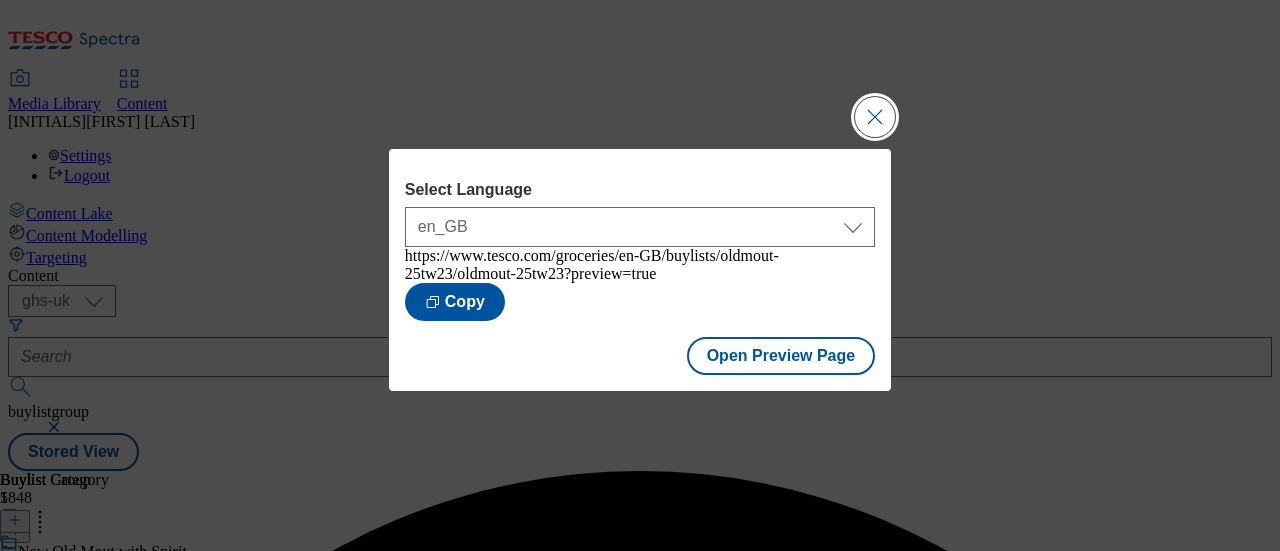 click at bounding box center [875, 117] 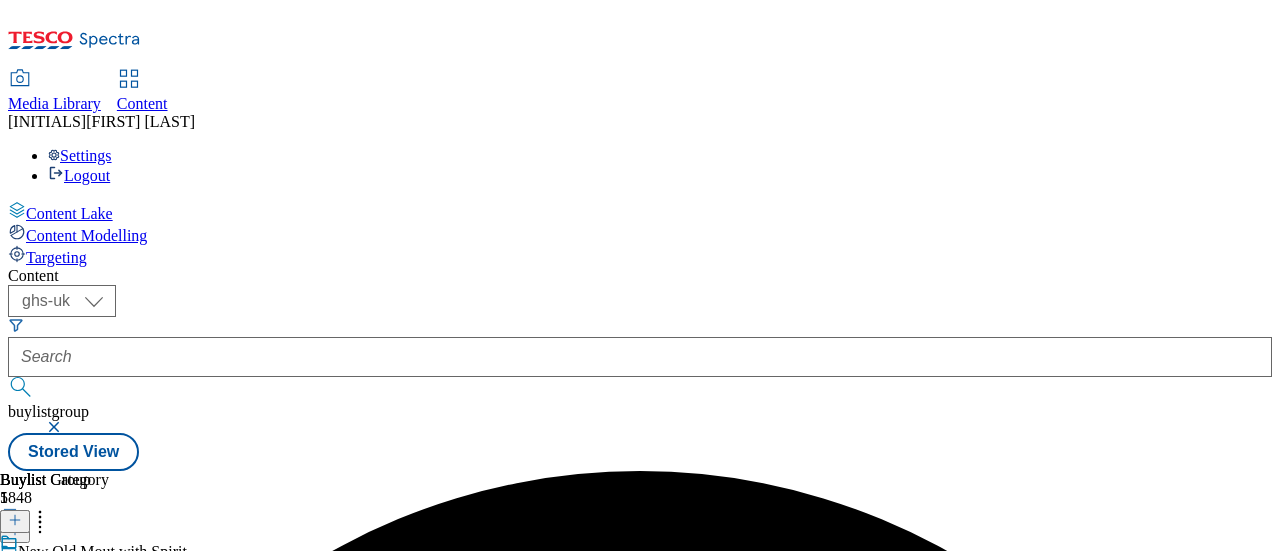 click 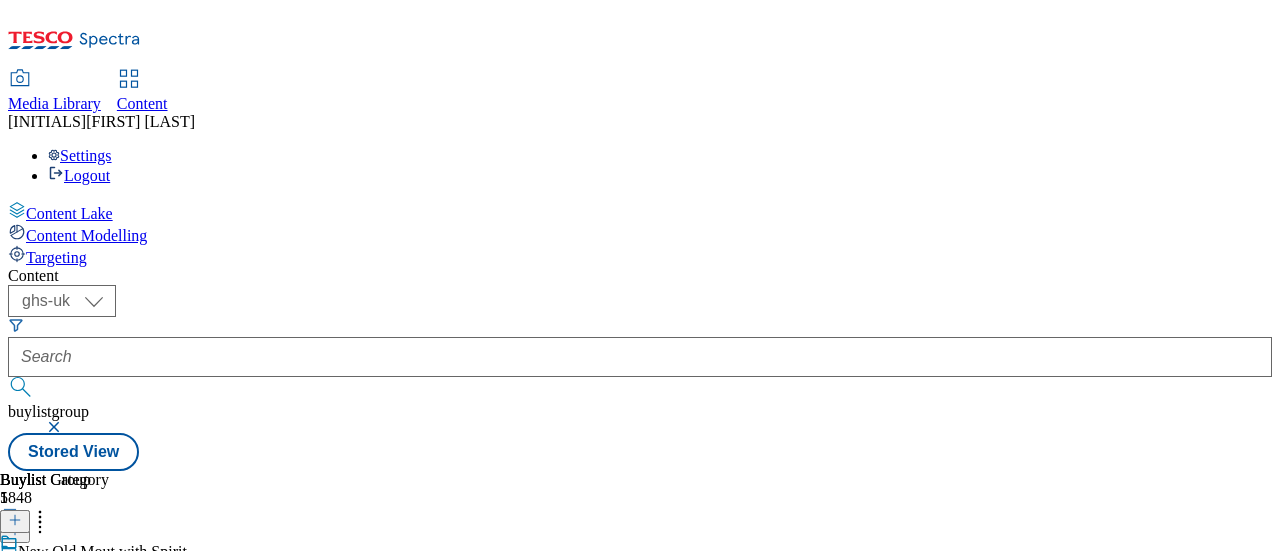 scroll, scrollTop: 0, scrollLeft: 0, axis: both 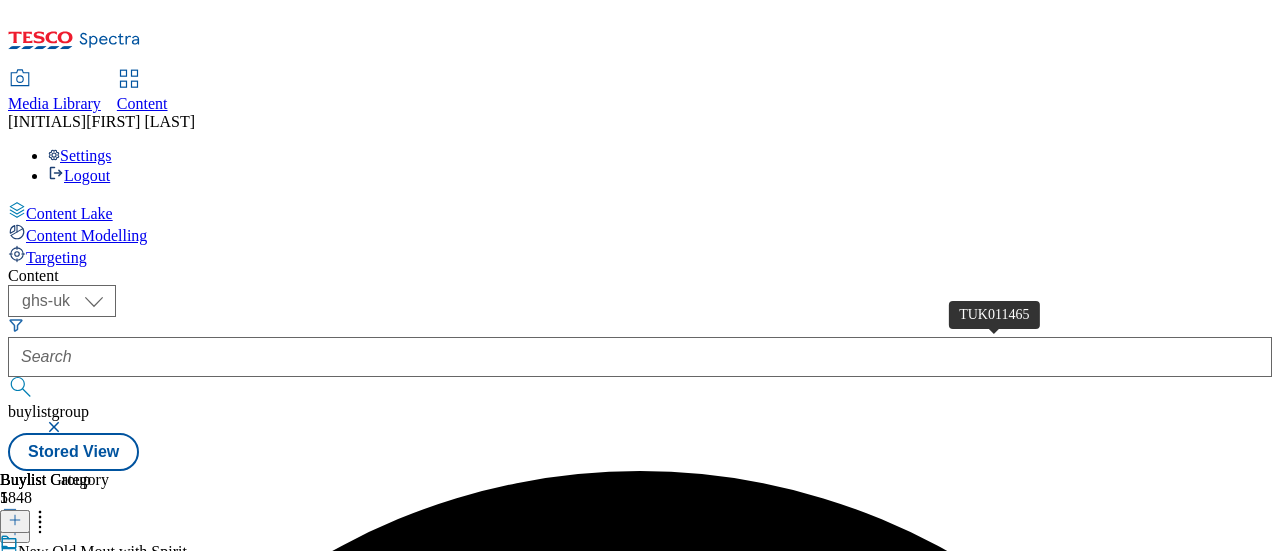 click on "TUK011465" at bounding box center (40, 588) 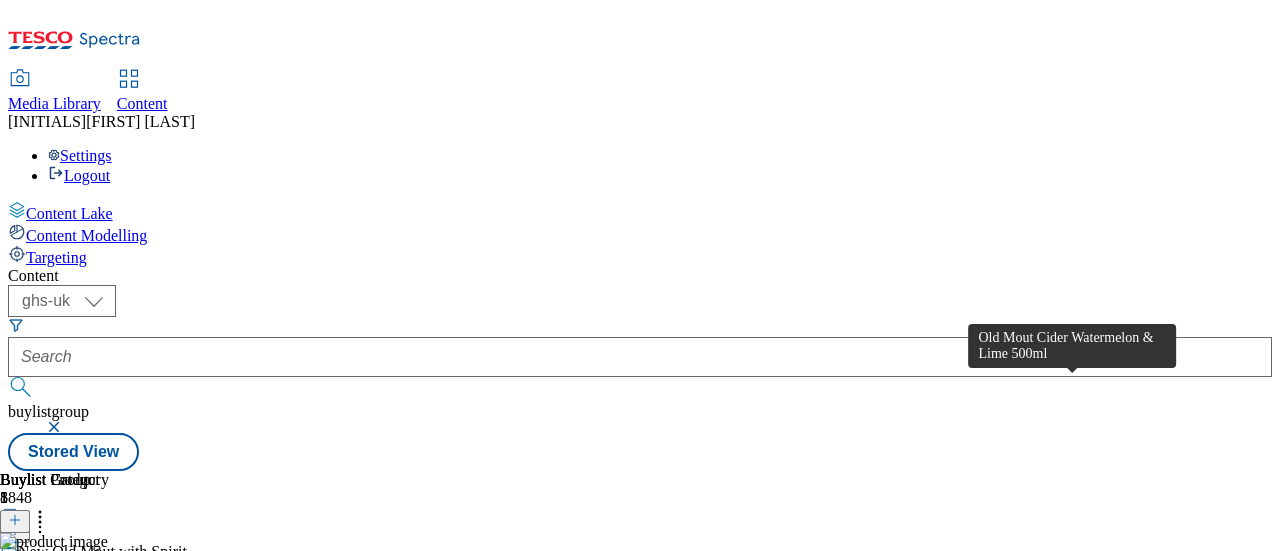 scroll, scrollTop: 1080, scrollLeft: 0, axis: vertical 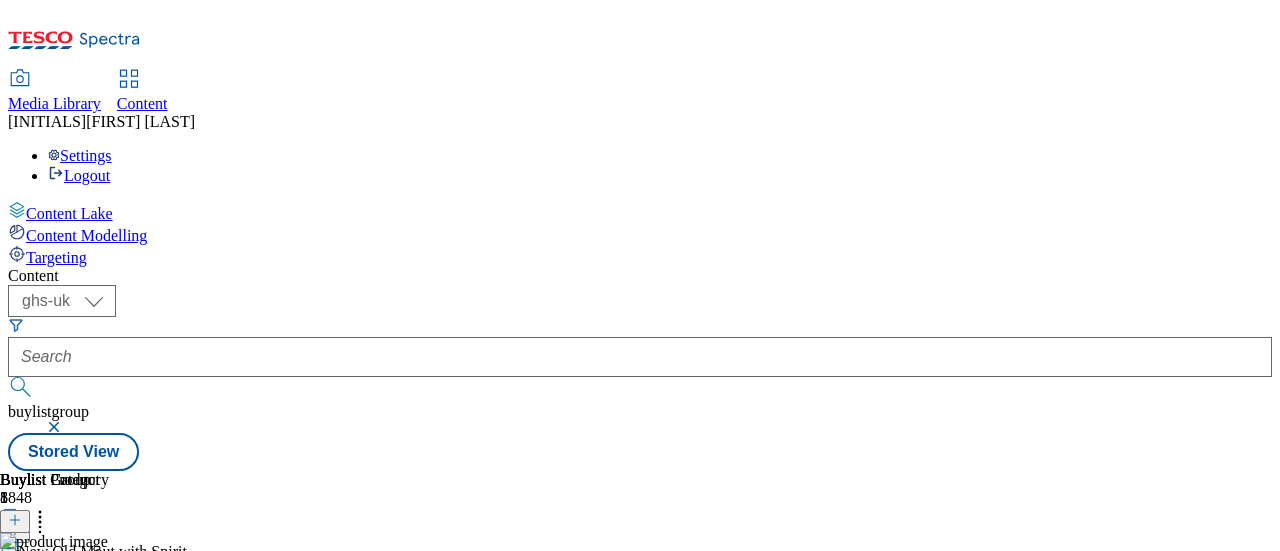 drag, startPoint x: 1127, startPoint y: 479, endPoint x: 1139, endPoint y: 435, distance: 45.607018 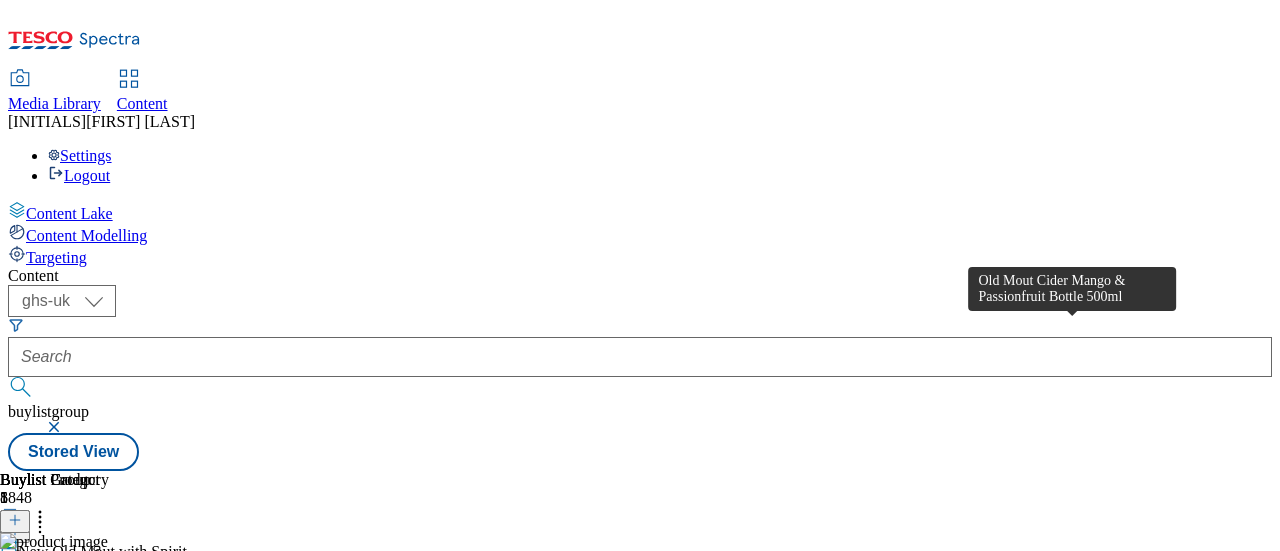 scroll, scrollTop: 160, scrollLeft: 0, axis: vertical 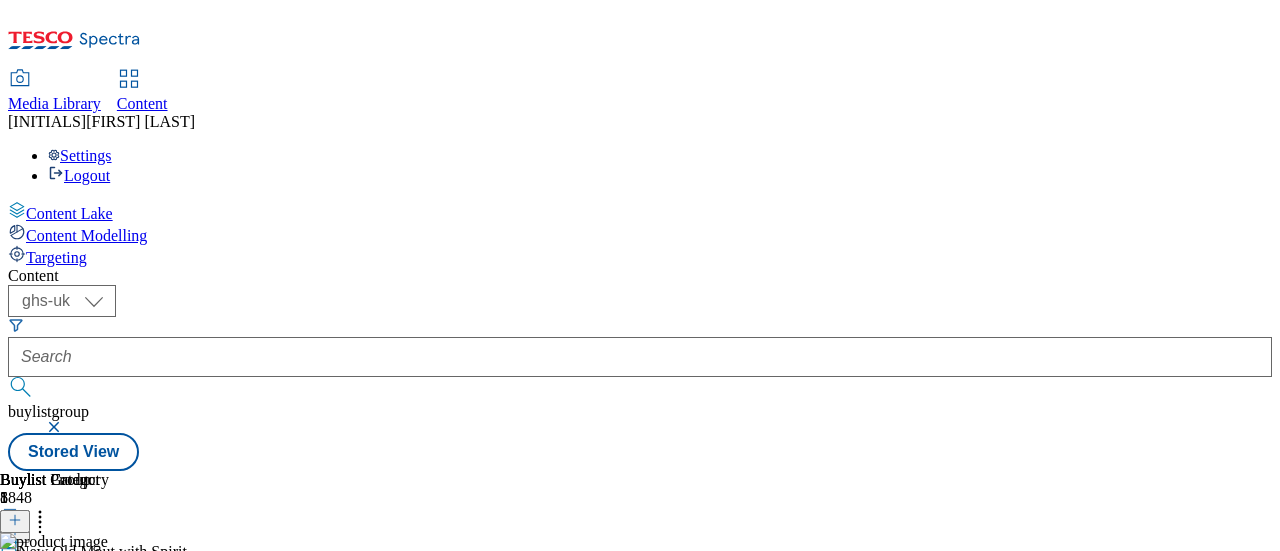 click 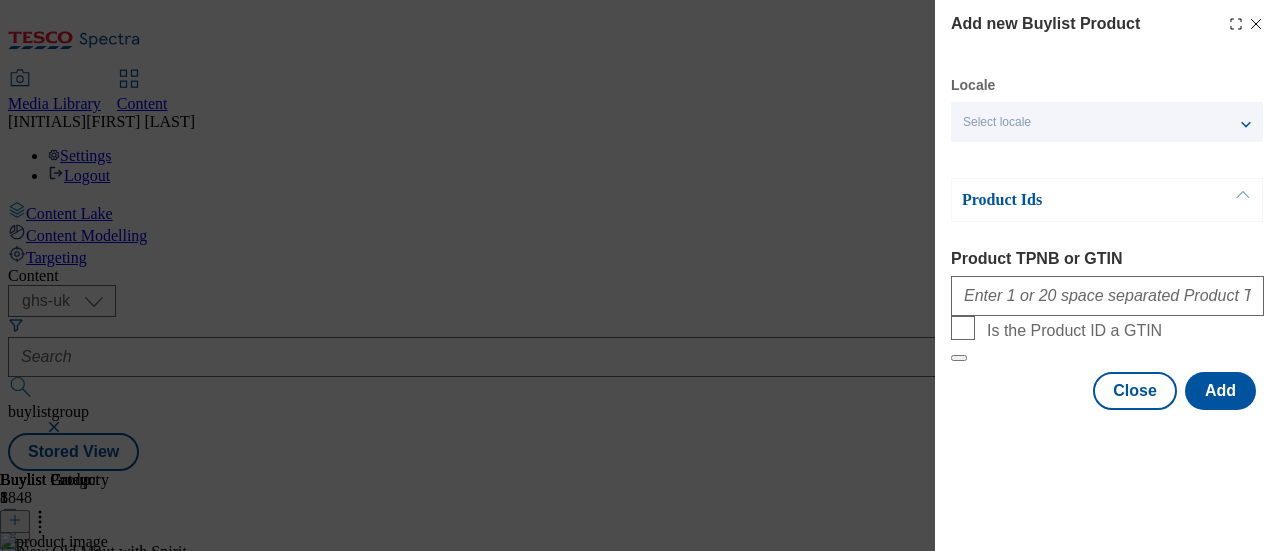 click 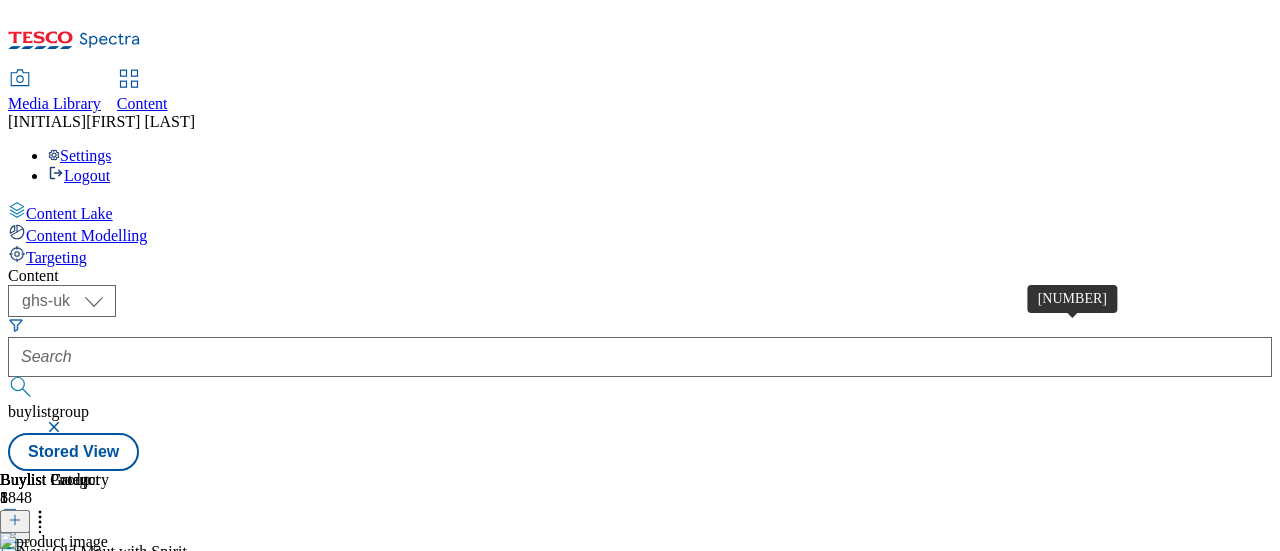 click on "[NUMBER]" at bounding box center (39, 620) 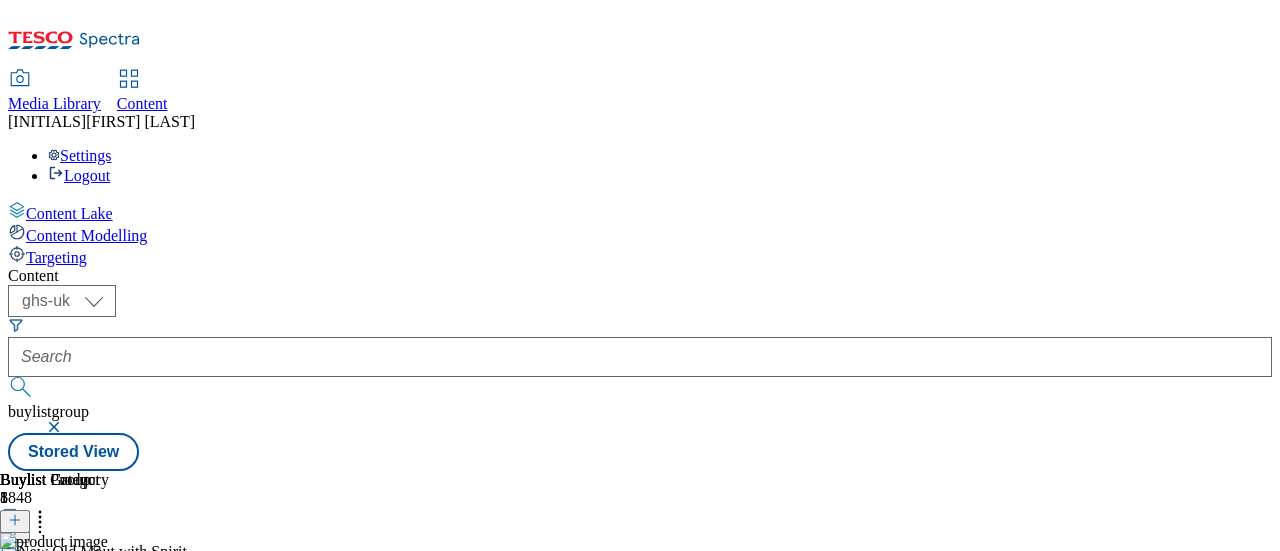 scroll, scrollTop: 139, scrollLeft: 0, axis: vertical 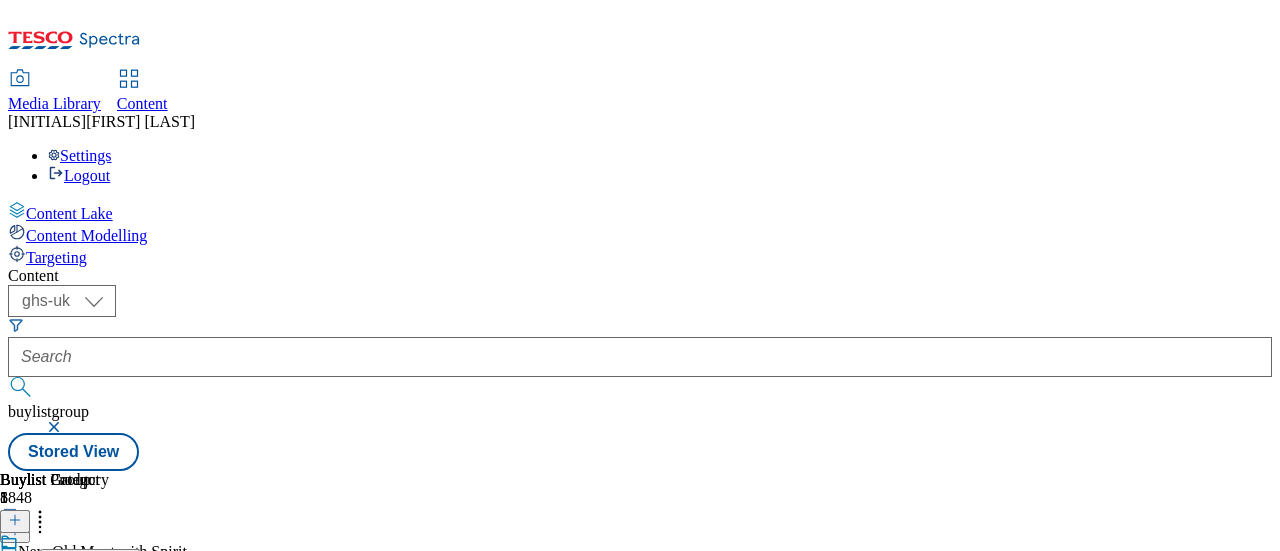 click on "Reorder" at bounding box center [227, 586] 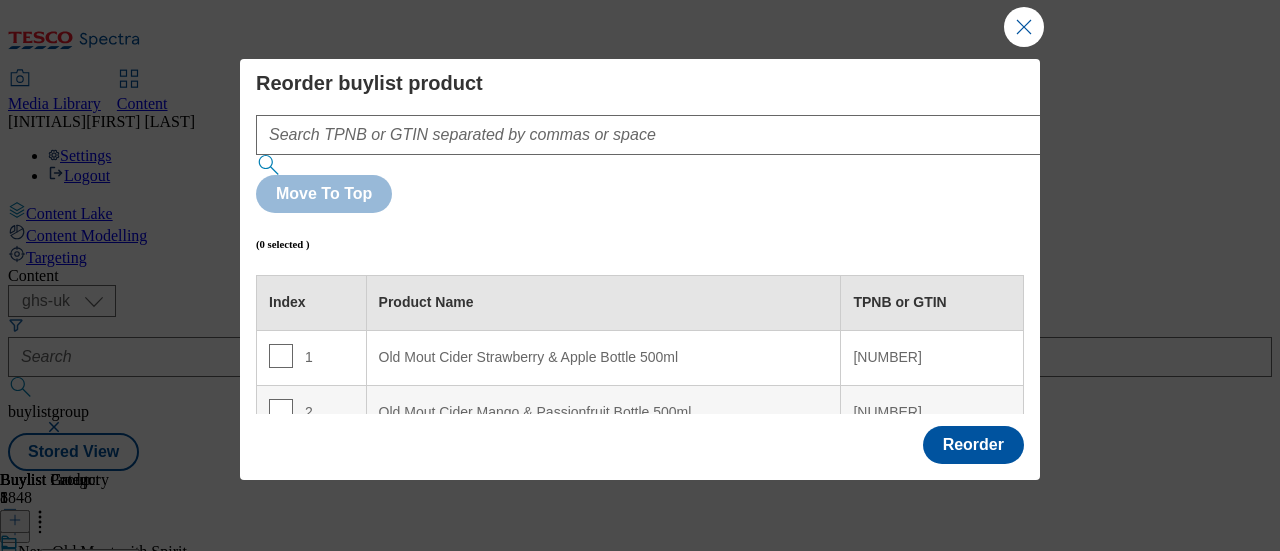 scroll, scrollTop: 32, scrollLeft: 0, axis: vertical 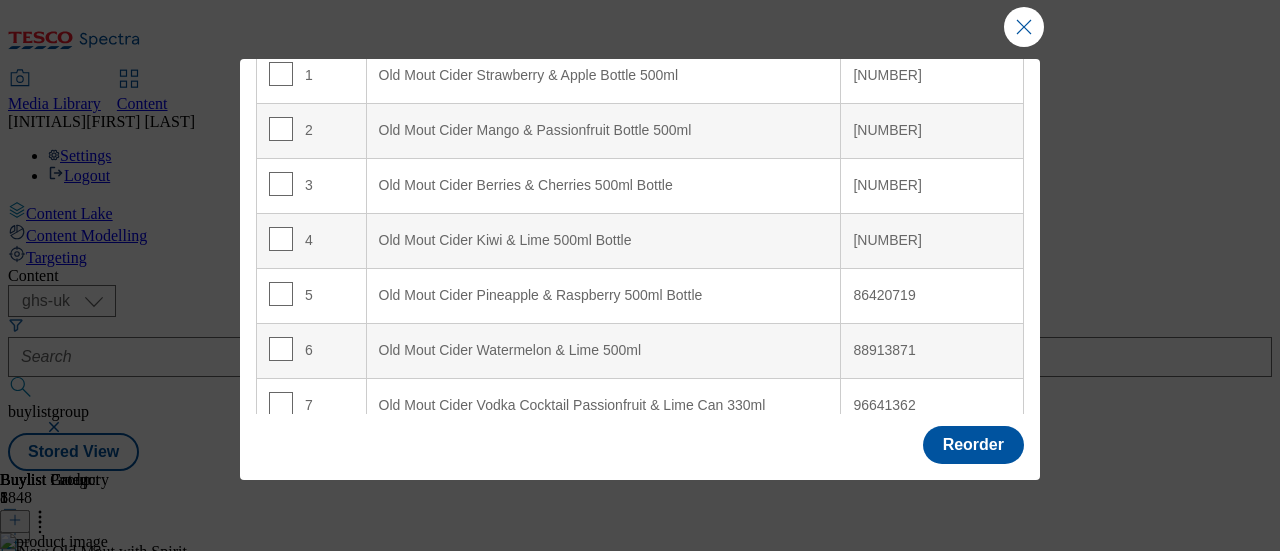 drag, startPoint x: 725, startPoint y: 305, endPoint x: 674, endPoint y: 261, distance: 67.357254 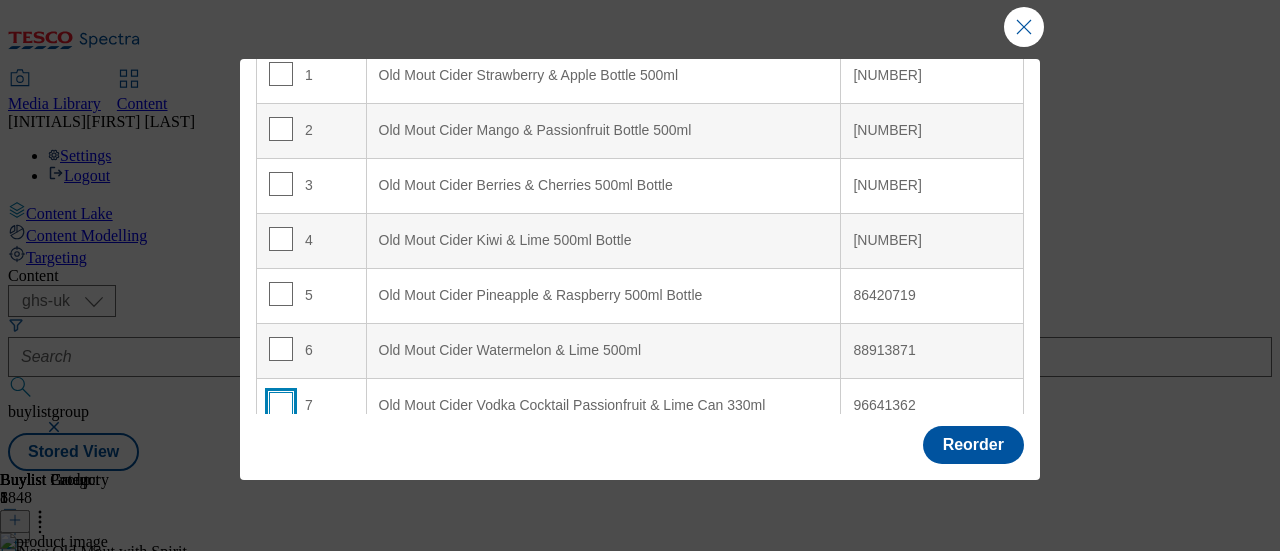click at bounding box center [281, 404] 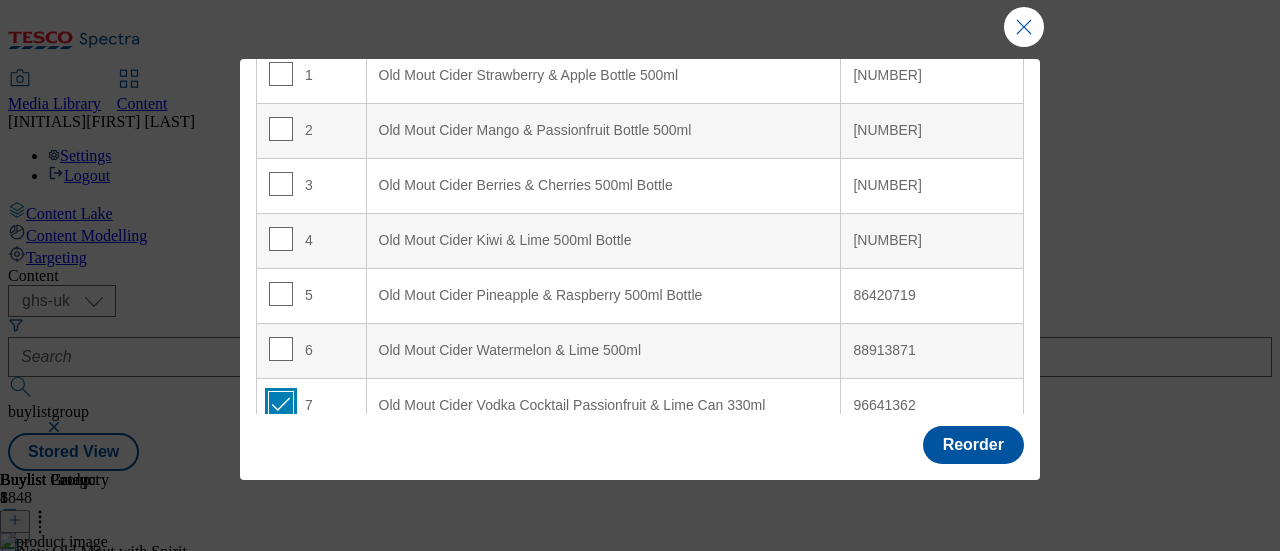checkbox on "true" 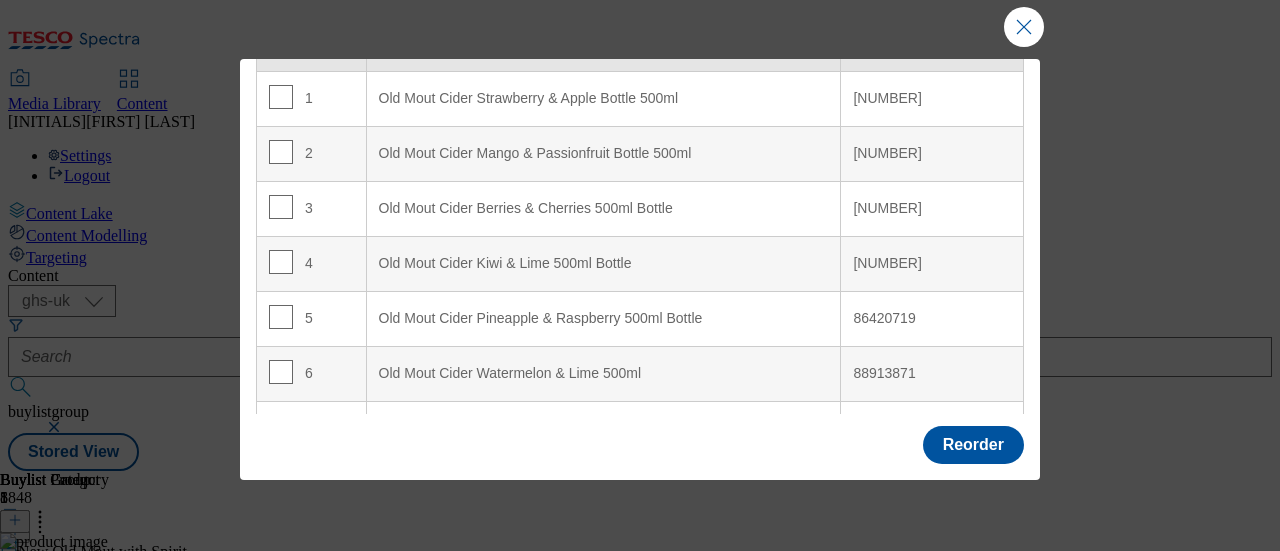 scroll, scrollTop: 0, scrollLeft: 0, axis: both 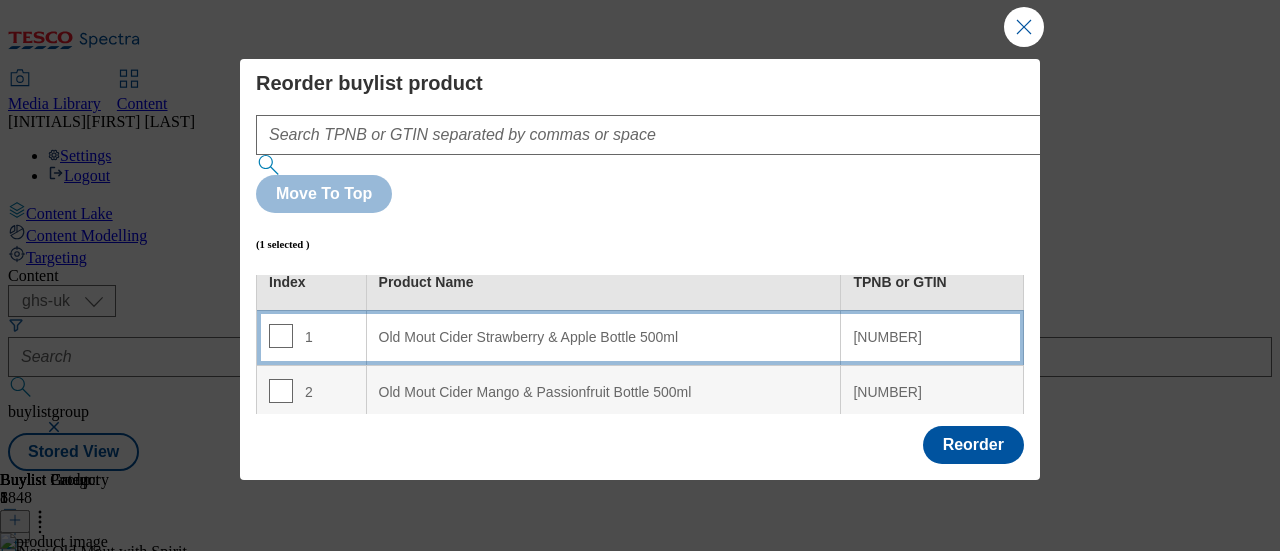 drag, startPoint x: 507, startPoint y: 232, endPoint x: 508, endPoint y: 269, distance: 37.01351 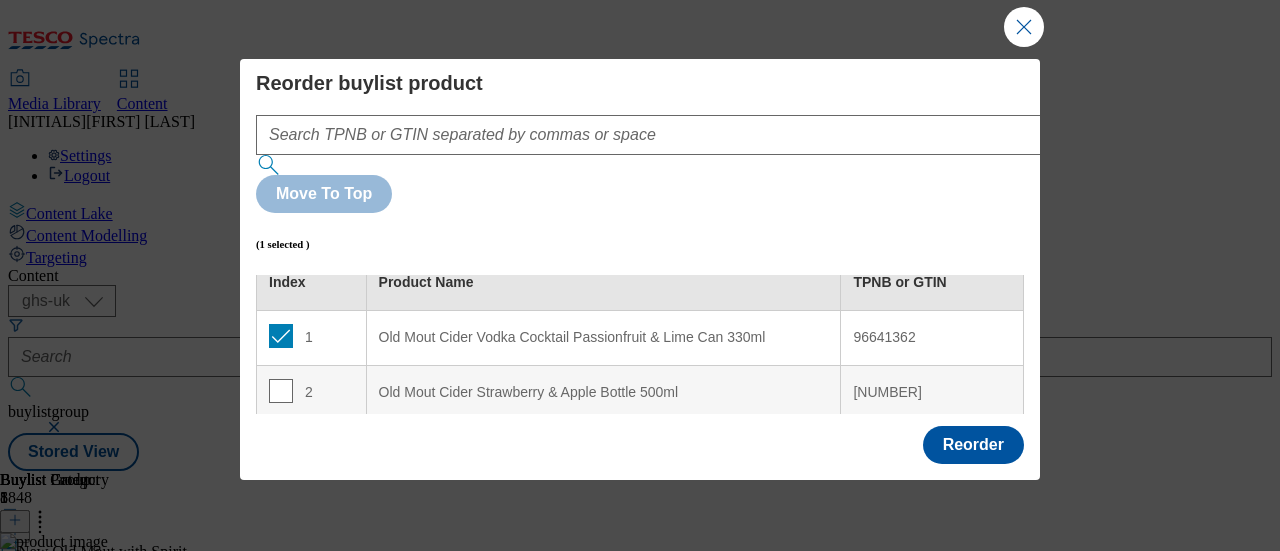 click on "Old Mout Cider Vodka Cocktail Passionfruit & Lime Can 330ml" at bounding box center [603, 337] 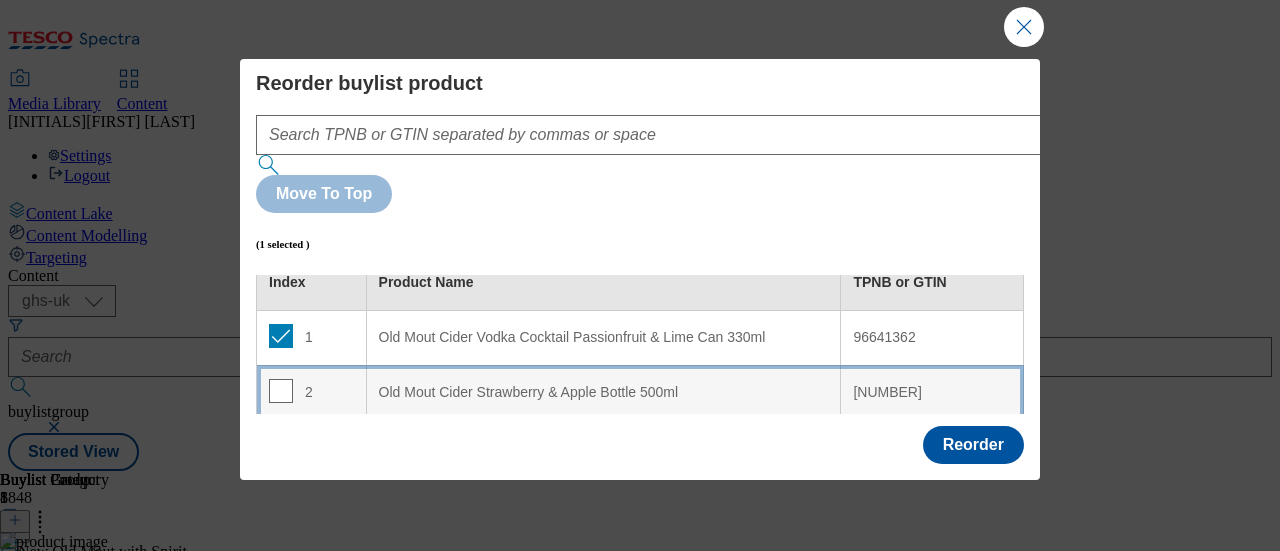 scroll, scrollTop: 32, scrollLeft: 0, axis: vertical 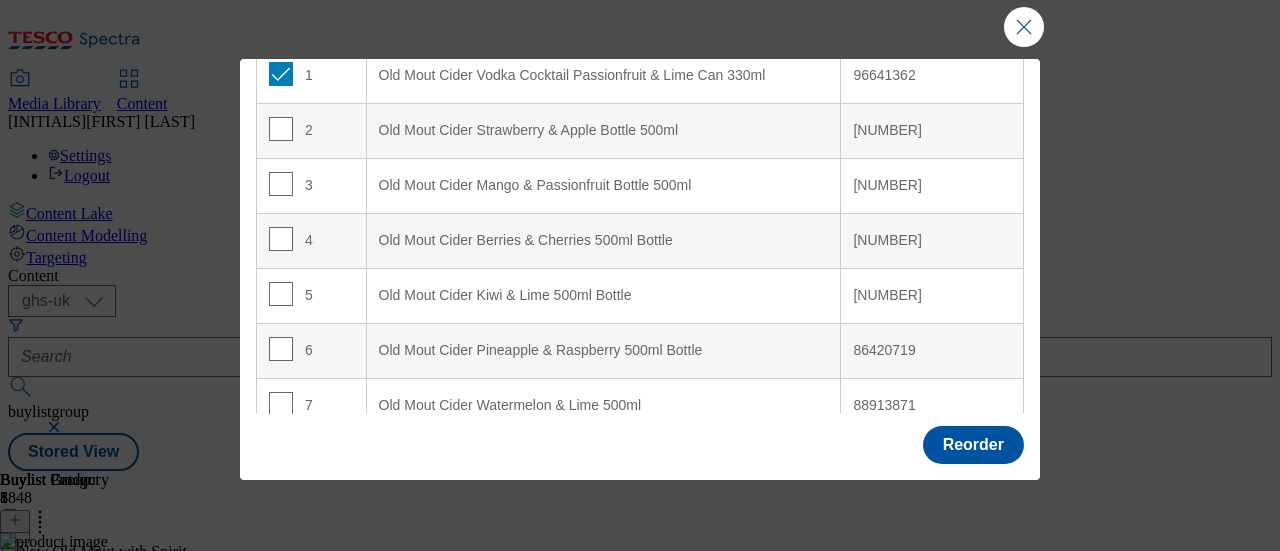 click at bounding box center (281, 459) 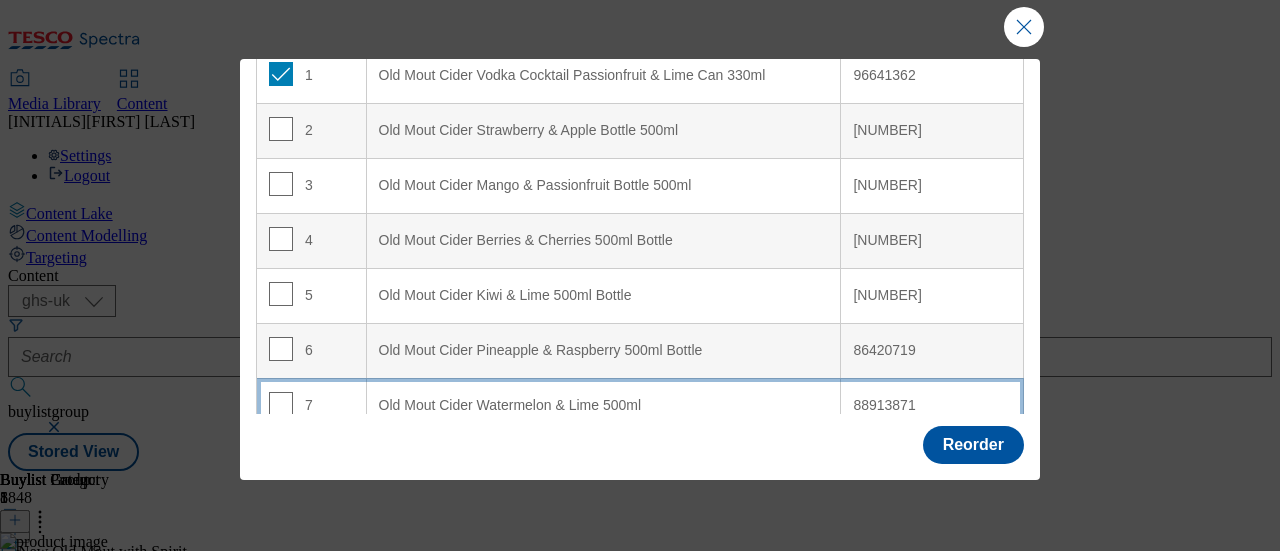 drag, startPoint x: 416, startPoint y: 369, endPoint x: 418, endPoint y: 327, distance: 42.047592 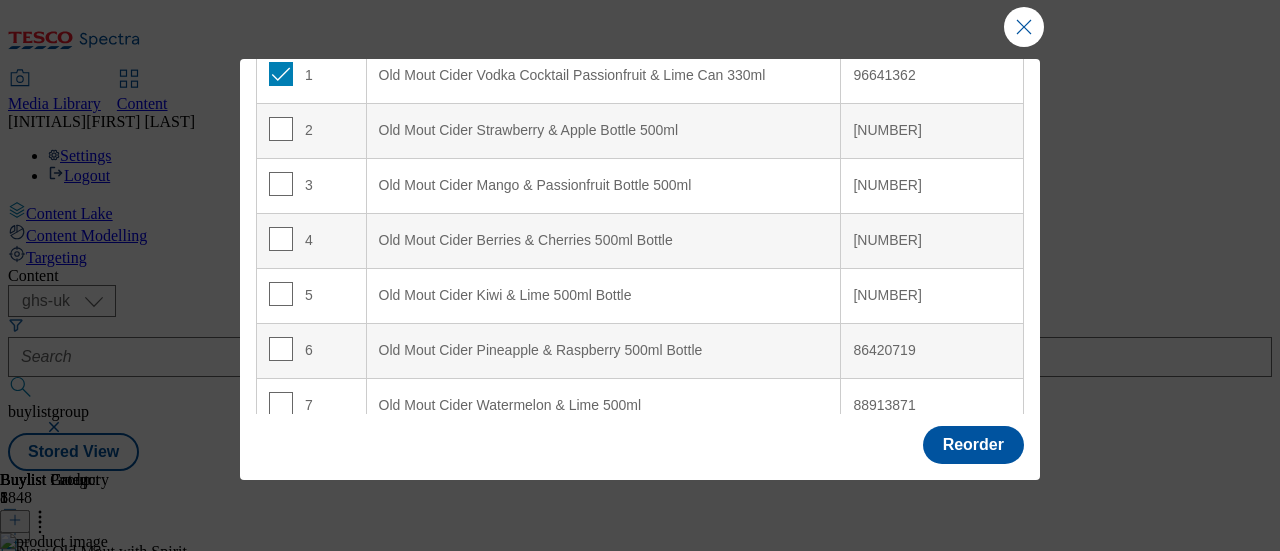 click on "Old Mout Cider Gin Cocktail Raspberry & Rhubarb Can 330ml" at bounding box center (603, 460) 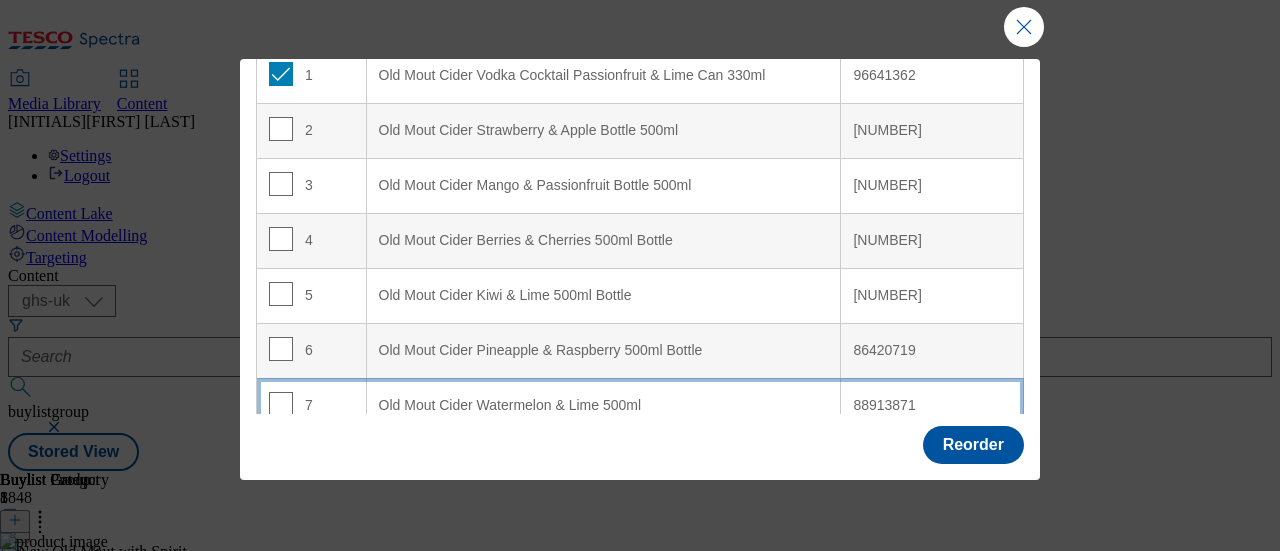 drag, startPoint x: 792, startPoint y: 339, endPoint x: 867, endPoint y: 315, distance: 78.74643 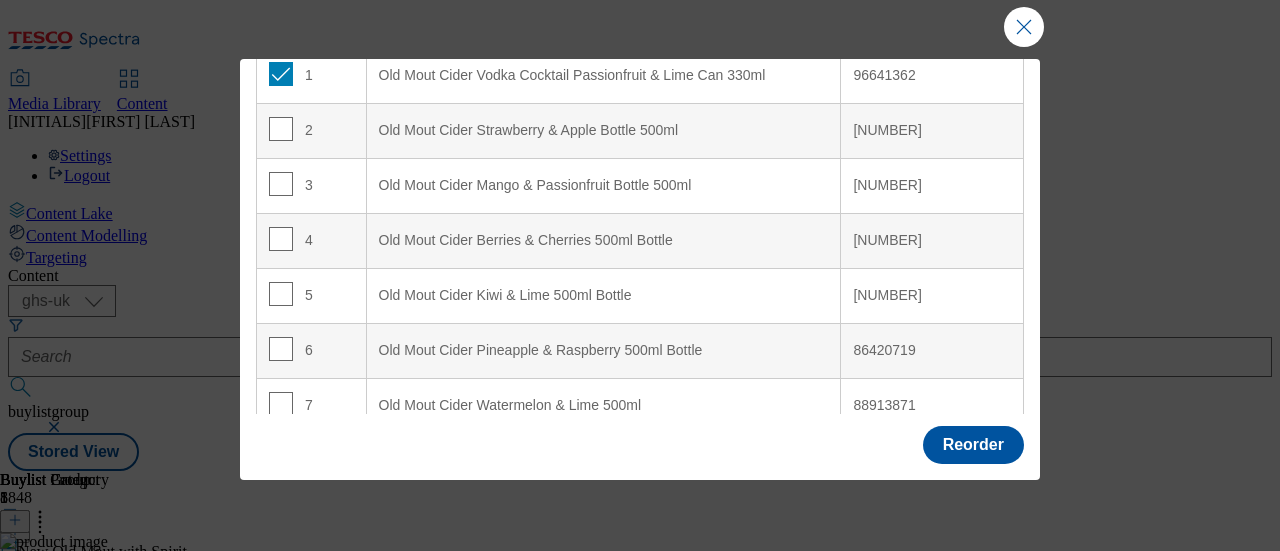 click on "Old Mout Cider Gin Cocktail Raspberry & Rhubarb Can 330ml" at bounding box center (603, 460) 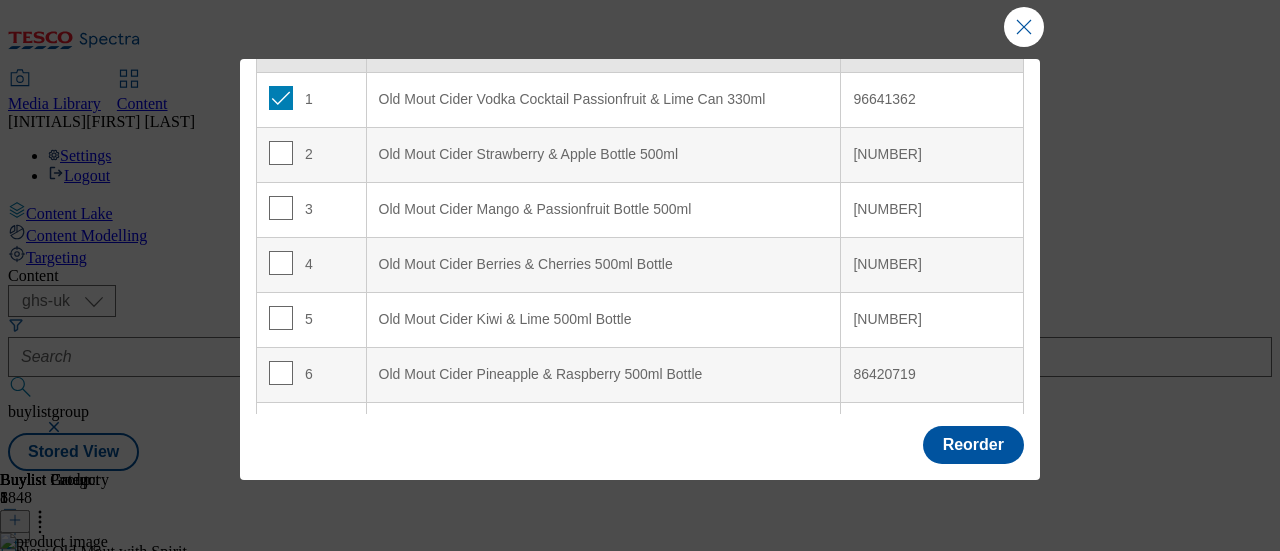 scroll, scrollTop: 0, scrollLeft: 0, axis: both 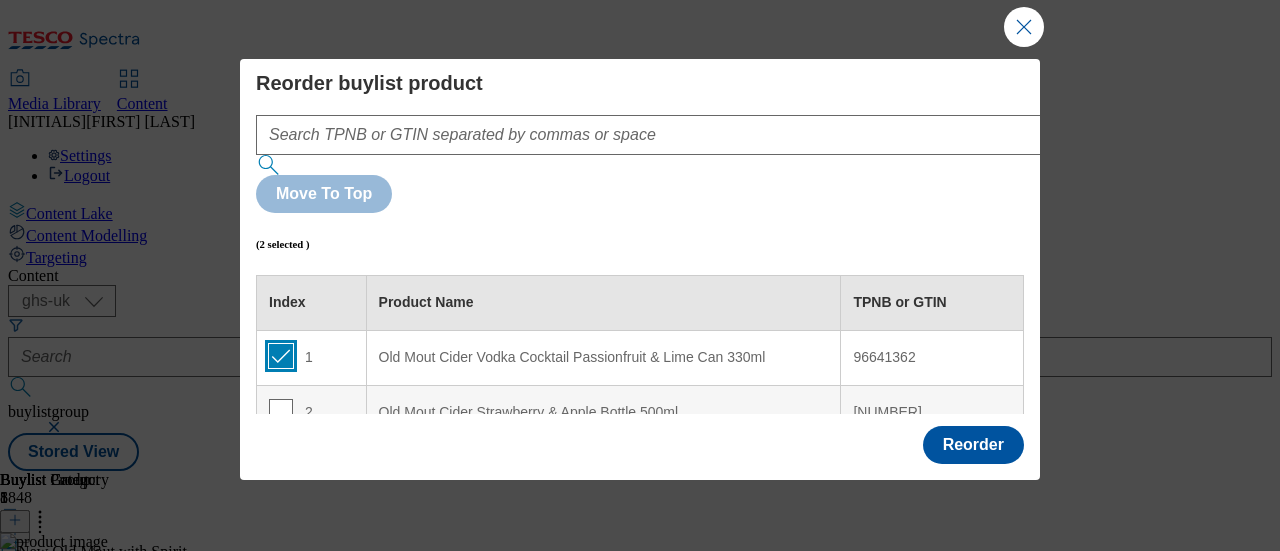 click at bounding box center [281, 356] 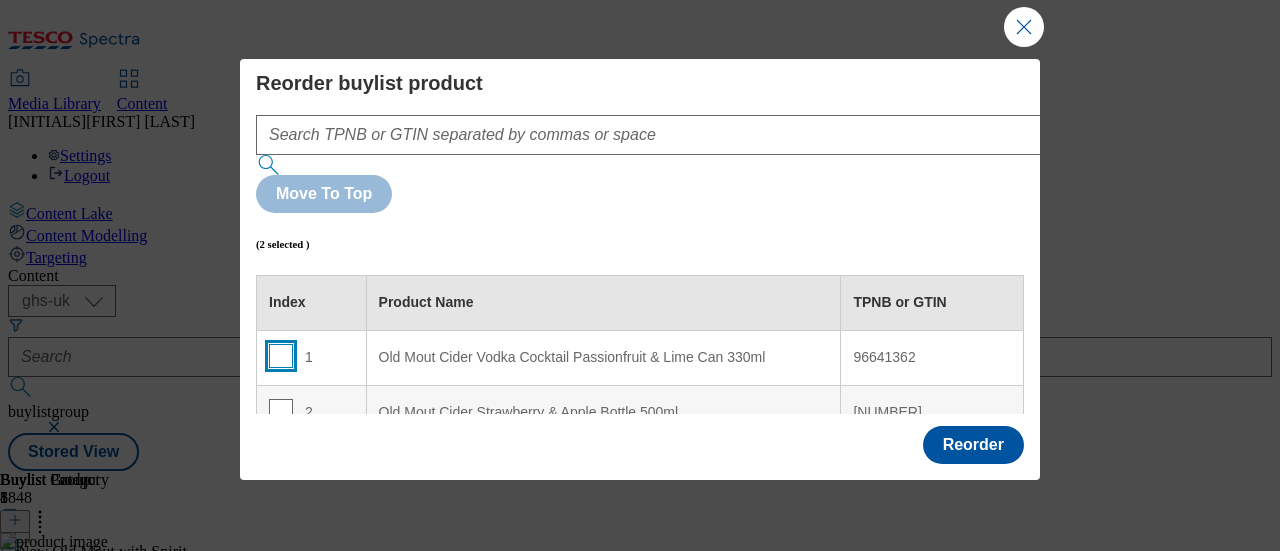 checkbox on "false" 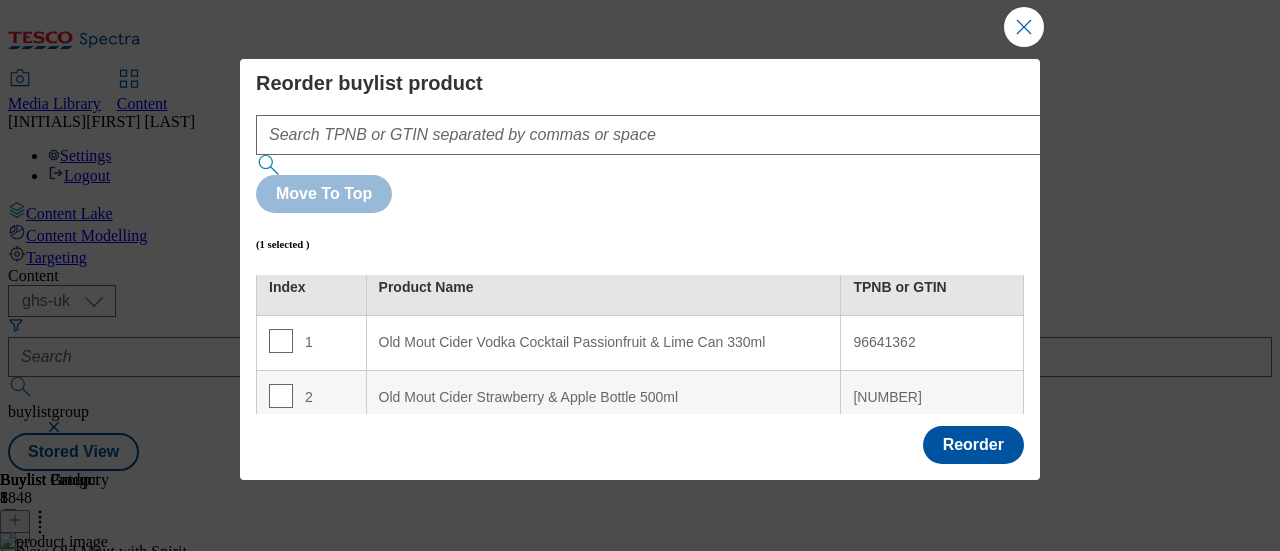 scroll, scrollTop: 32, scrollLeft: 0, axis: vertical 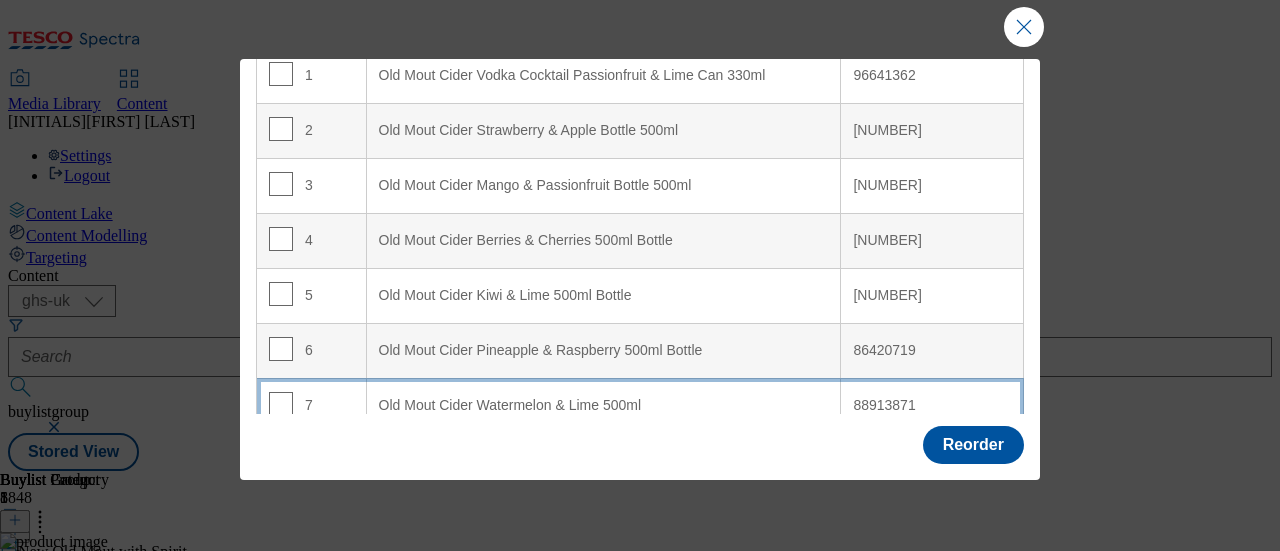 drag, startPoint x: 520, startPoint y: 298, endPoint x: 509, endPoint y: 340, distance: 43.416588 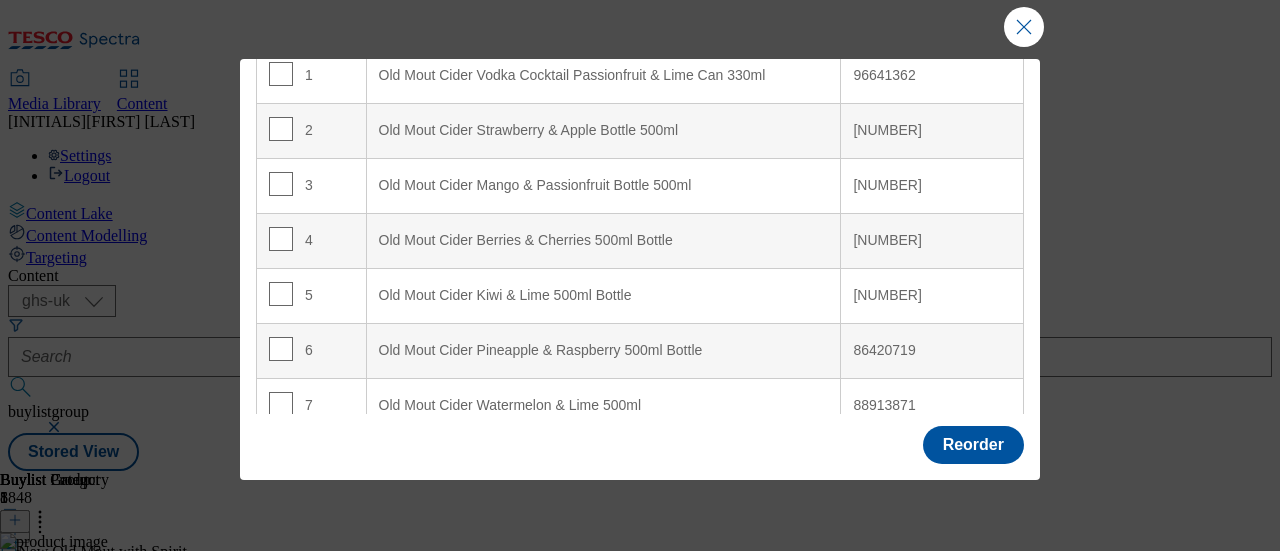 drag, startPoint x: 725, startPoint y: 338, endPoint x: 729, endPoint y: 375, distance: 37.215588 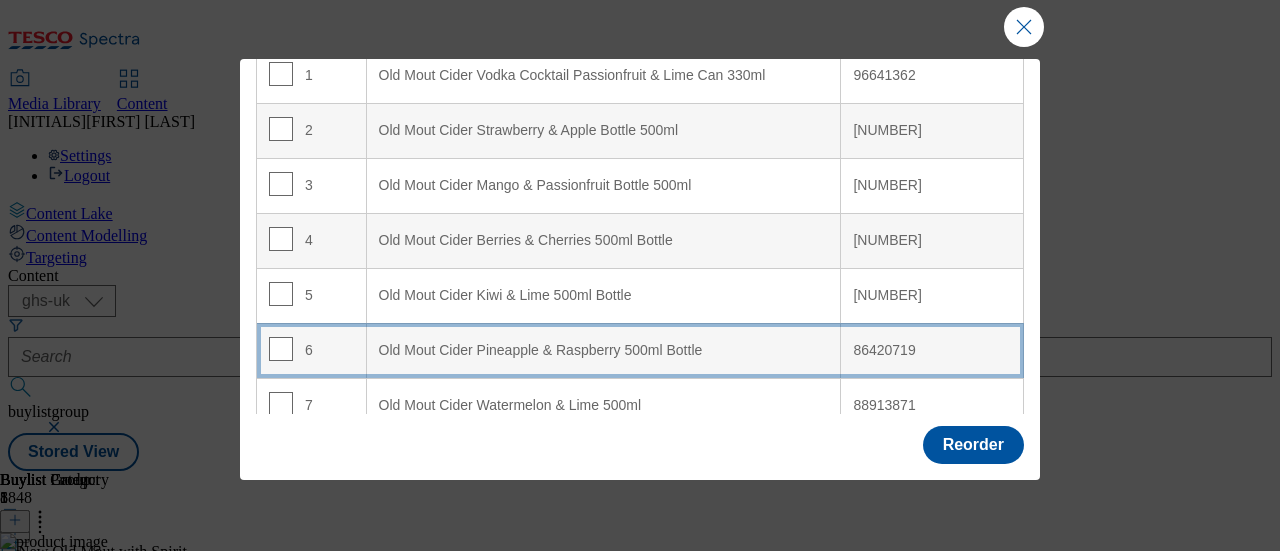 drag, startPoint x: 575, startPoint y: 369, endPoint x: 590, endPoint y: 242, distance: 127.88276 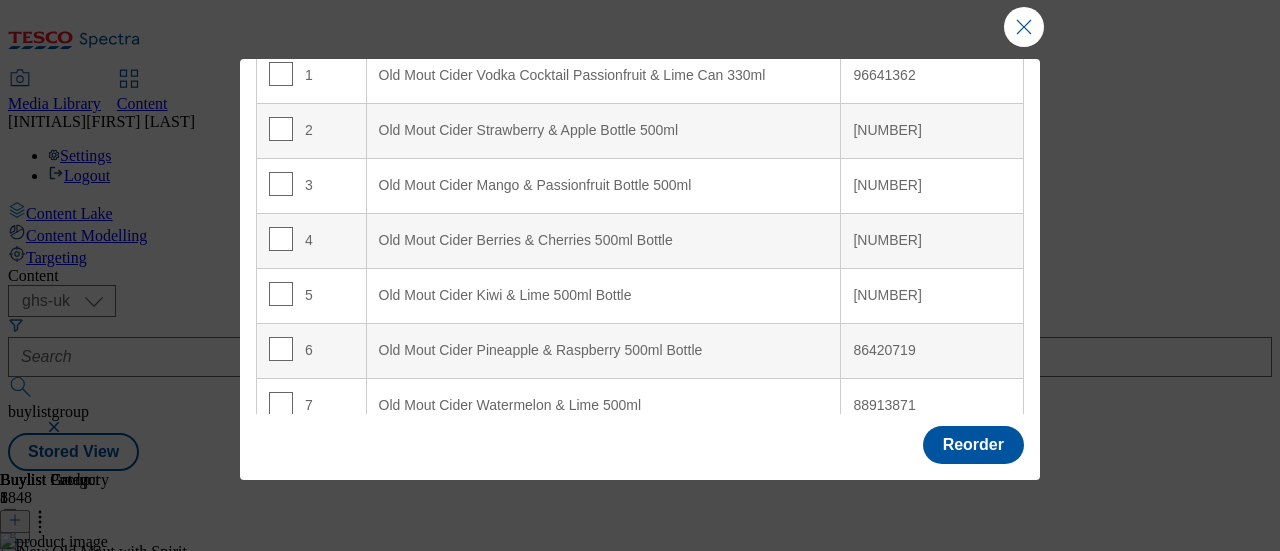 click on "Old Mout Cider Gin Cocktail Raspberry & Rhubarb Can 330ml" at bounding box center [603, 460] 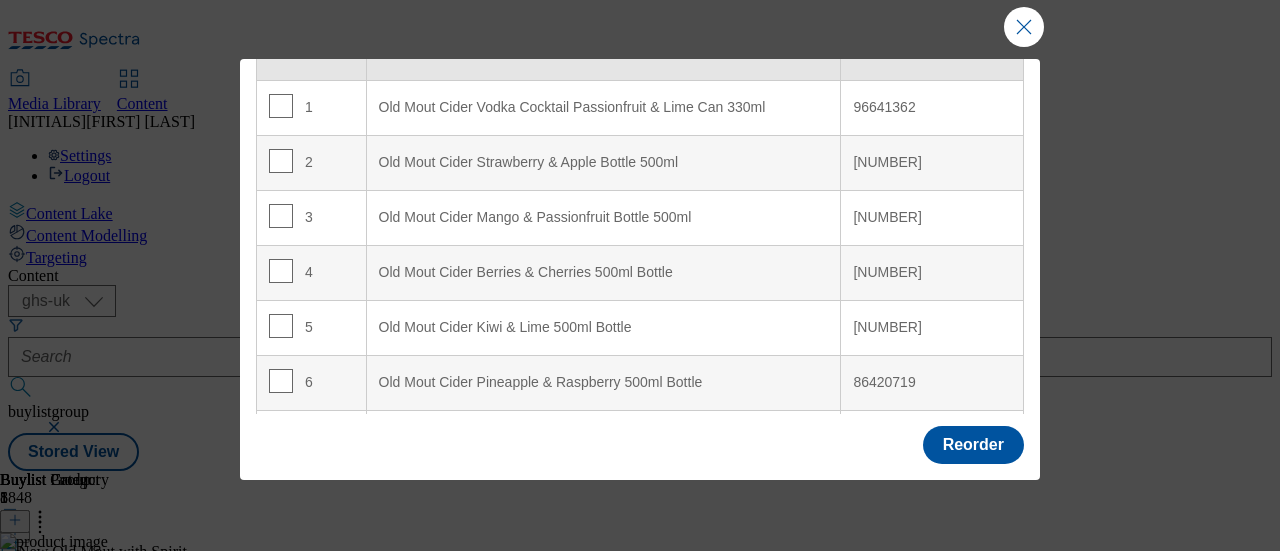 scroll, scrollTop: 106, scrollLeft: 0, axis: vertical 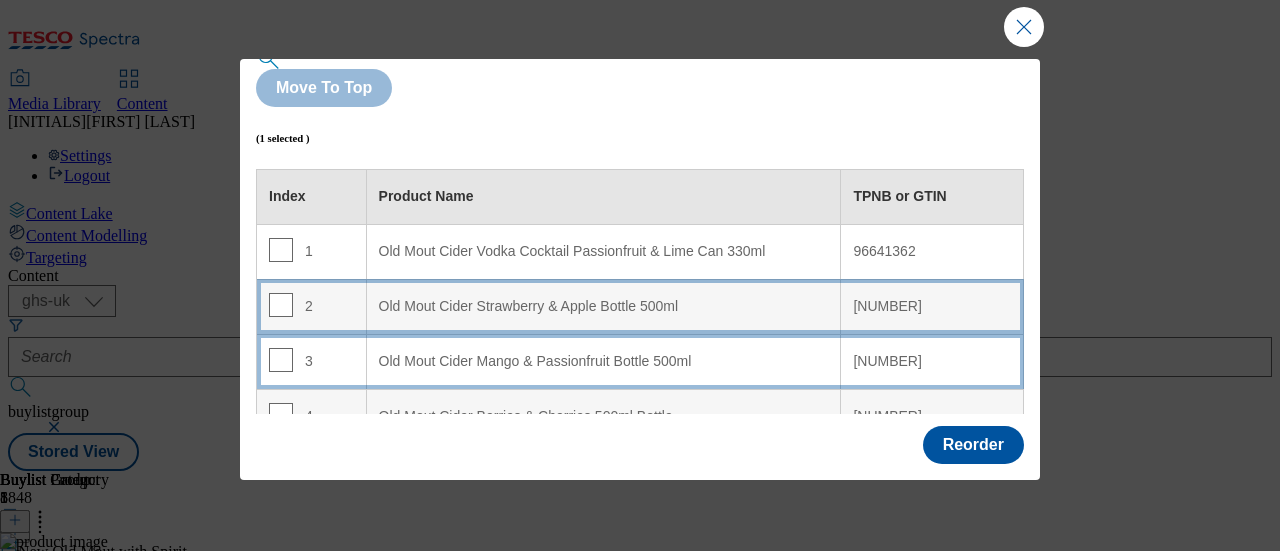 drag, startPoint x: 766, startPoint y: 275, endPoint x: 755, endPoint y: 221, distance: 55.108982 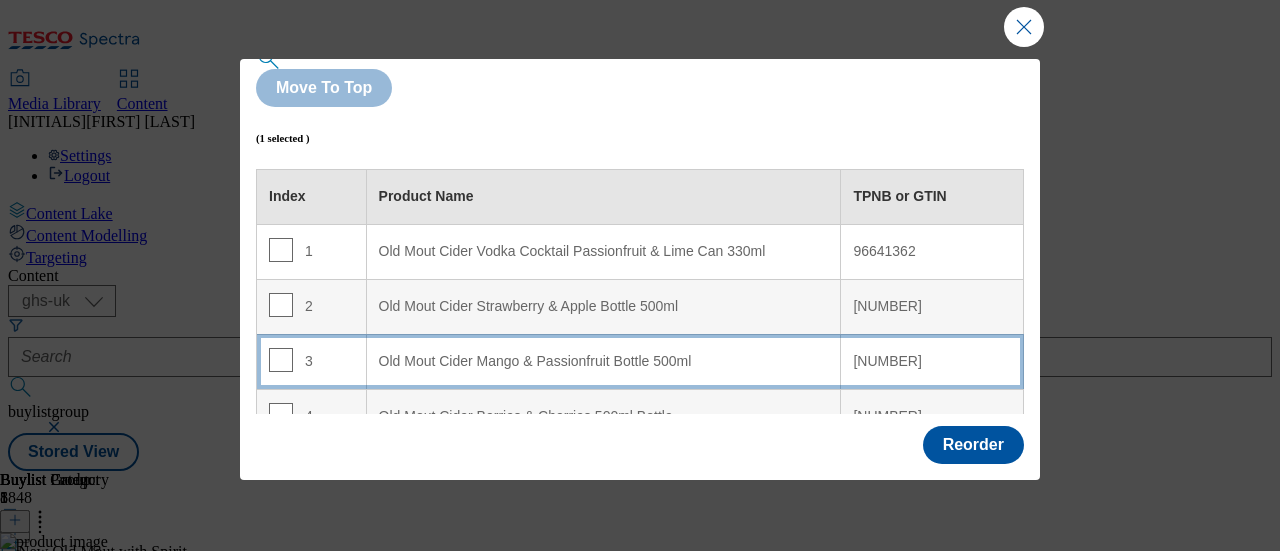 scroll, scrollTop: 32, scrollLeft: 0, axis: vertical 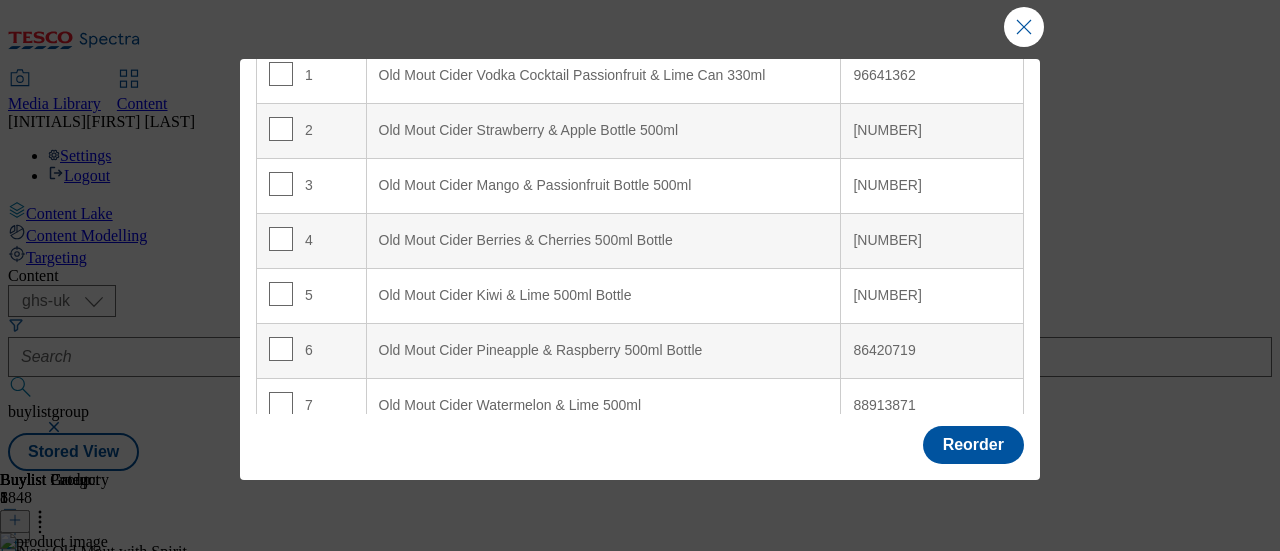 click on "Old Mout Cider Gin Cocktail Raspberry & Rhubarb Can 330ml" at bounding box center [603, 460] 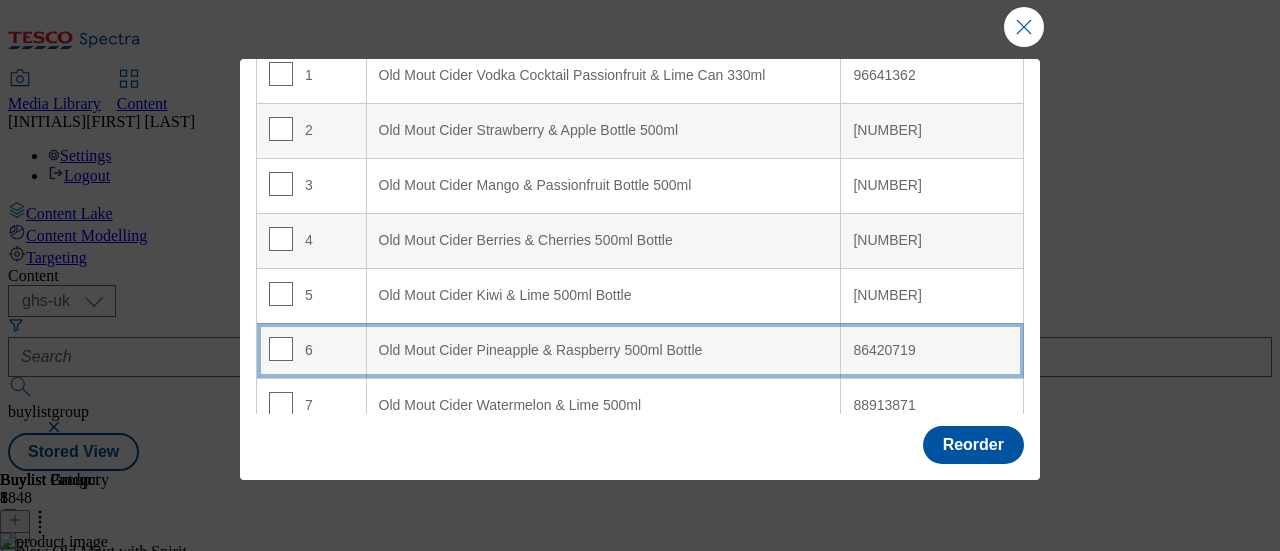 drag, startPoint x: 327, startPoint y: 359, endPoint x: 478, endPoint y: 267, distance: 176.81912 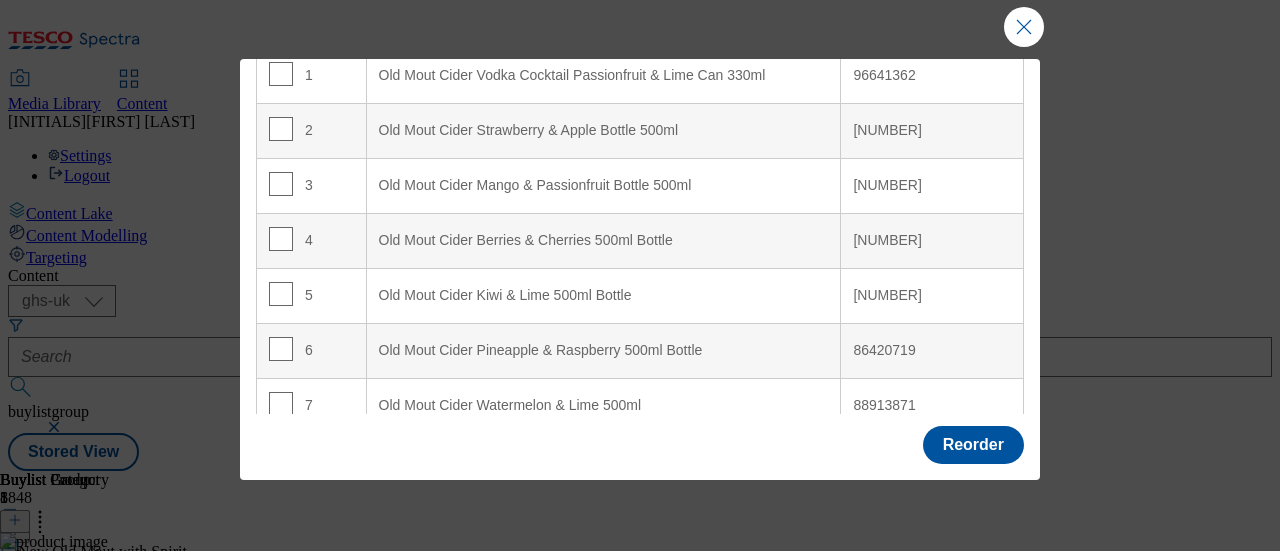 click on "Old Mout Cider Gin Cocktail Raspberry & Rhubarb Can 330ml" at bounding box center (603, 460) 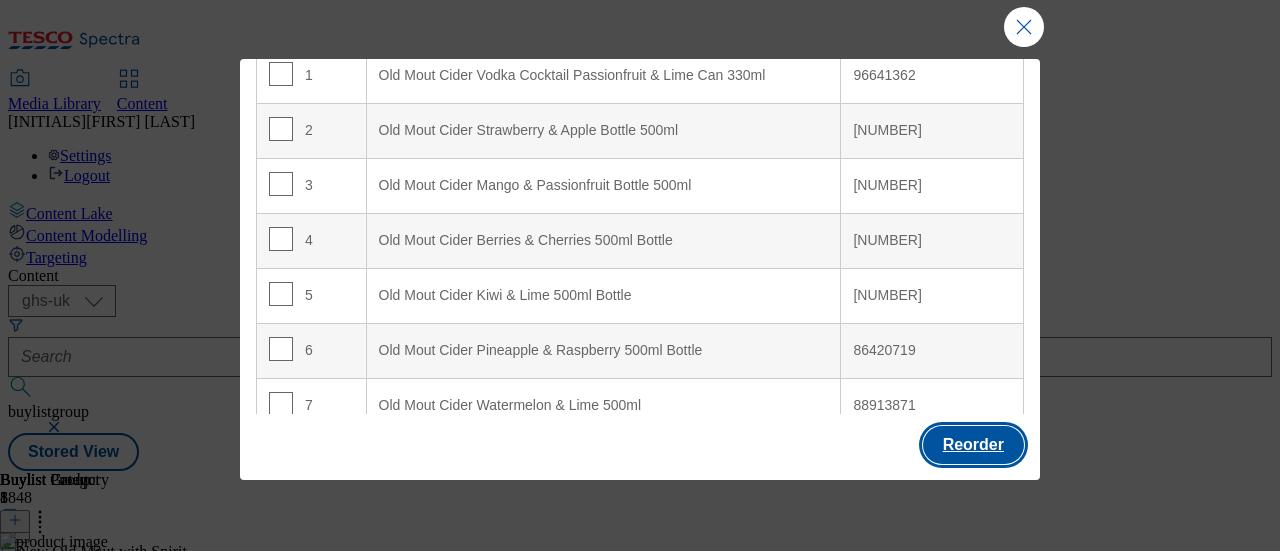 click on "Reorder" at bounding box center (973, 445) 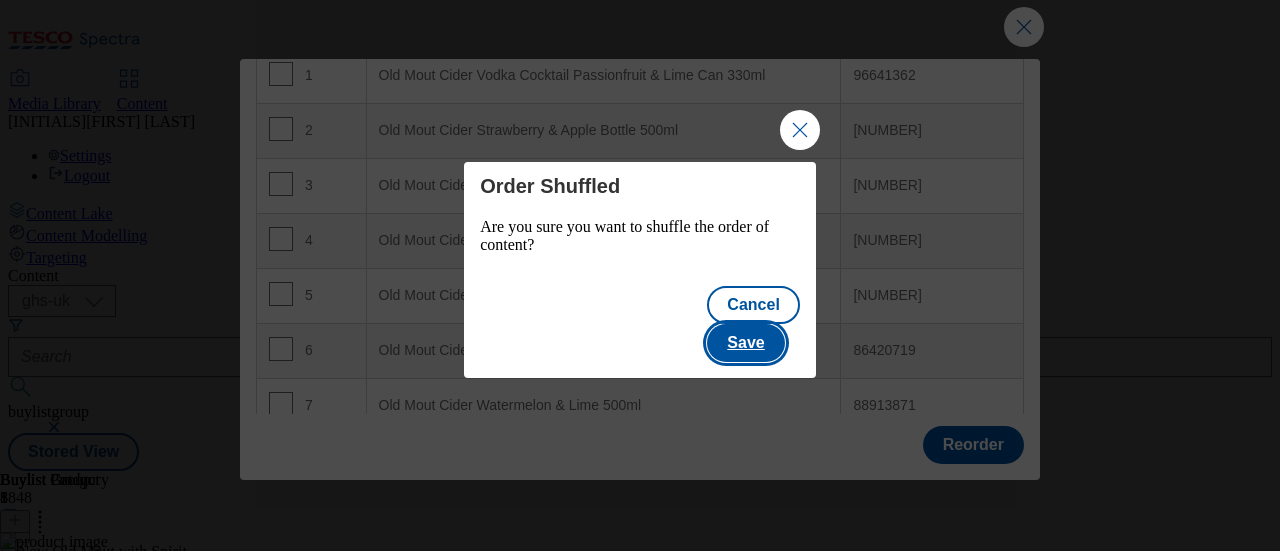 click on "Save" at bounding box center [745, 343] 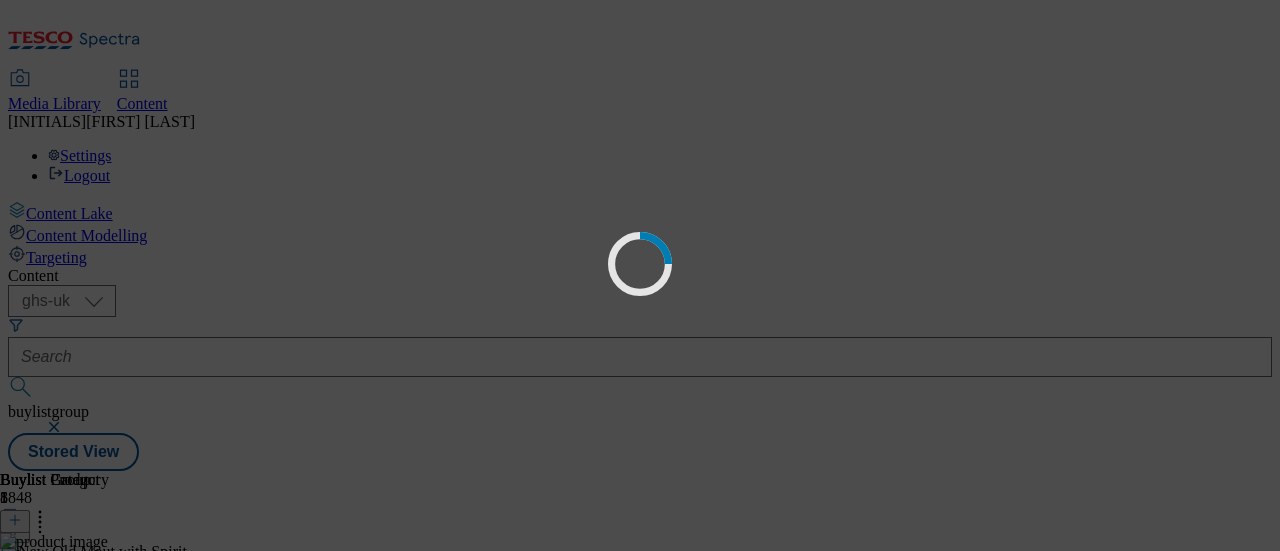 scroll, scrollTop: 0, scrollLeft: 0, axis: both 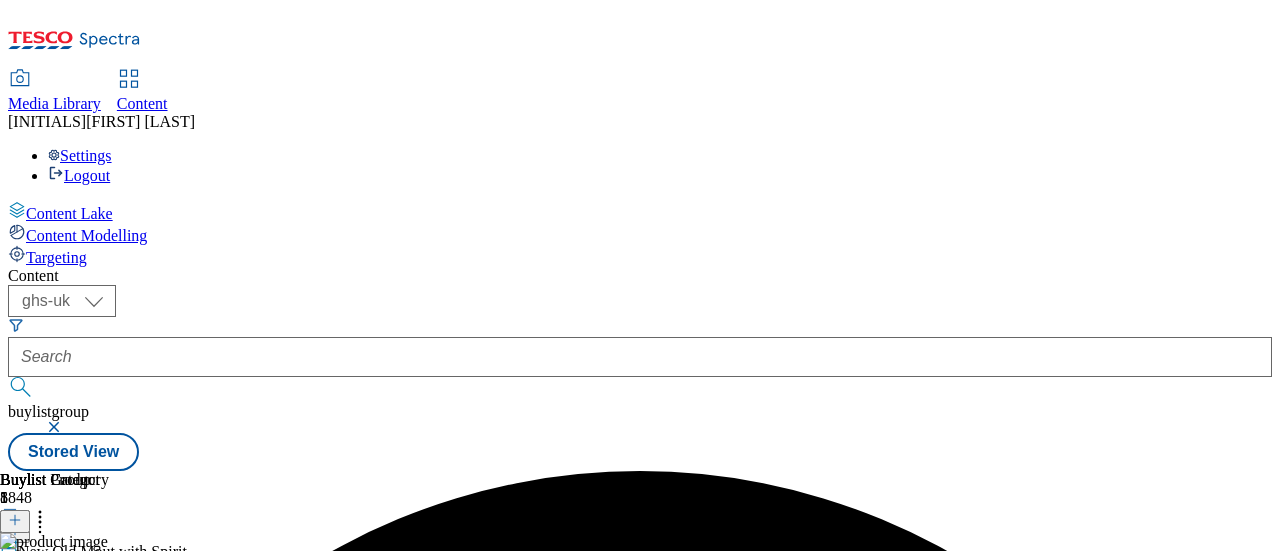 click on "Buylist Product 8" at bounding box center [207, 502] 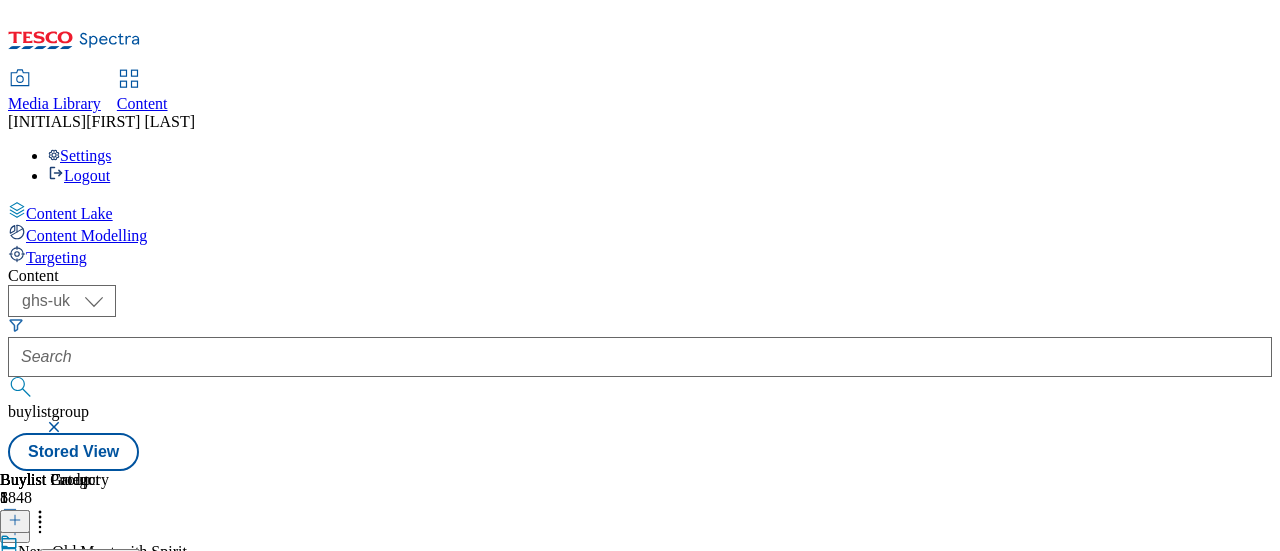 click on "Reorder" at bounding box center [80, 586] 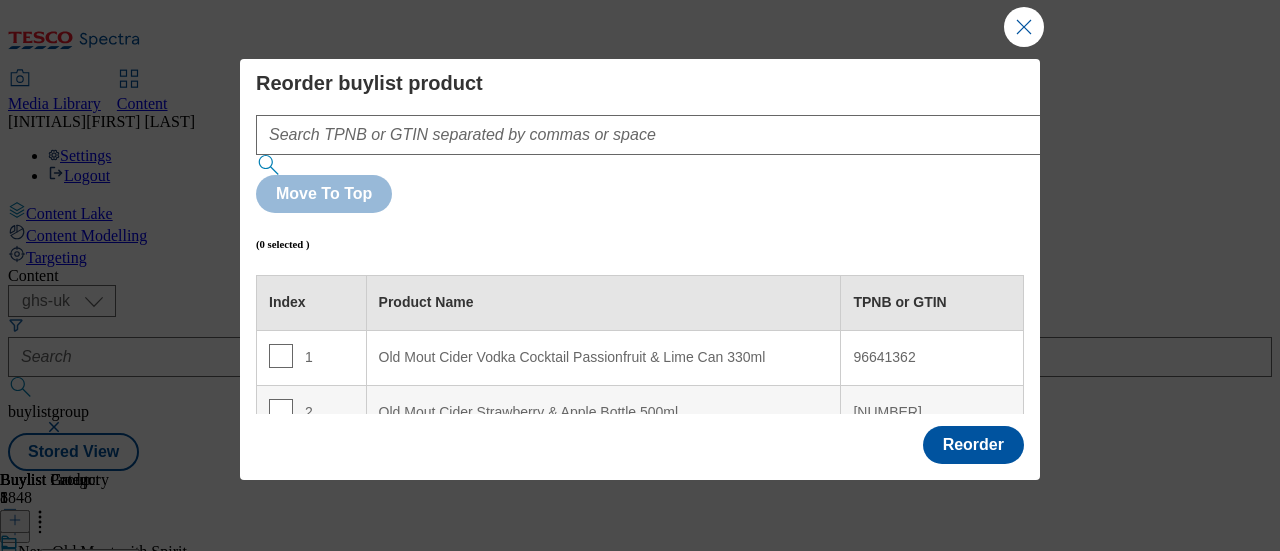 scroll, scrollTop: 32, scrollLeft: 0, axis: vertical 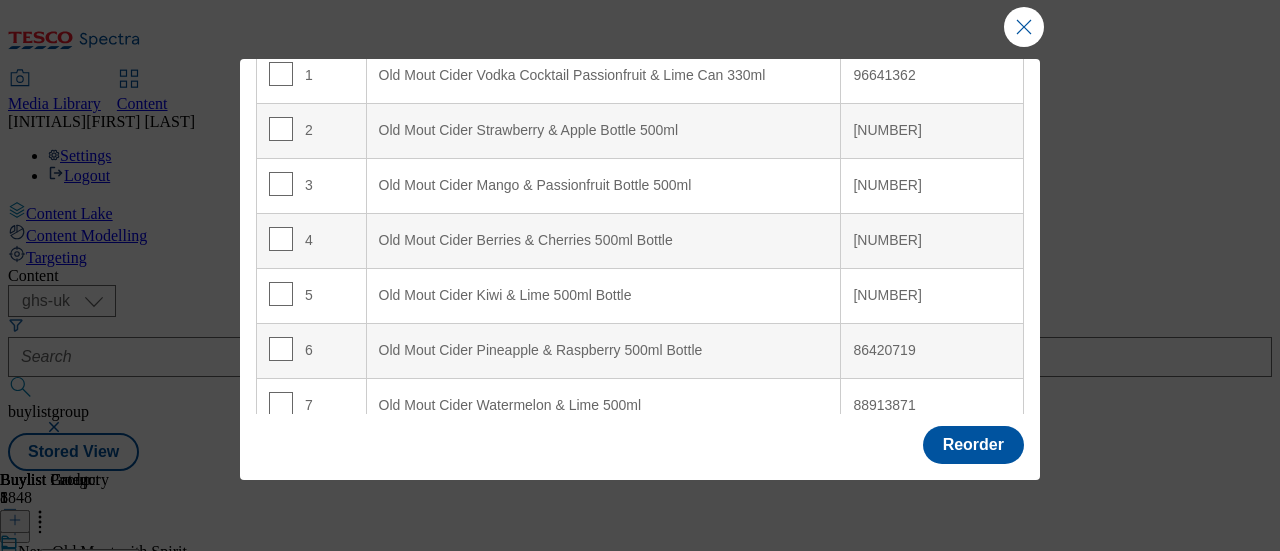 click on "Old Mout Cider Gin Cocktail Raspberry & Rhubarb Can 330ml" at bounding box center [604, 461] 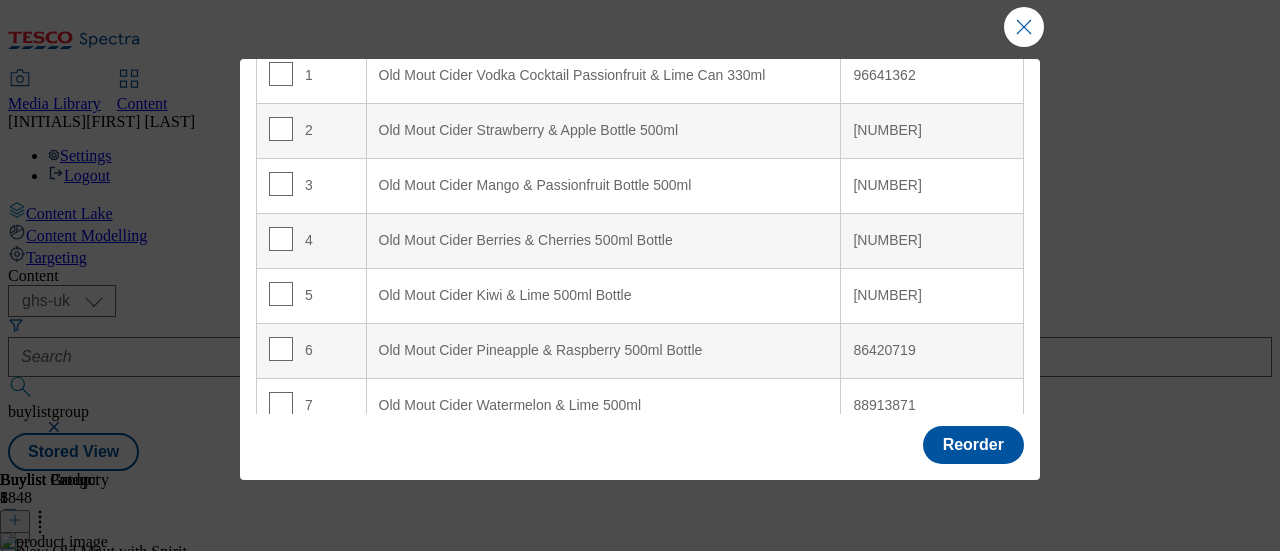 scroll, scrollTop: 251, scrollLeft: 0, axis: vertical 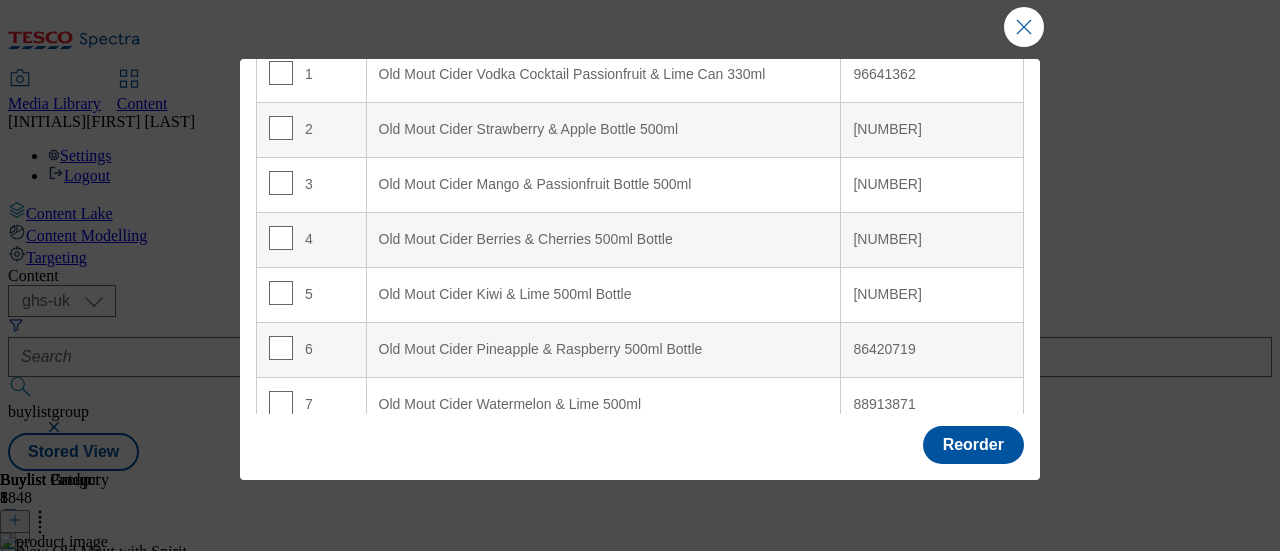 drag, startPoint x: 636, startPoint y: 373, endPoint x: 711, endPoint y: 359, distance: 76.29548 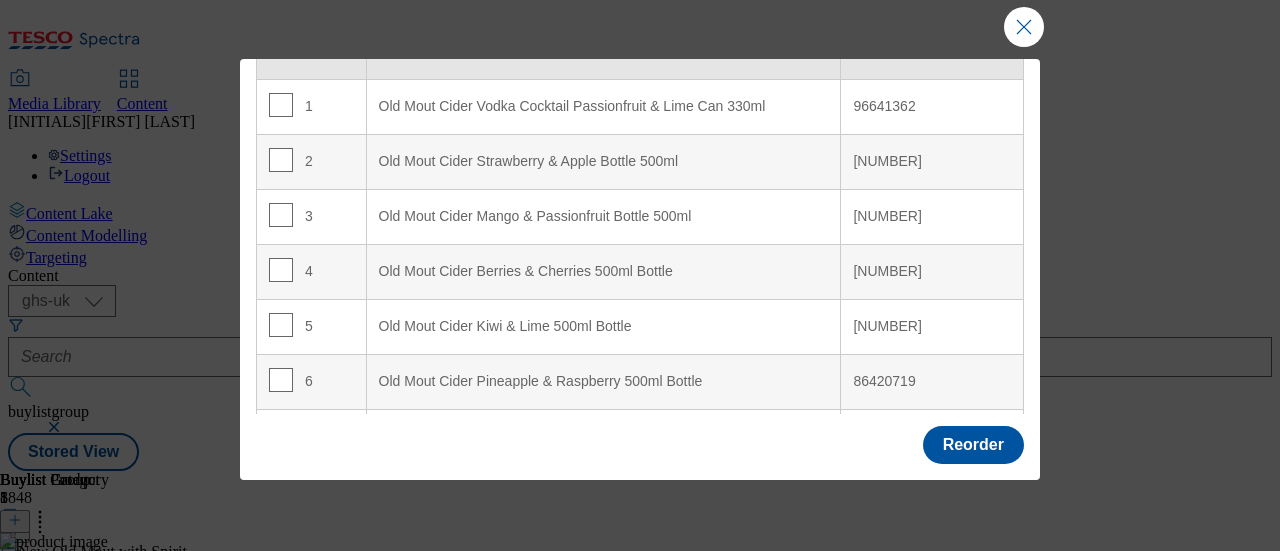 scroll, scrollTop: 0, scrollLeft: 0, axis: both 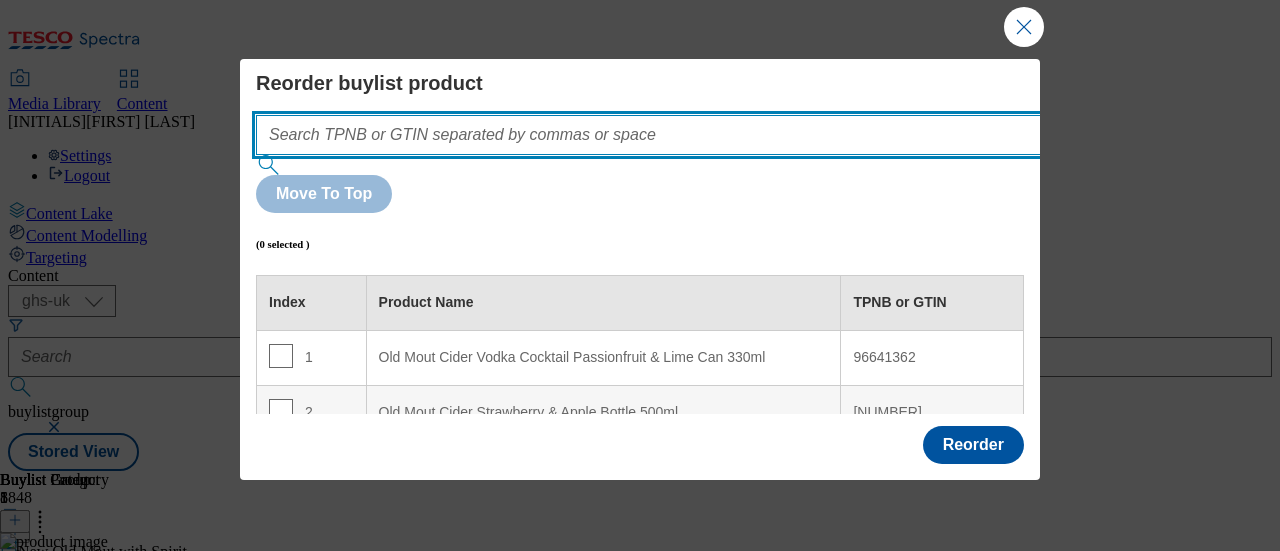 click at bounding box center [678, 135] 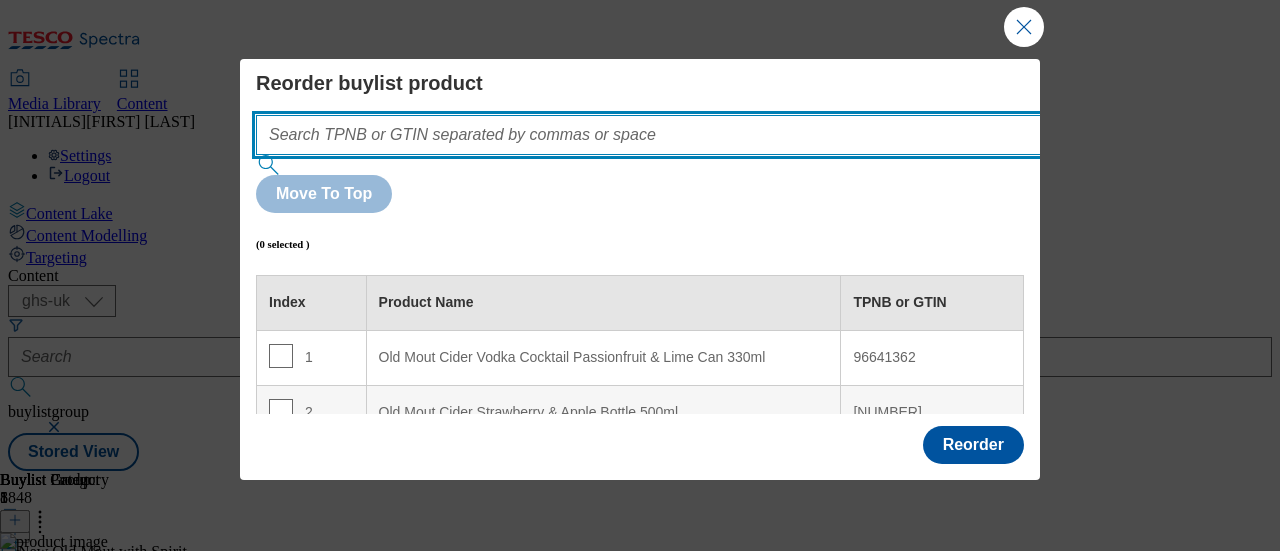 paste on "96488318" 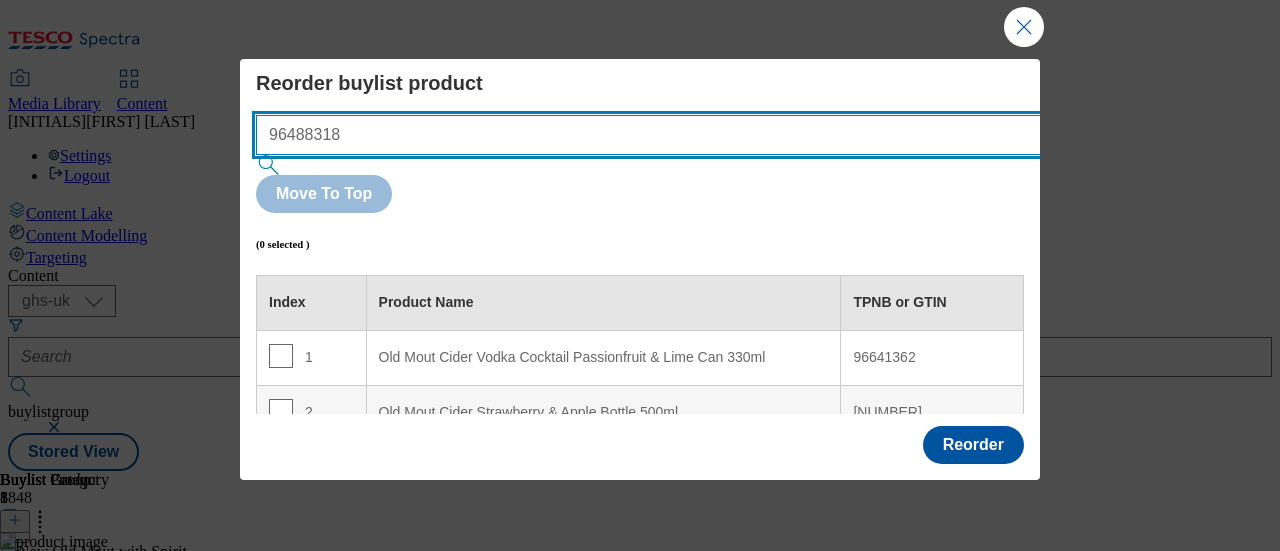 scroll, scrollTop: 68, scrollLeft: 0, axis: vertical 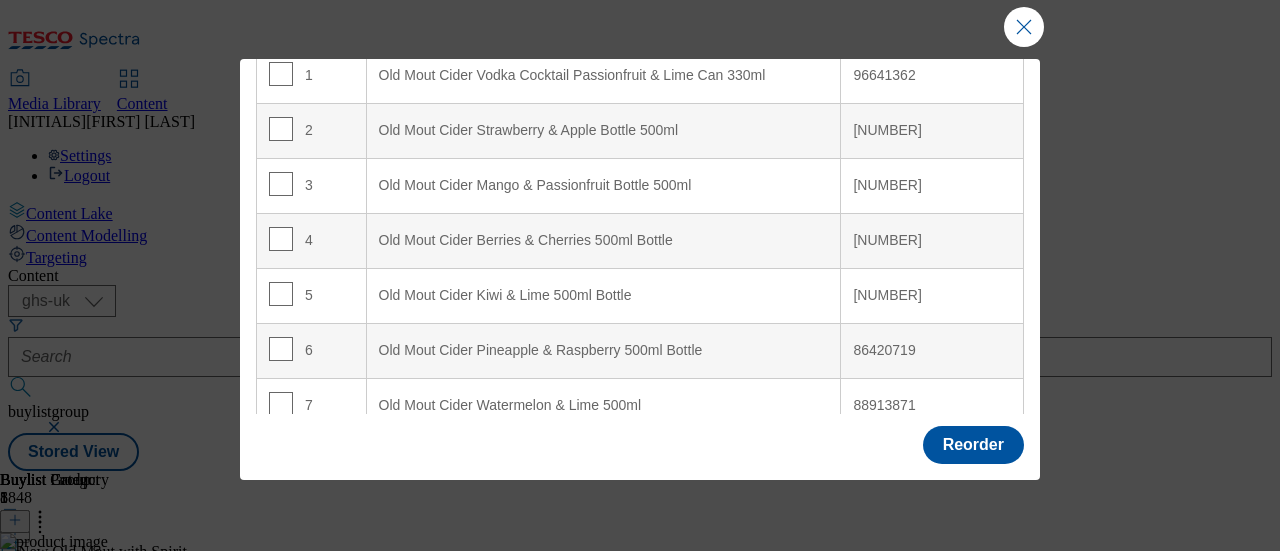 type on "96488318" 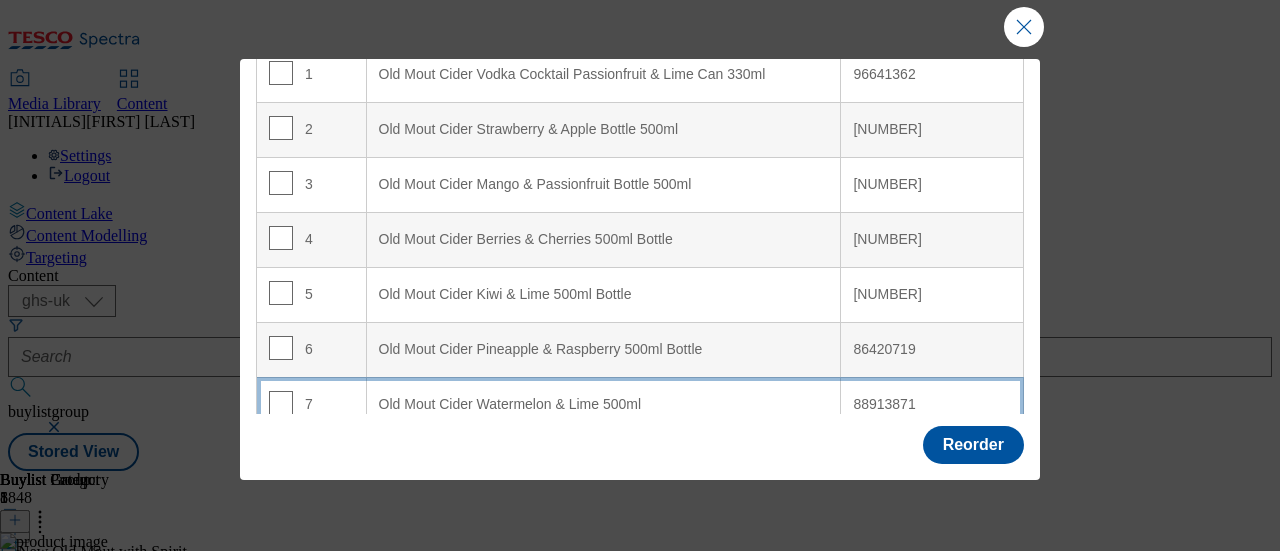 drag, startPoint x: 310, startPoint y: 369, endPoint x: 374, endPoint y: 315, distance: 83.737686 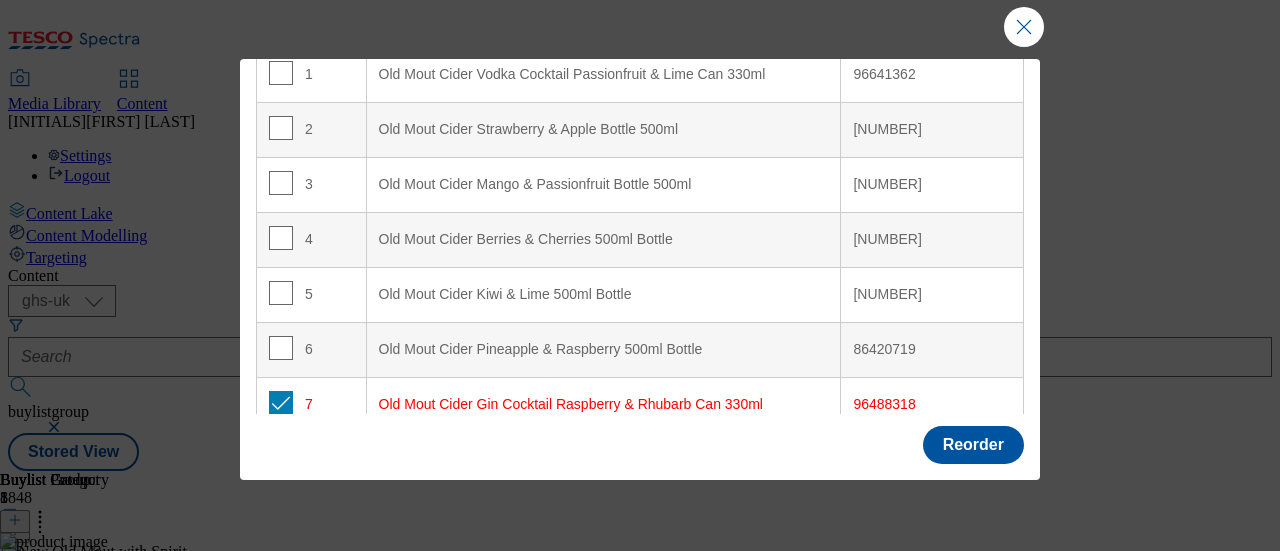 drag, startPoint x: 626, startPoint y: 310, endPoint x: 632, endPoint y: 285, distance: 25.70992 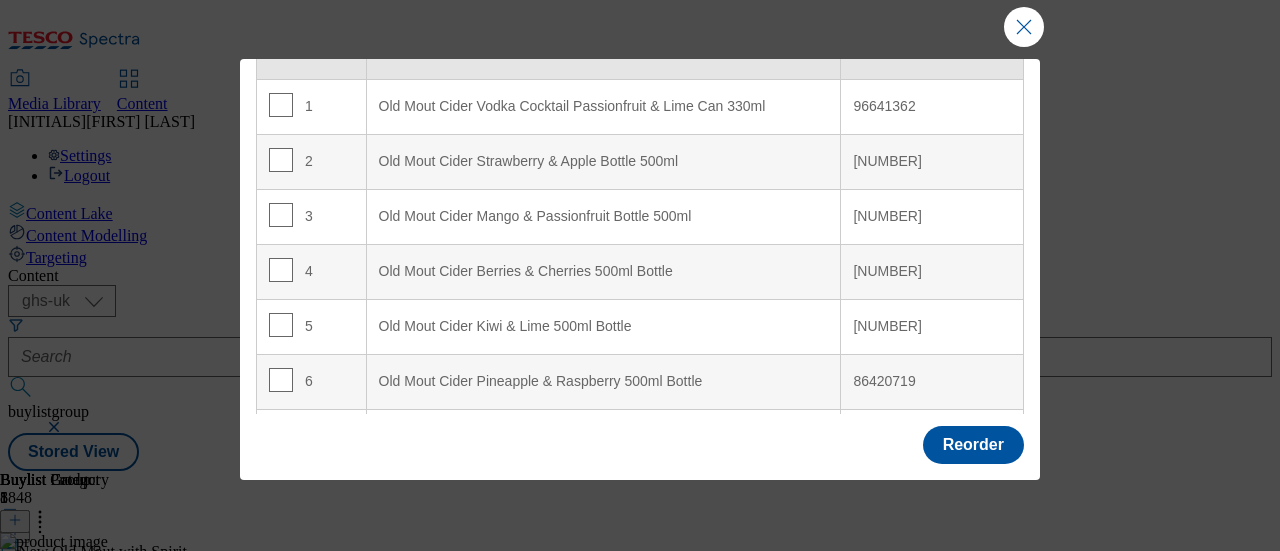 scroll, scrollTop: 32, scrollLeft: 0, axis: vertical 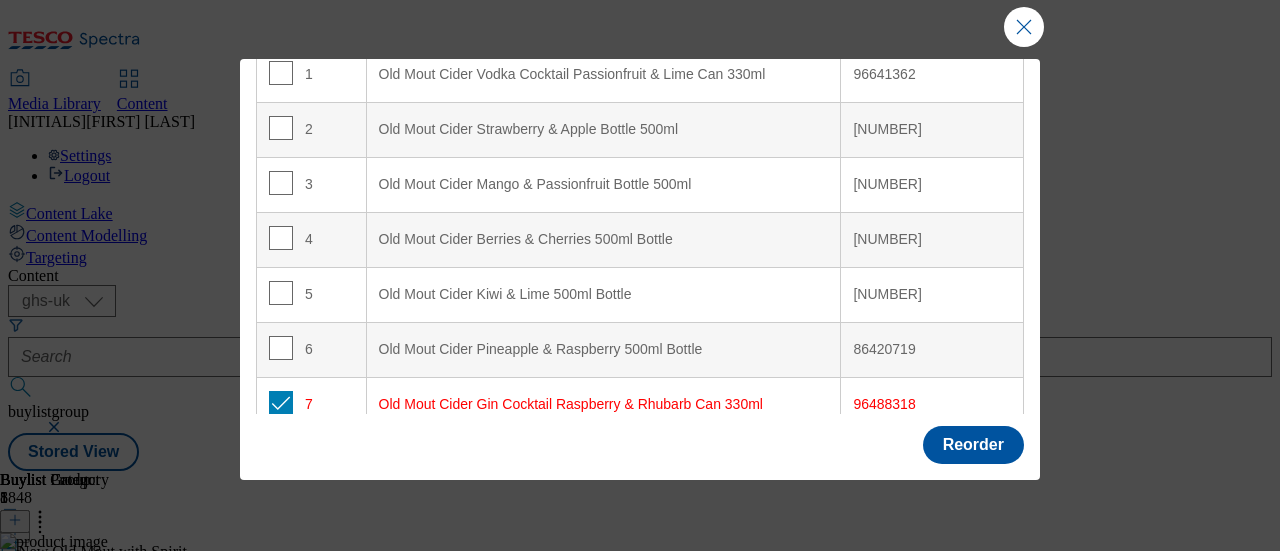 click on "96488318" at bounding box center (932, 404) 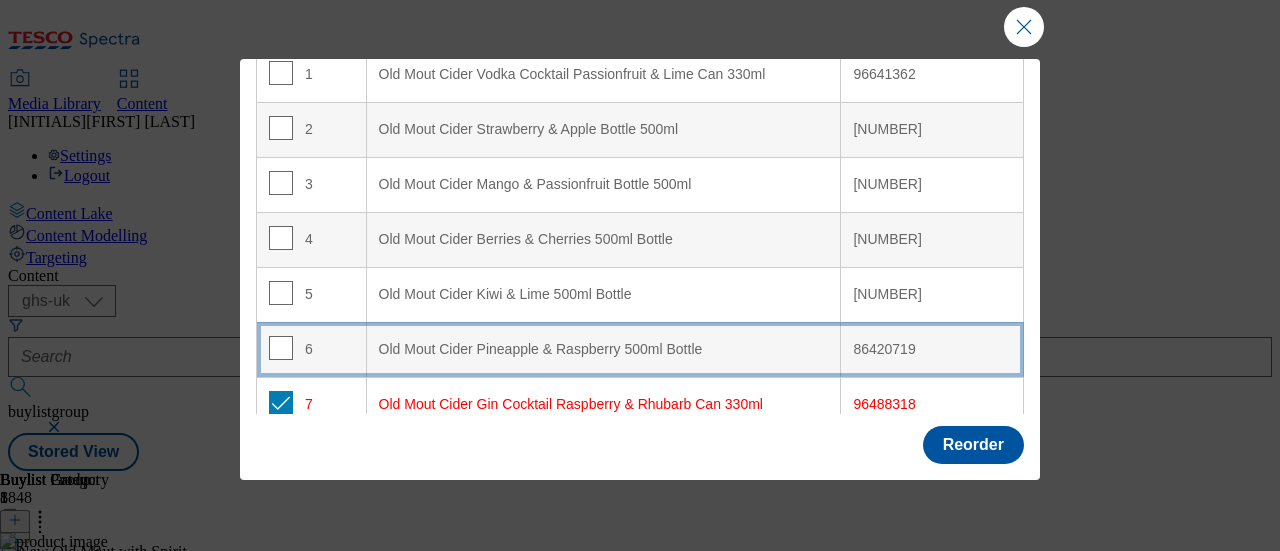drag, startPoint x: 912, startPoint y: 329, endPoint x: 899, endPoint y: 263, distance: 67.26812 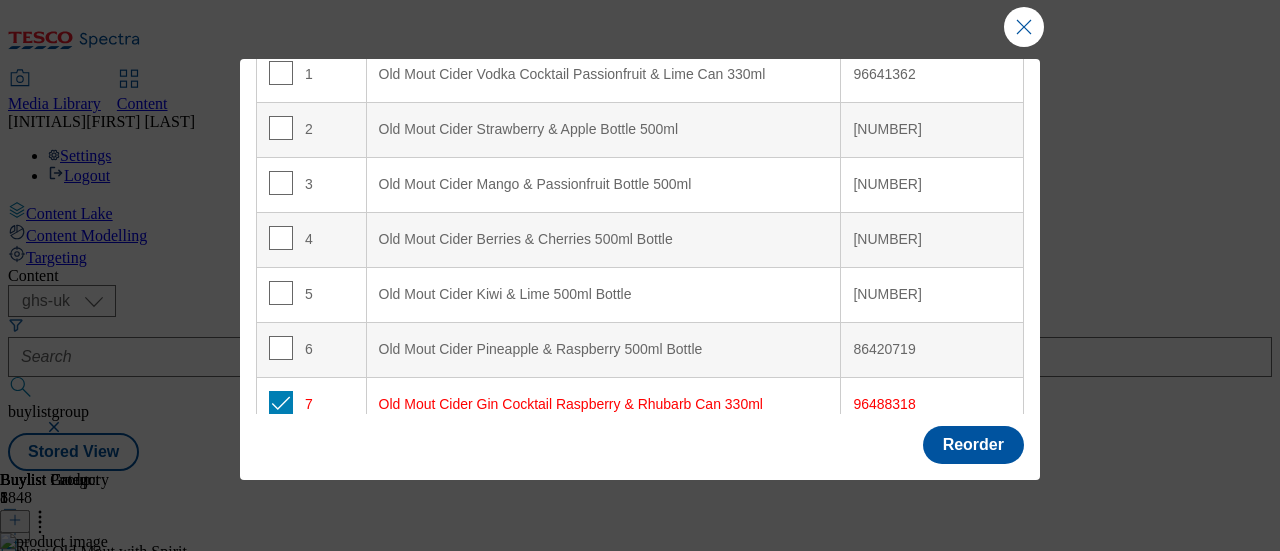 click on "Old Mout Cider Gin Cocktail Raspberry & Rhubarb Can 330ml" at bounding box center (603, 404) 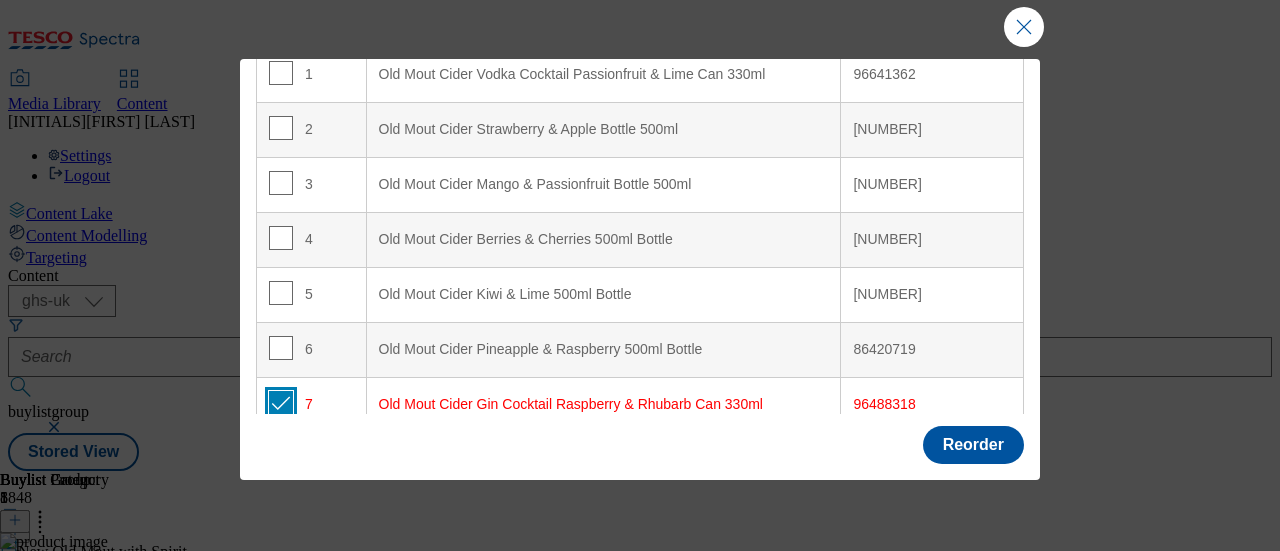click at bounding box center [281, 403] 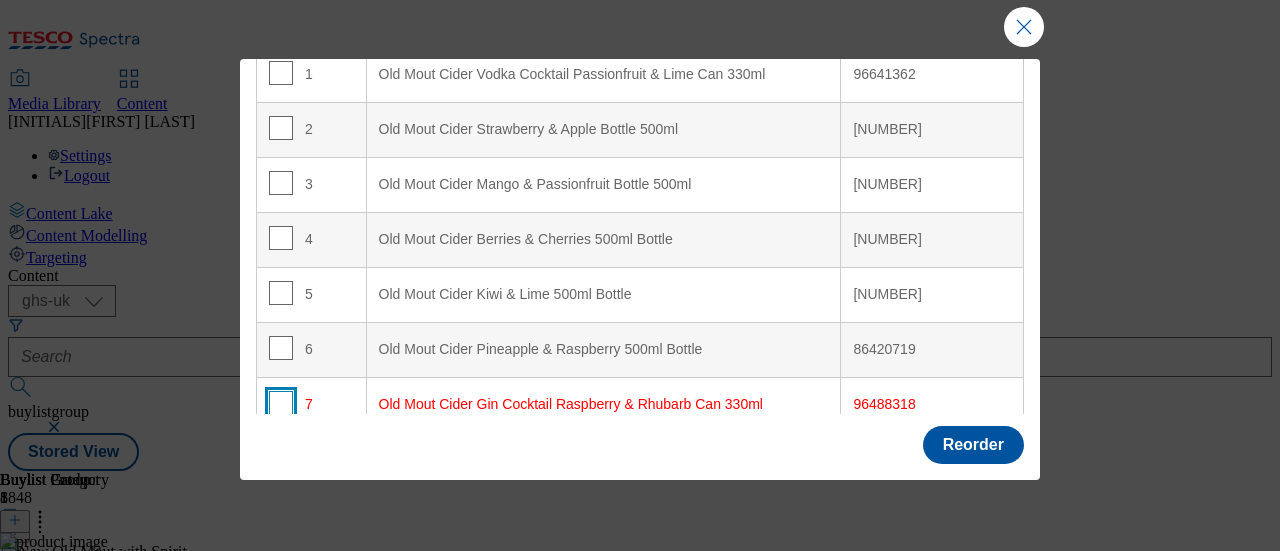 checkbox on "false" 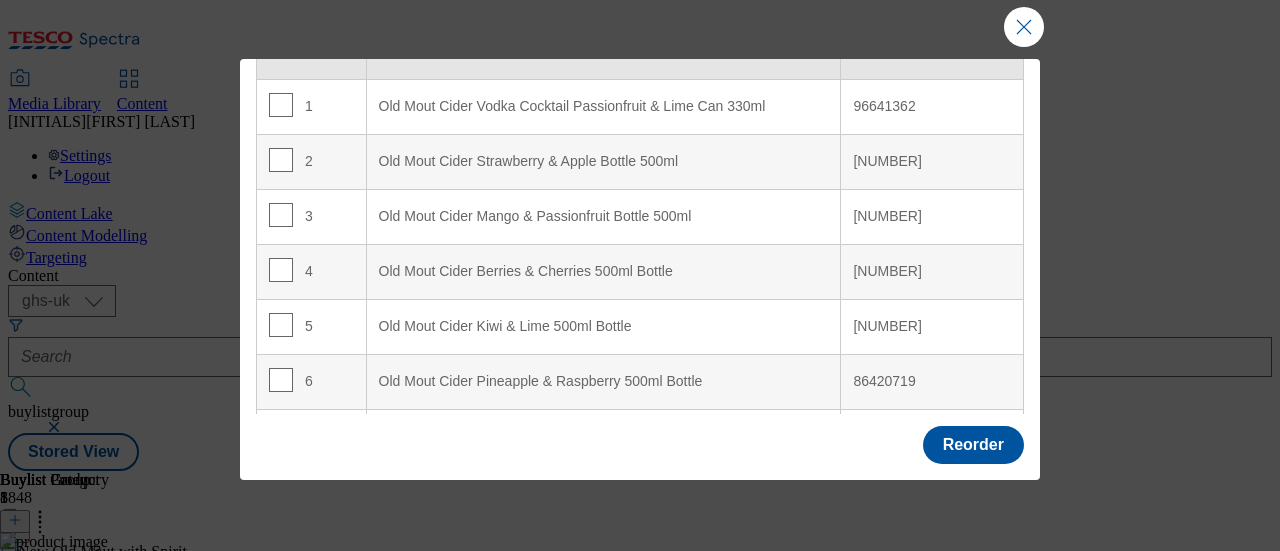 scroll, scrollTop: 0, scrollLeft: 0, axis: both 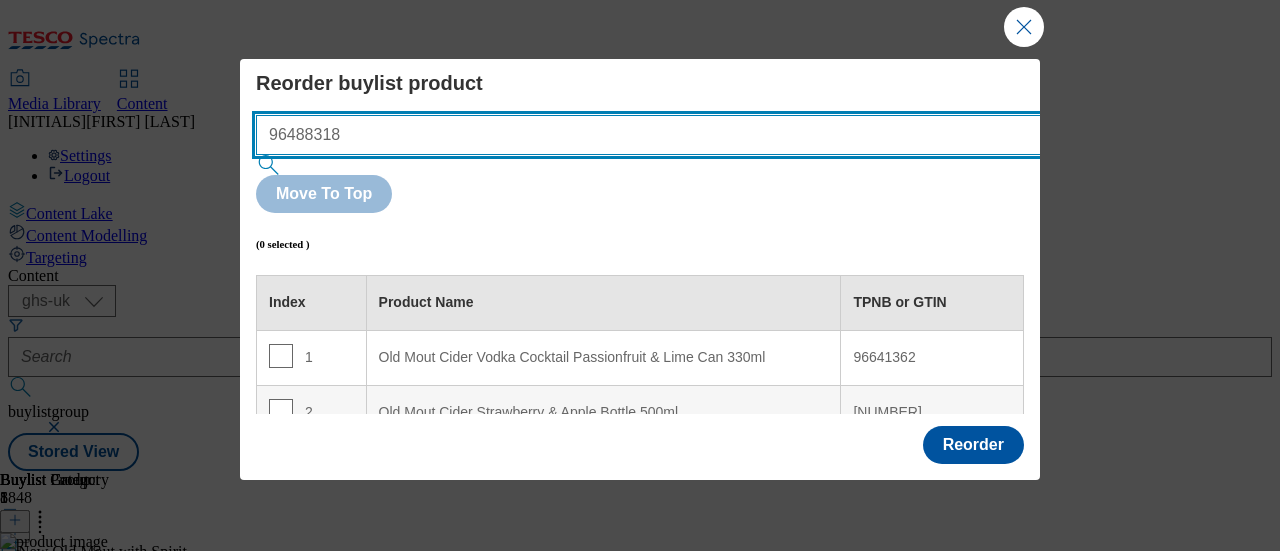 drag, startPoint x: 774, startPoint y: 131, endPoint x: 320, endPoint y: 167, distance: 455.42508 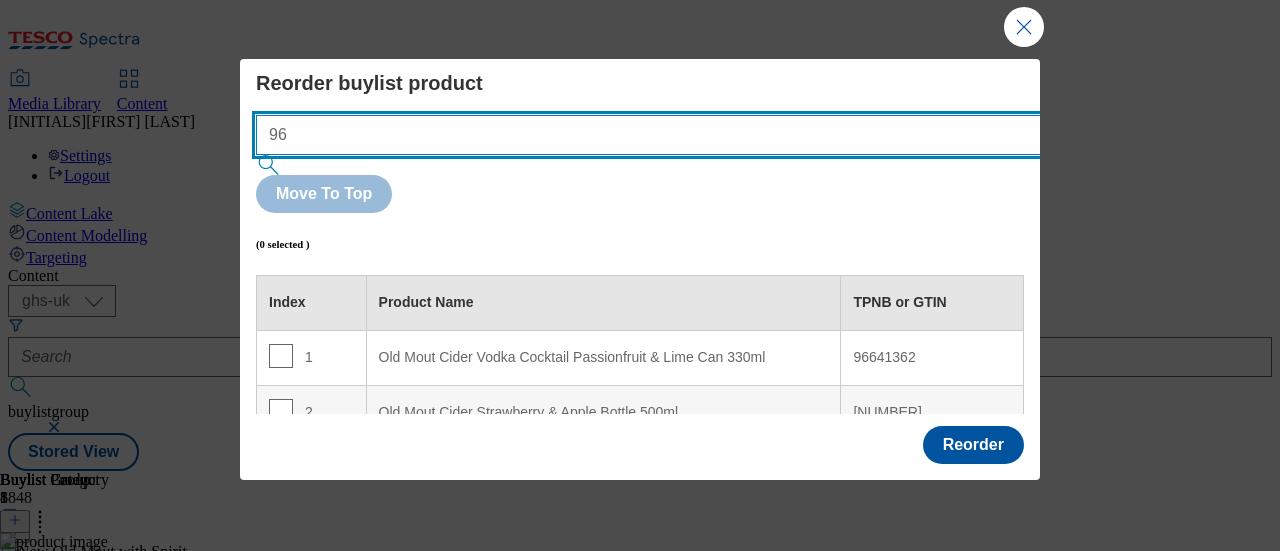 type on "9" 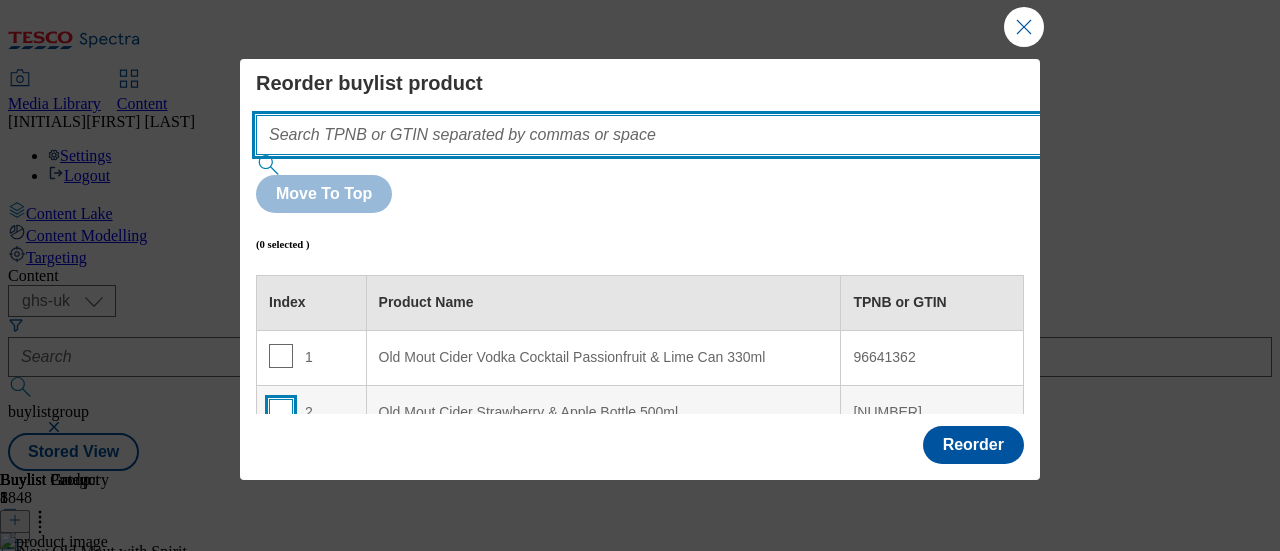 type 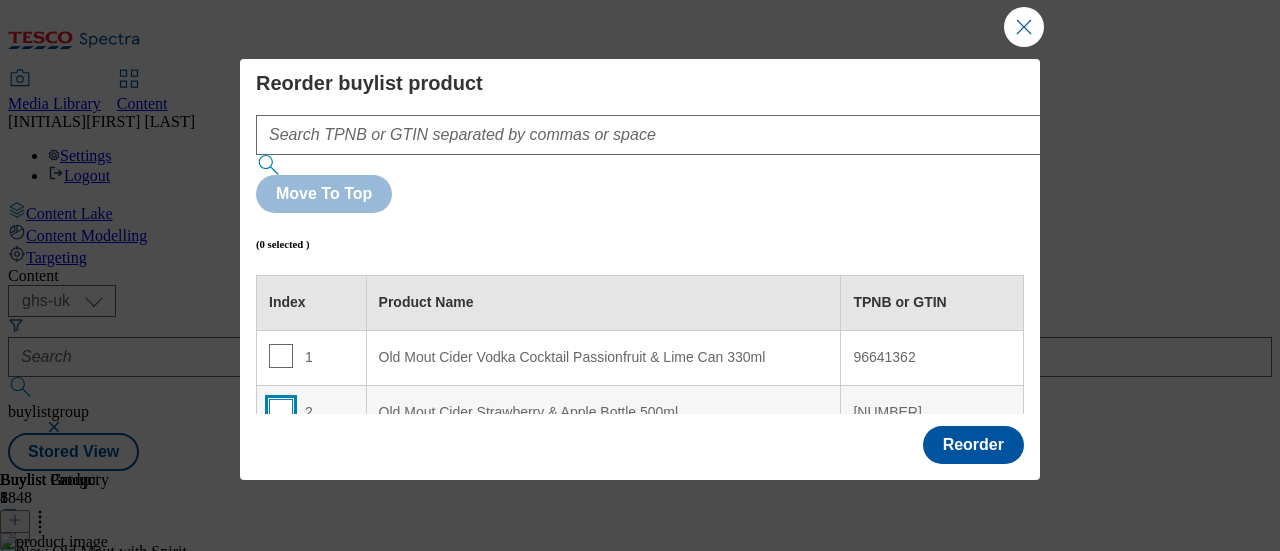 click at bounding box center [281, 411] 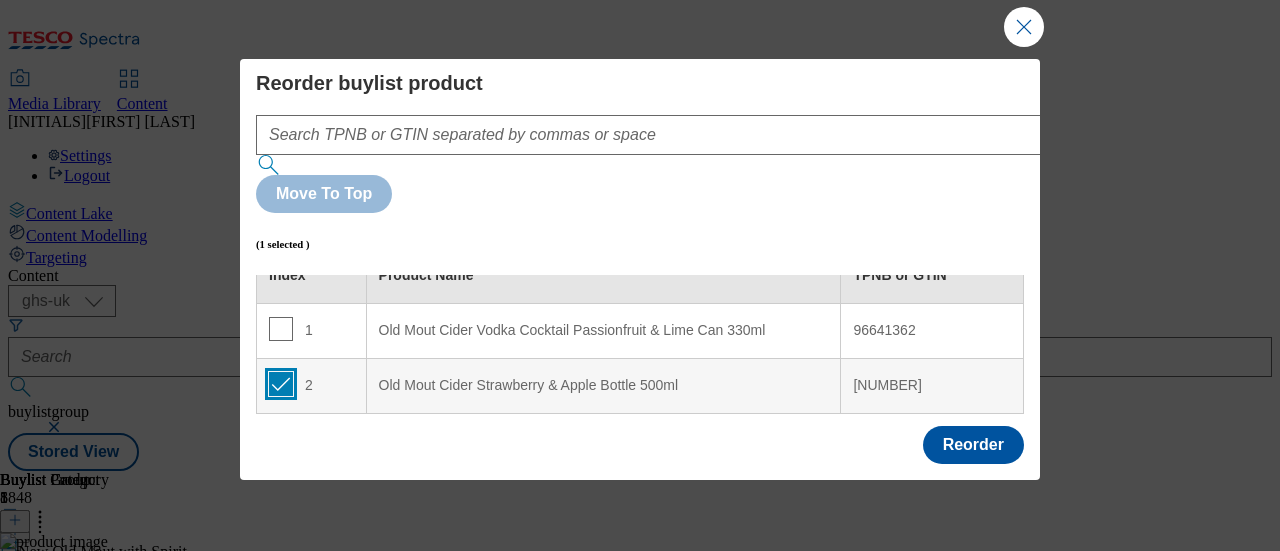 scroll, scrollTop: 28, scrollLeft: 0, axis: vertical 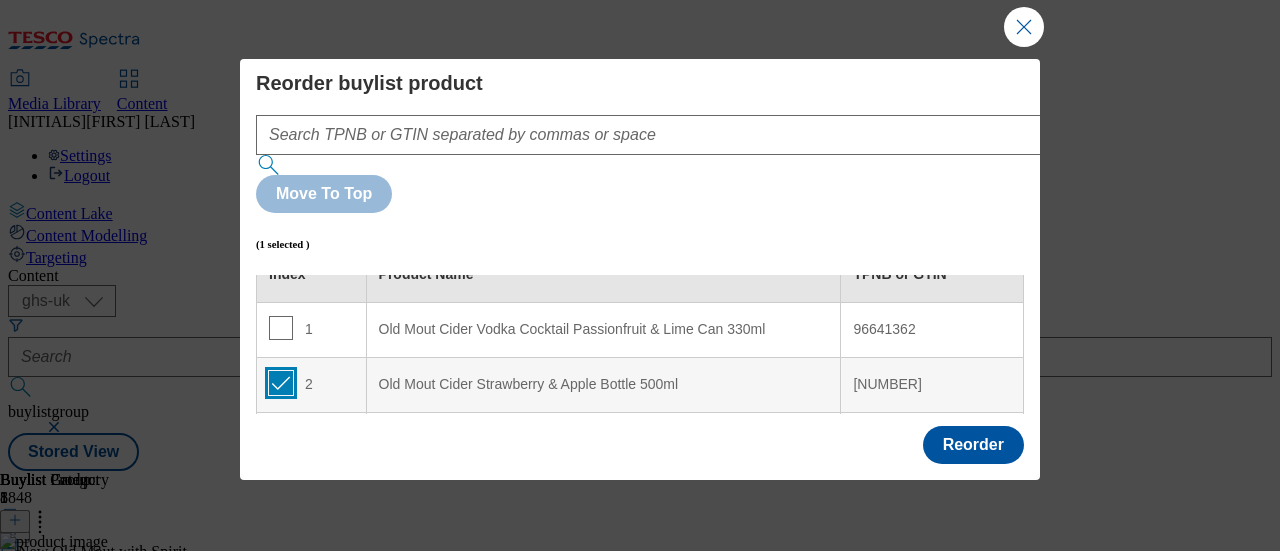 click at bounding box center [281, 383] 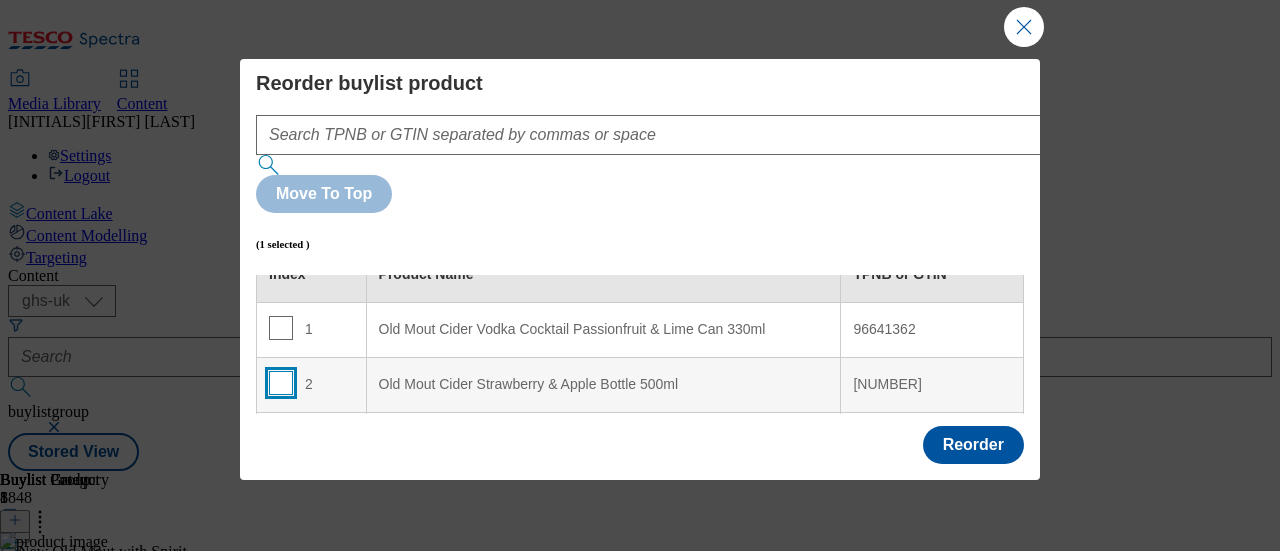 checkbox on "false" 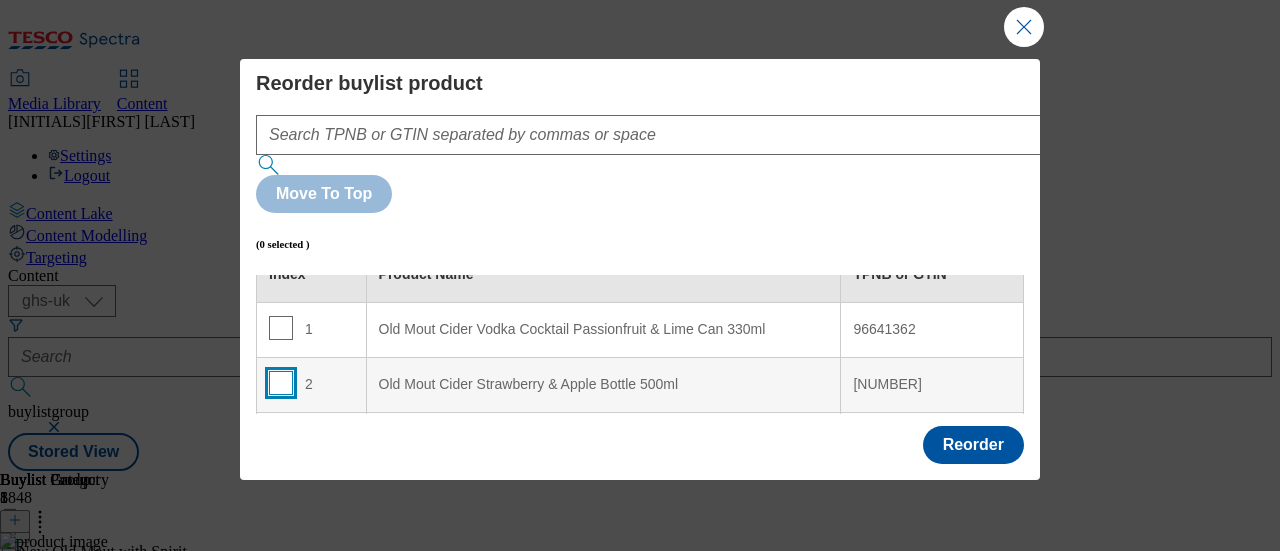 scroll, scrollTop: 32, scrollLeft: 0, axis: vertical 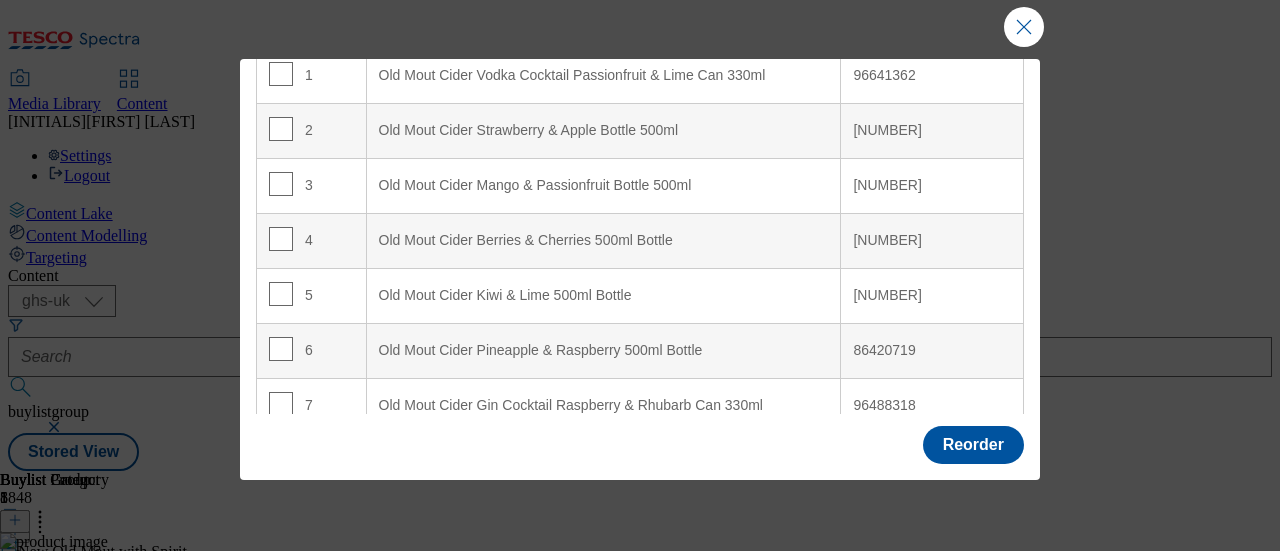 drag, startPoint x: 538, startPoint y: 315, endPoint x: 556, endPoint y: 259, distance: 58.821766 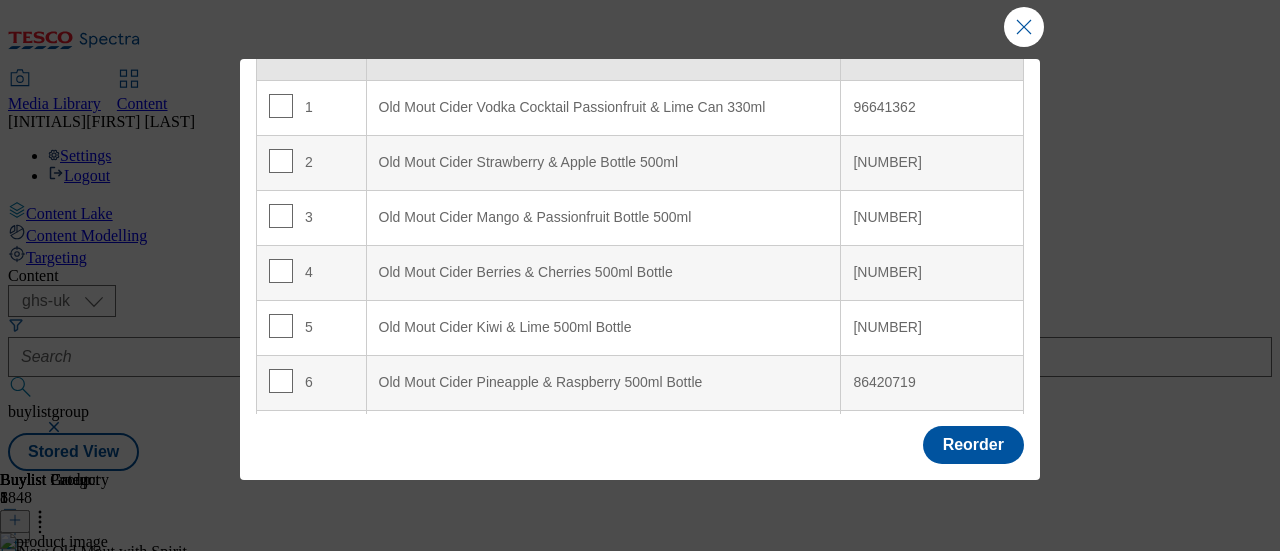 drag, startPoint x: 640, startPoint y: 183, endPoint x: 618, endPoint y: 314, distance: 132.83449 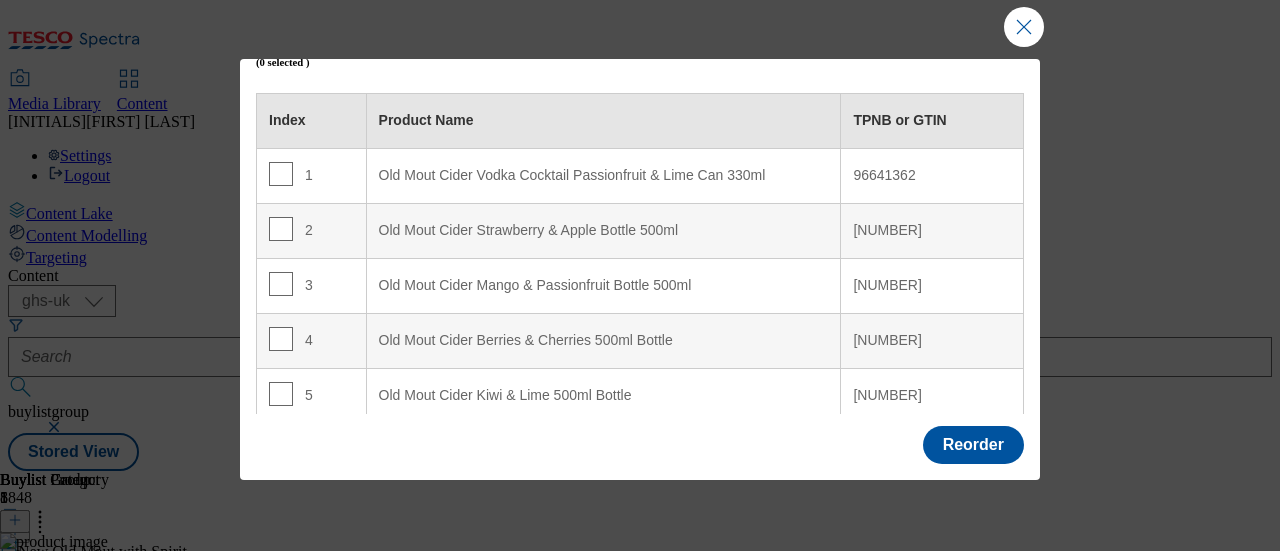 scroll, scrollTop: 0, scrollLeft: 0, axis: both 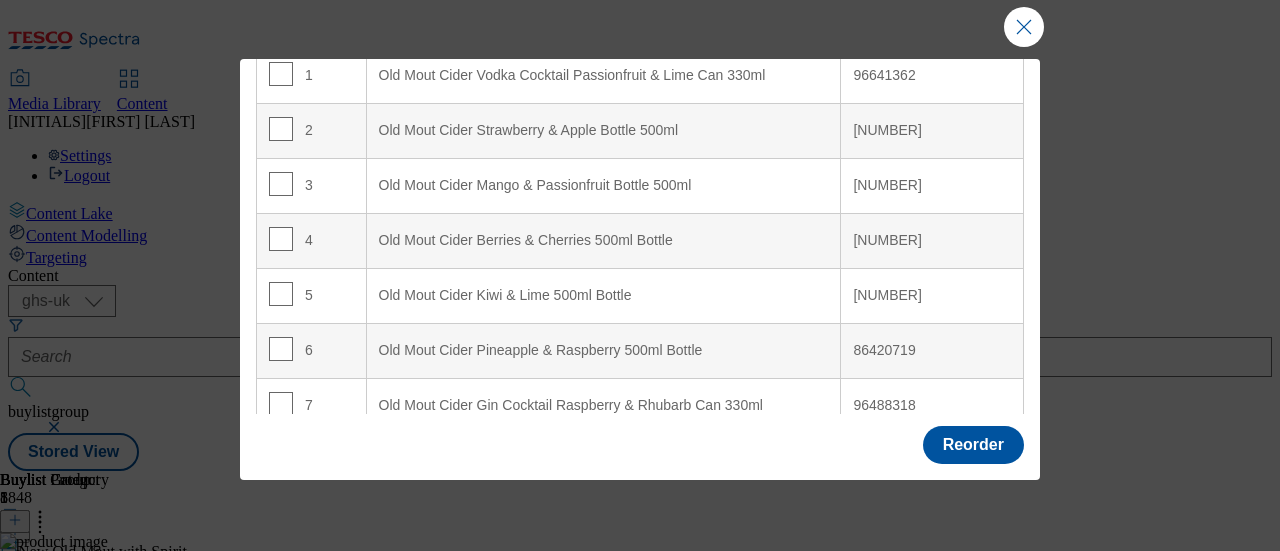 click on "Old Mout Cider Gin Cocktail Raspberry & Rhubarb Can 330ml" at bounding box center [603, 405] 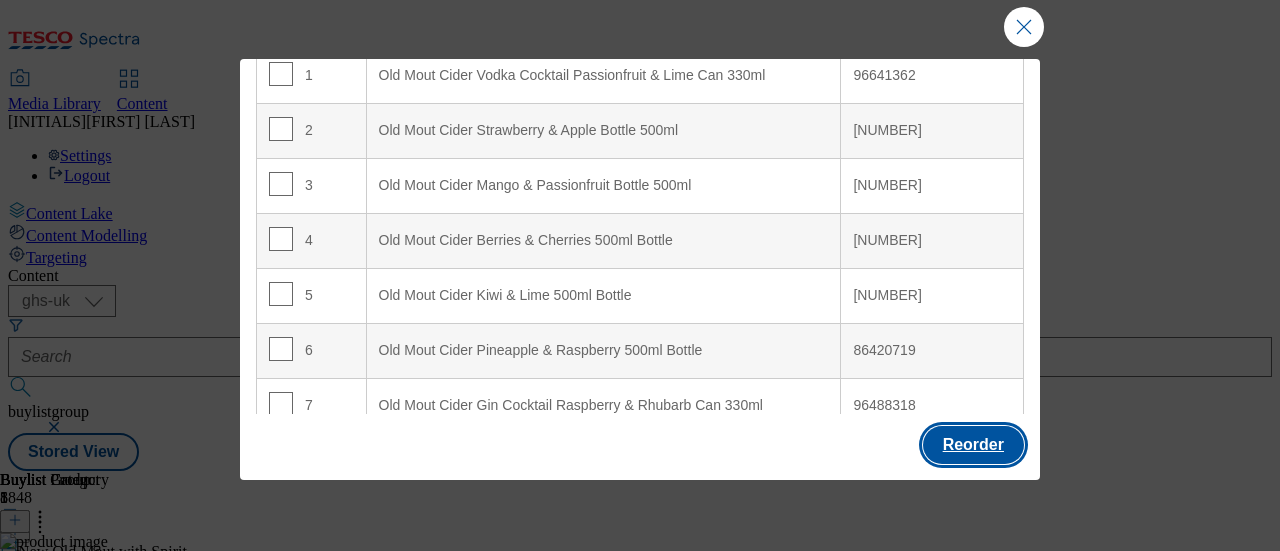 click on "Reorder" at bounding box center [973, 445] 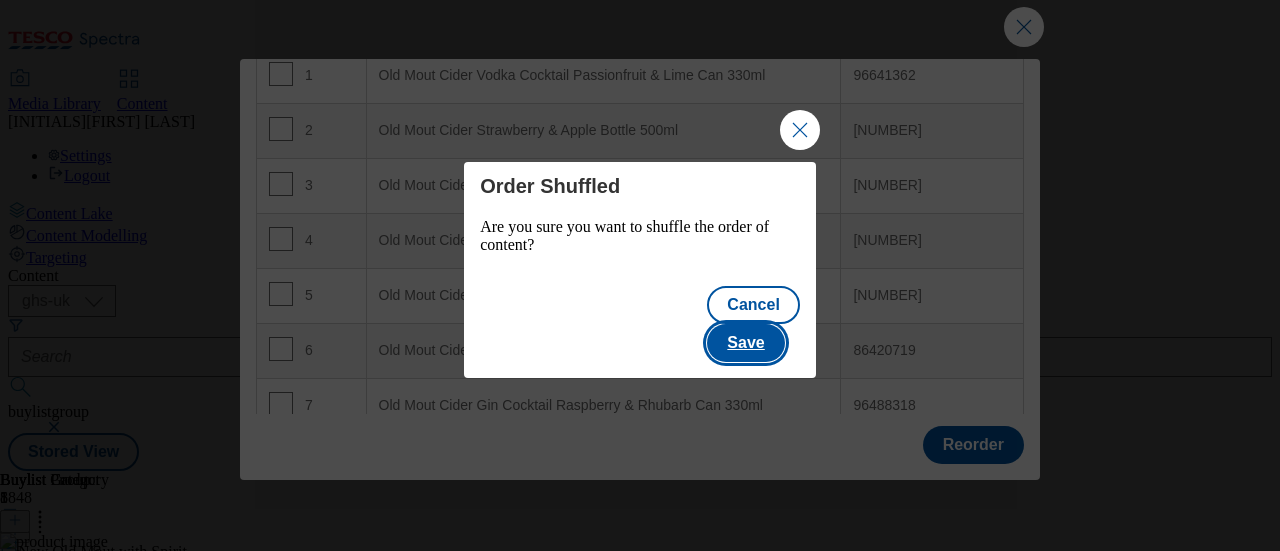 click on "Cancel Save" at bounding box center [753, 324] 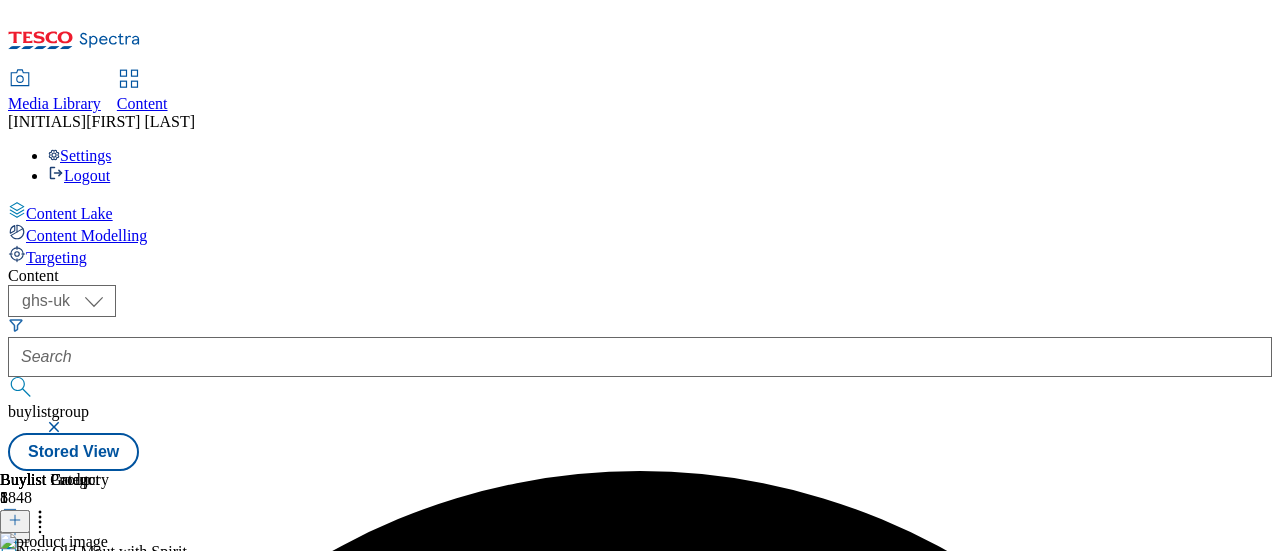 scroll, scrollTop: 0, scrollLeft: 494, axis: horizontal 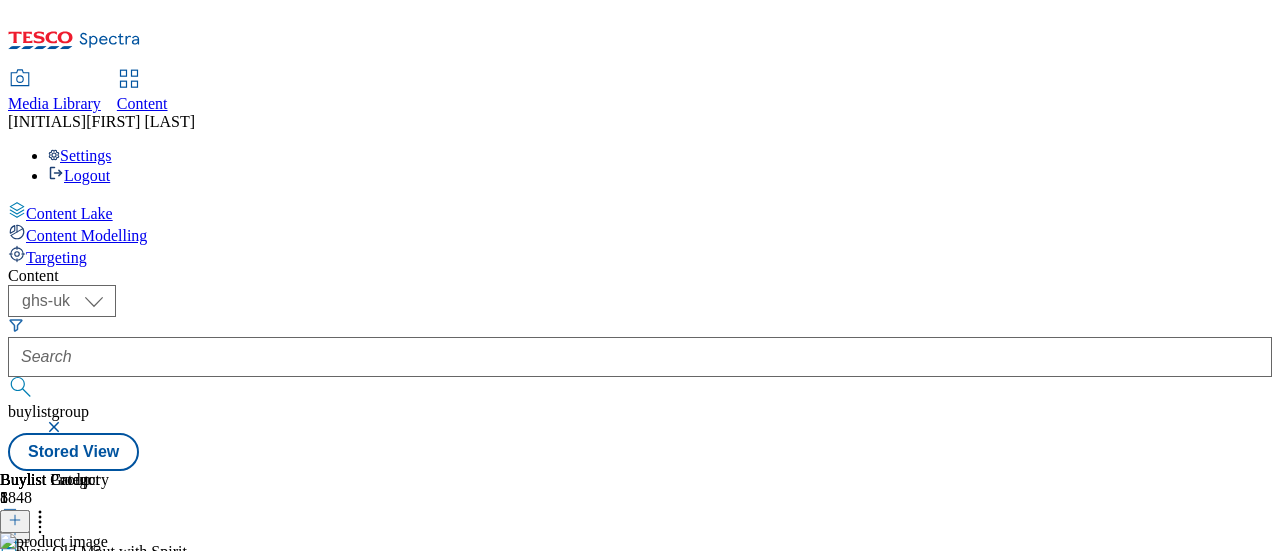 drag, startPoint x: 1095, startPoint y: 380, endPoint x: 1201, endPoint y: 345, distance: 111.62885 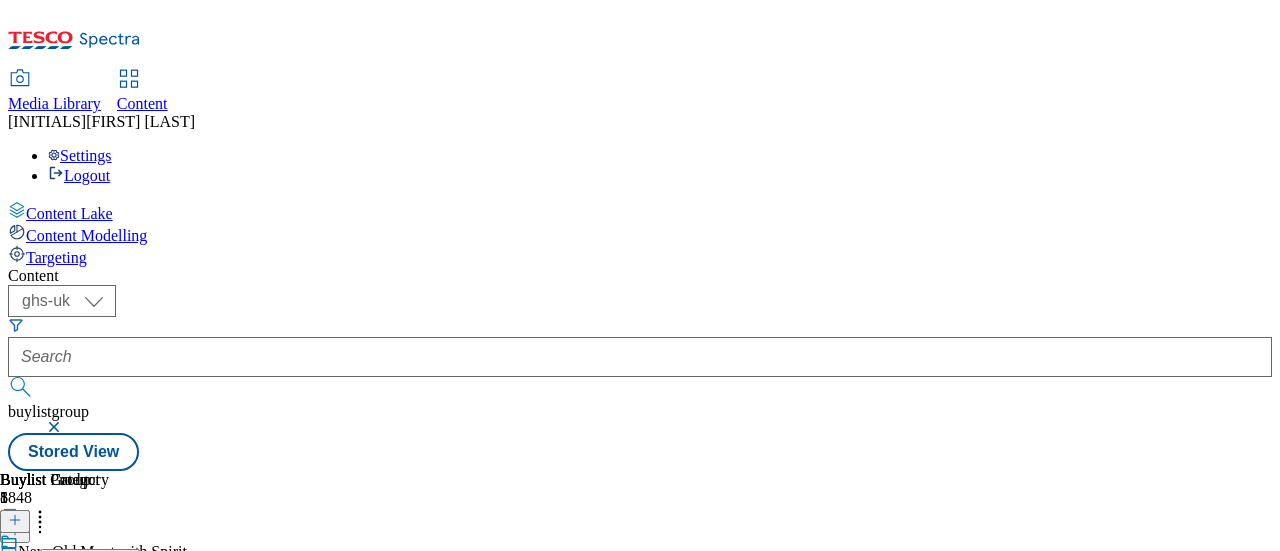 click on "Reorder" at bounding box center (80, 586) 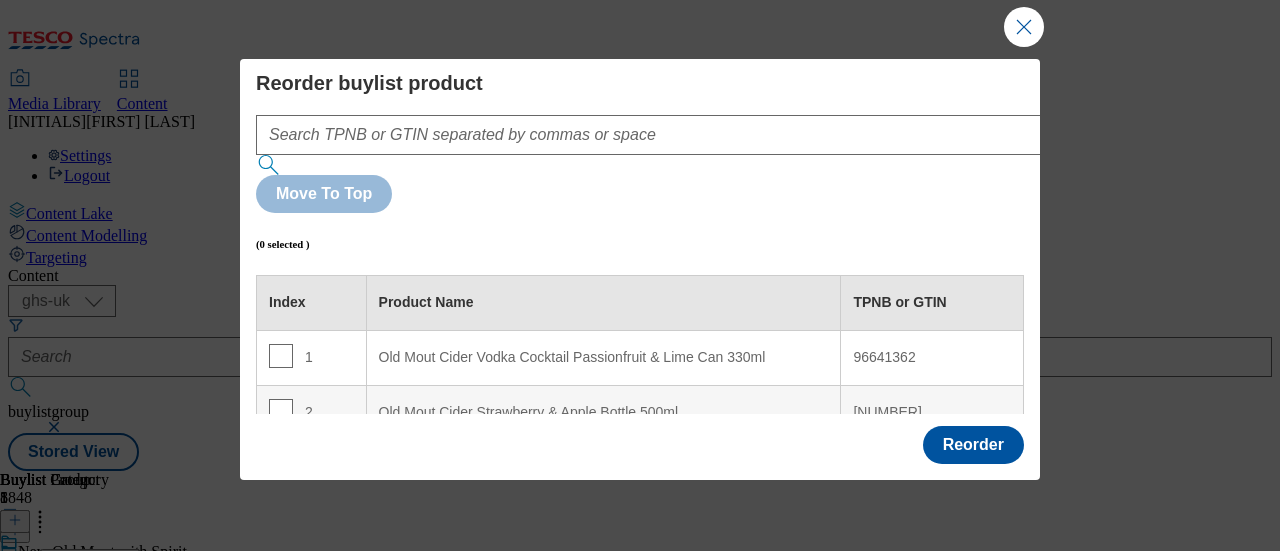 scroll, scrollTop: 32, scrollLeft: 0, axis: vertical 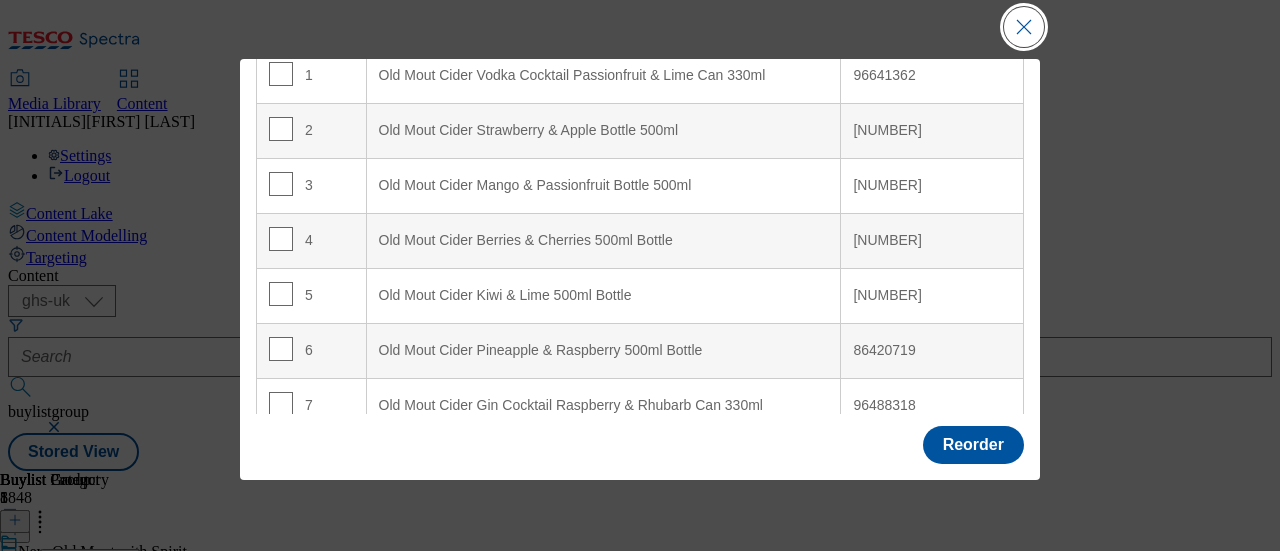 click at bounding box center [1024, 27] 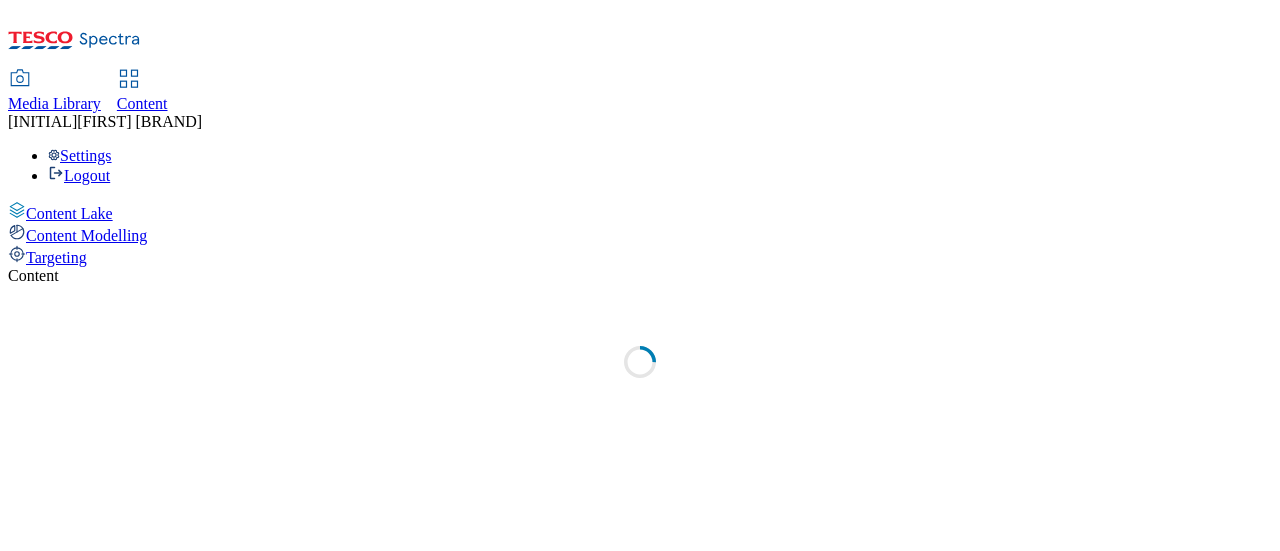 scroll, scrollTop: 0, scrollLeft: 0, axis: both 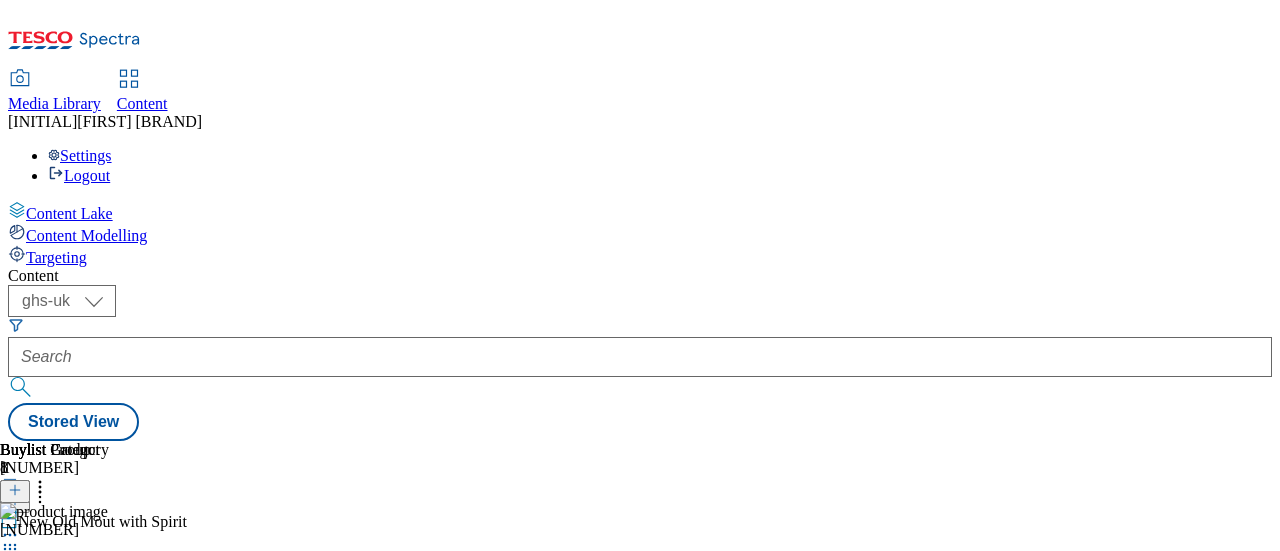 click 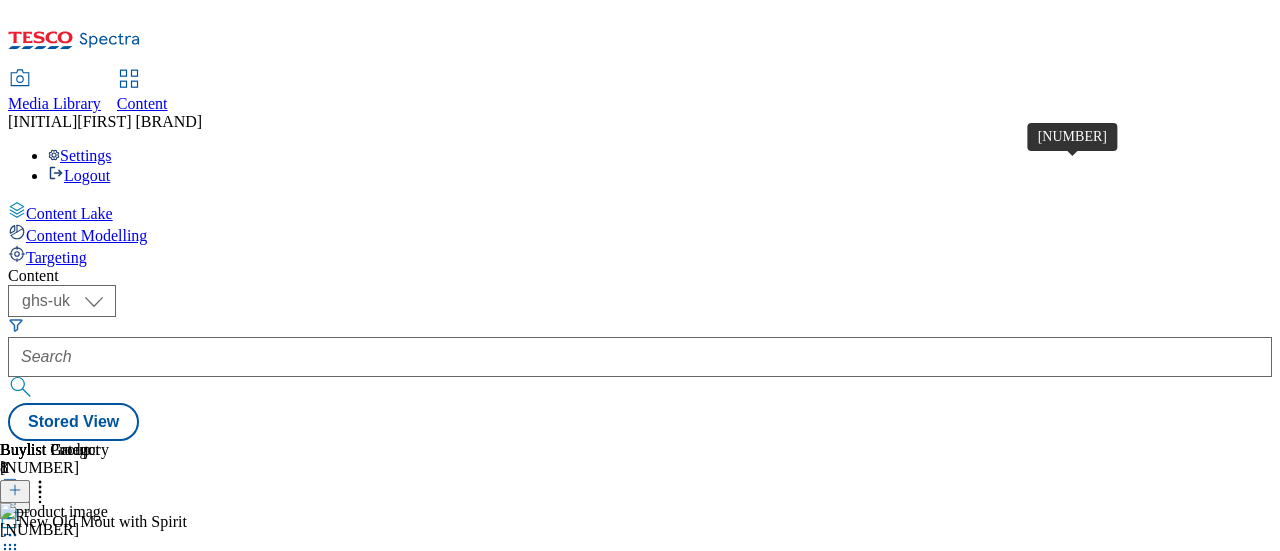 scroll, scrollTop: 72, scrollLeft: 0, axis: vertical 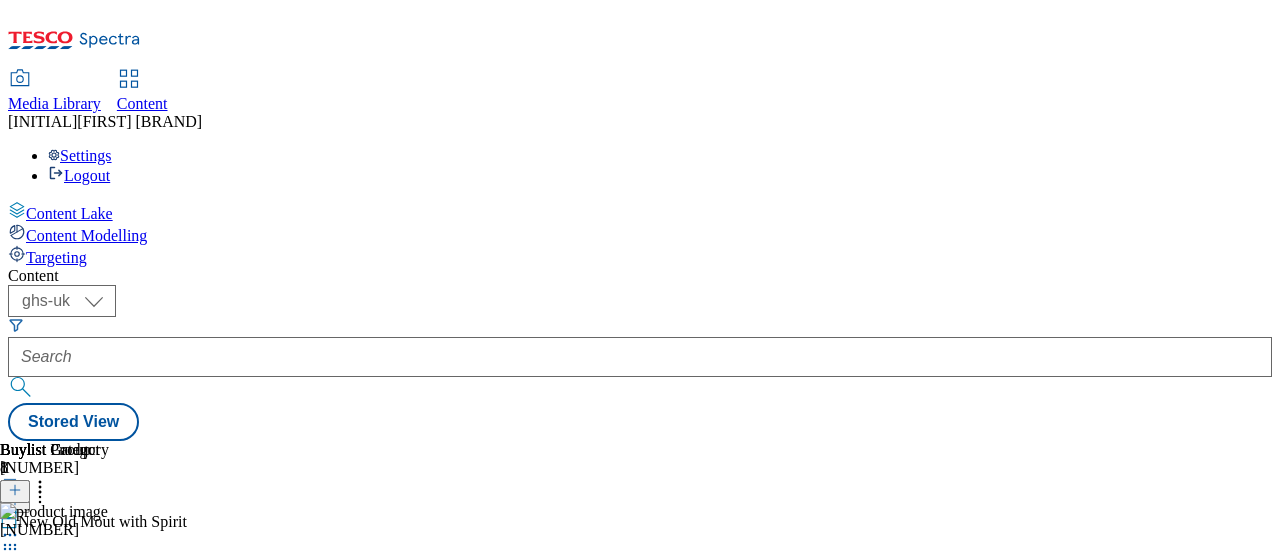 click 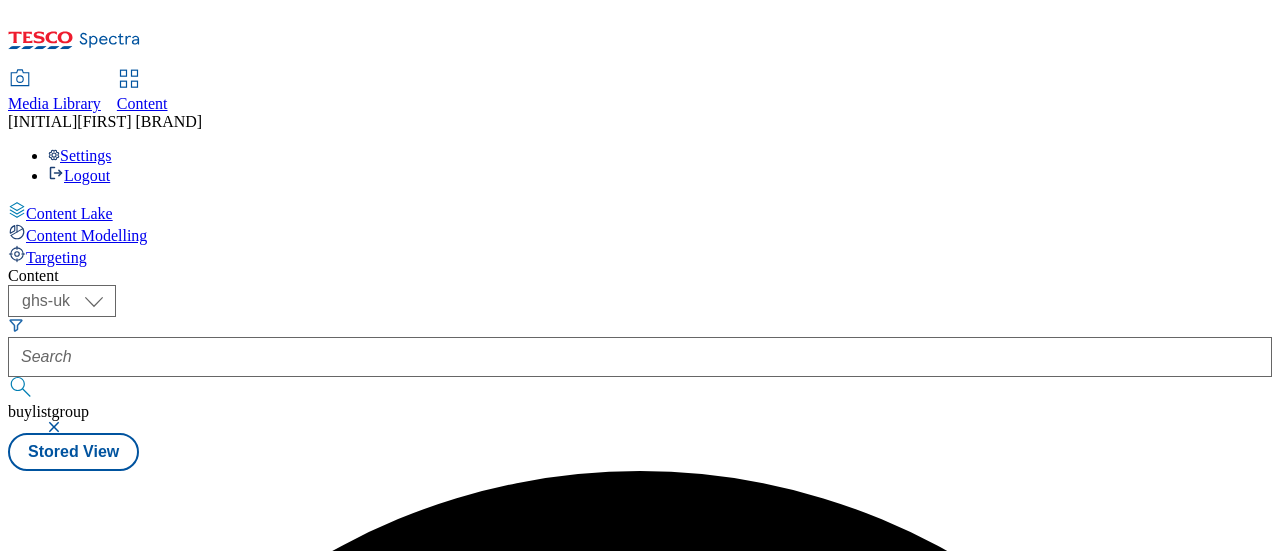 scroll, scrollTop: 0, scrollLeft: 0, axis: both 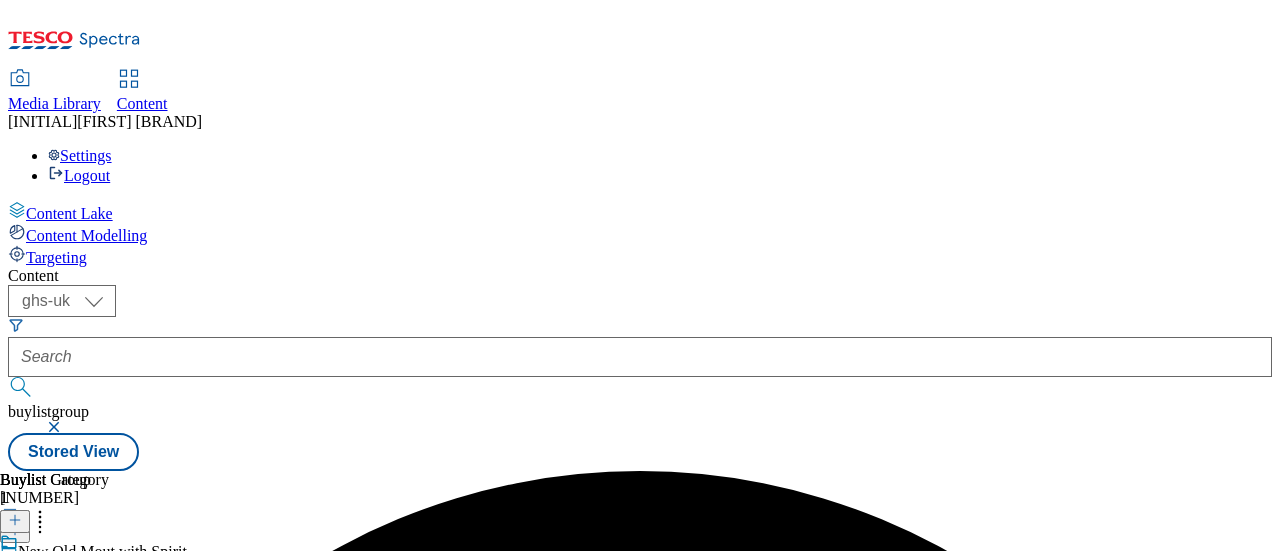 click 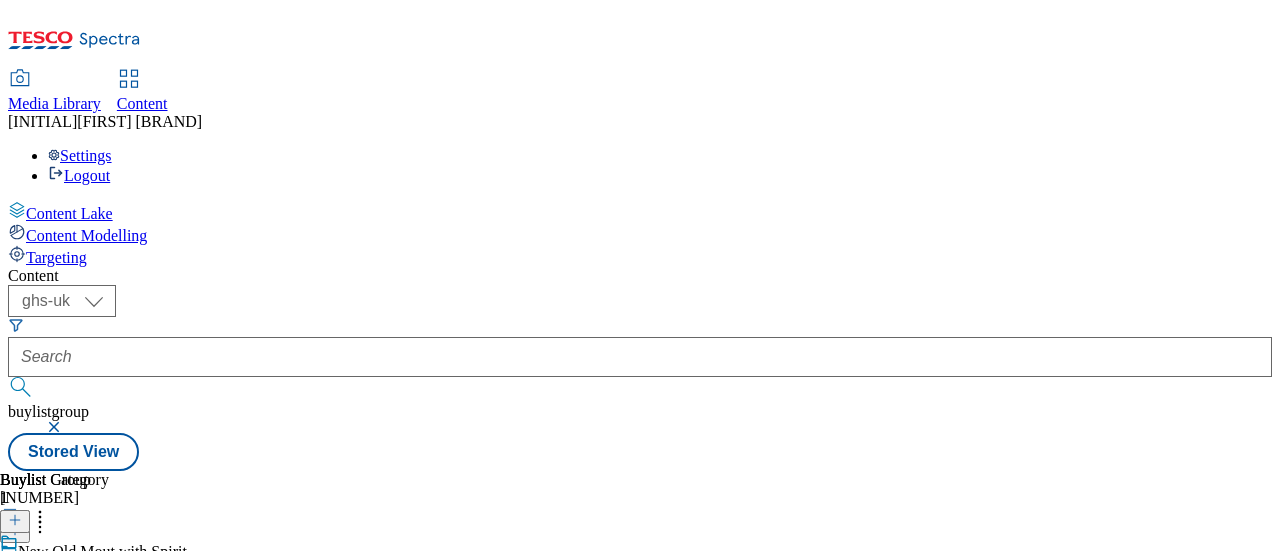 scroll, scrollTop: 214, scrollLeft: 0, axis: vertical 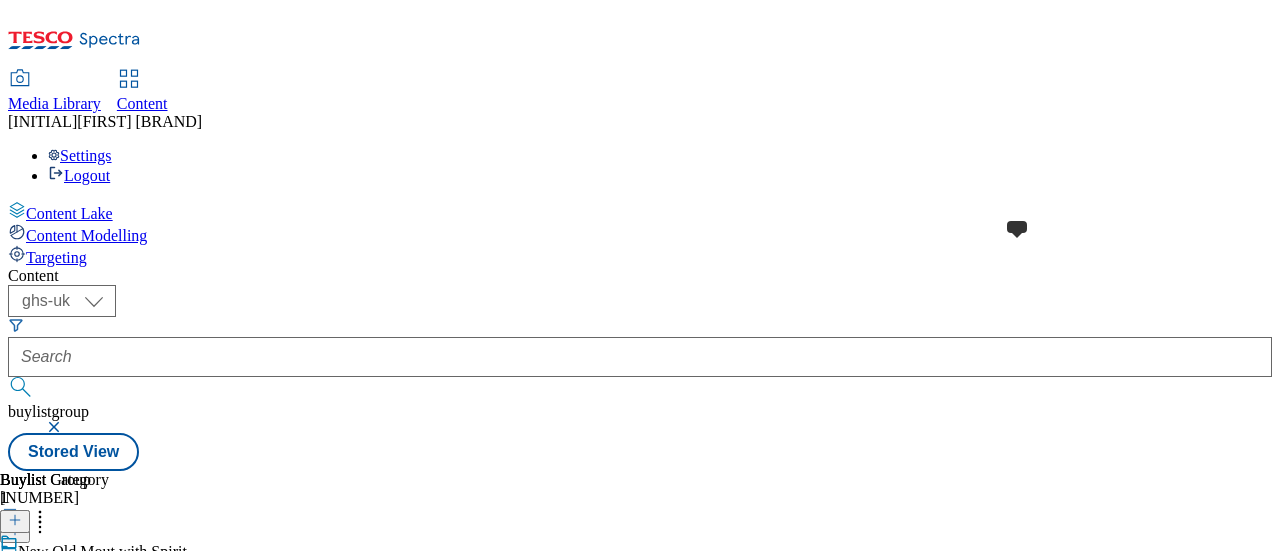 click at bounding box center [18, 544] 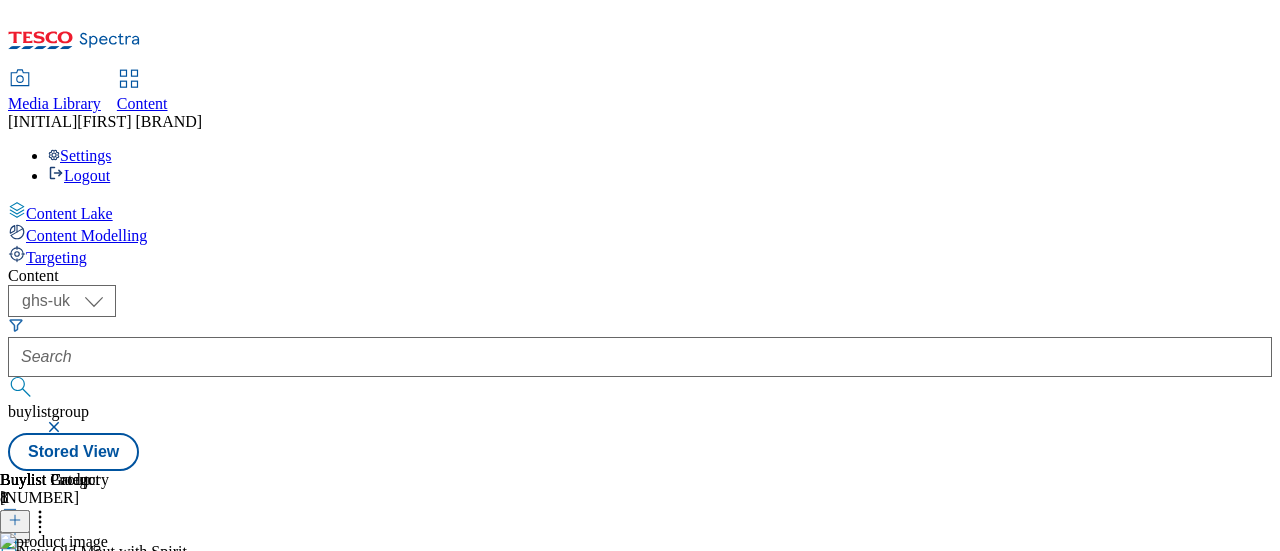 click 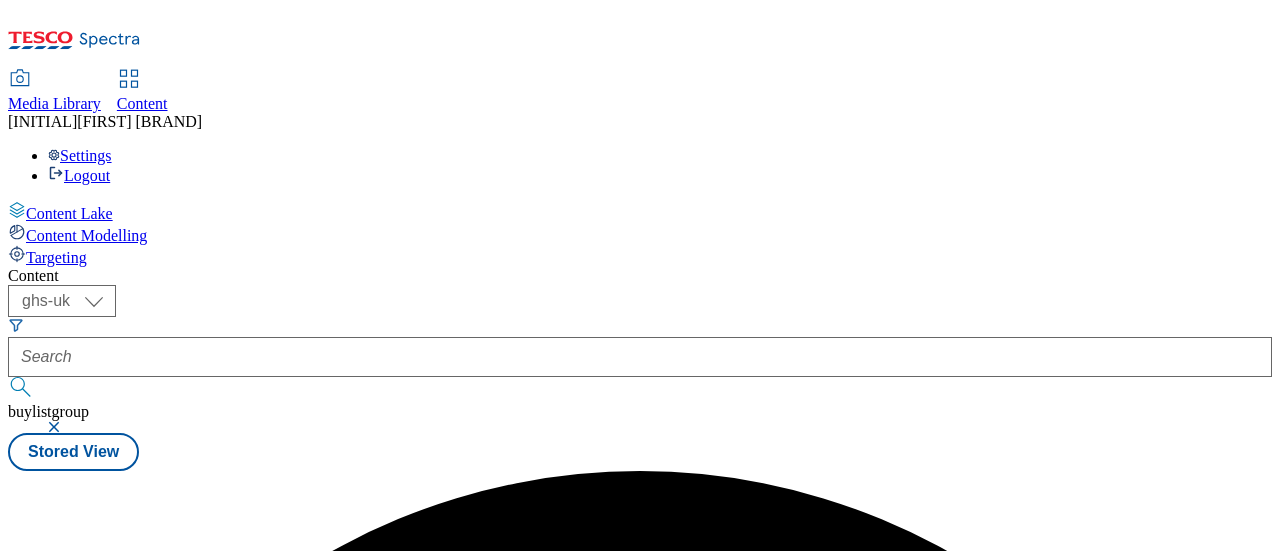 scroll, scrollTop: 0, scrollLeft: 0, axis: both 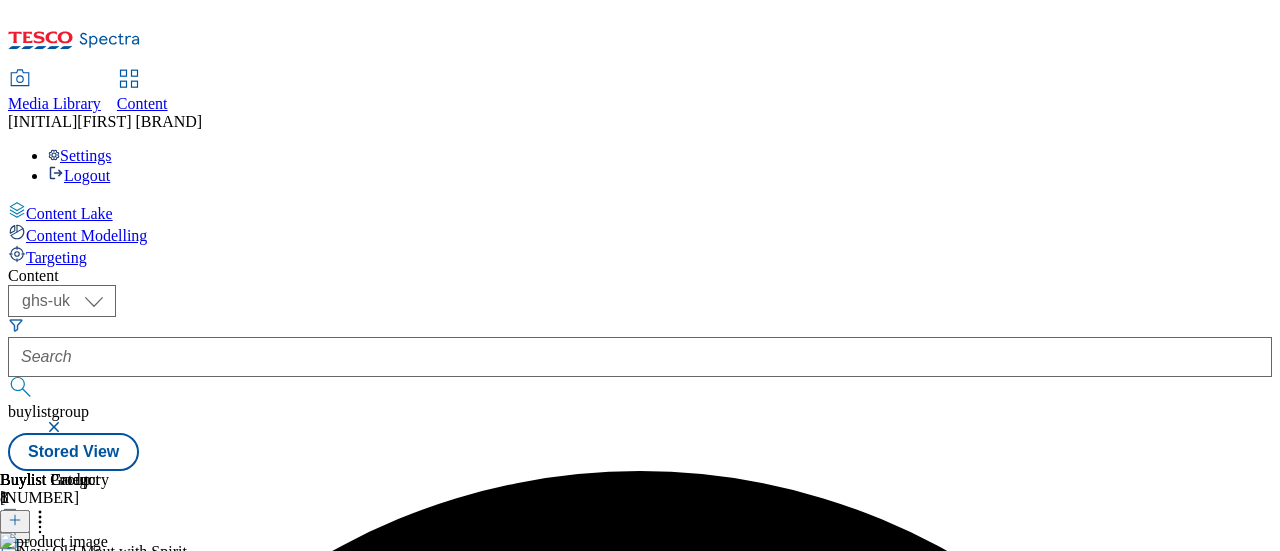 click 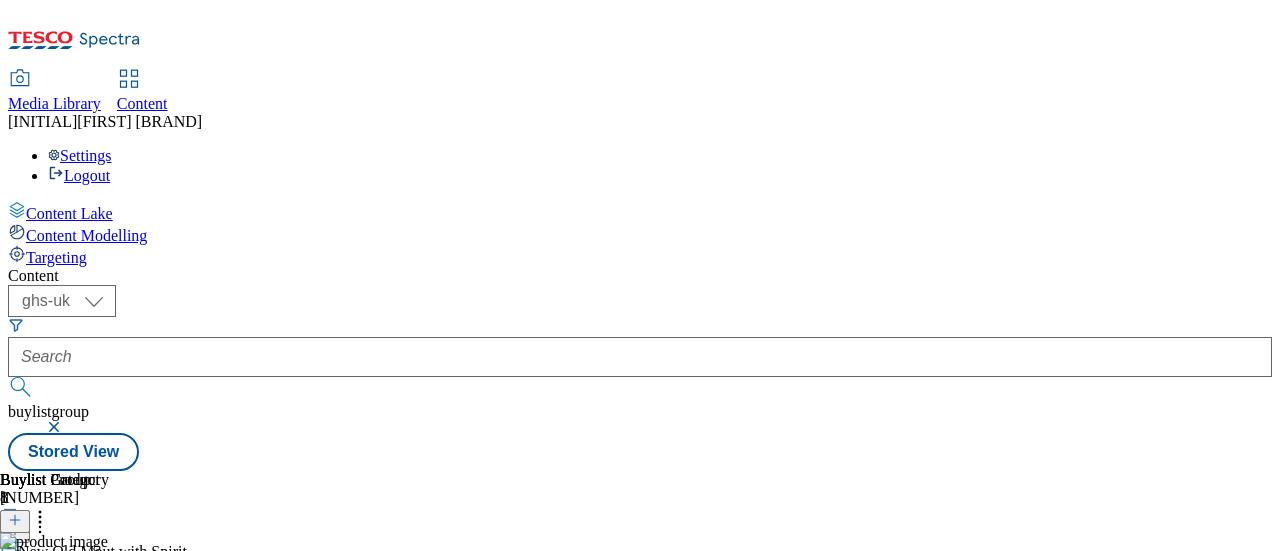 scroll, scrollTop: 152, scrollLeft: 0, axis: vertical 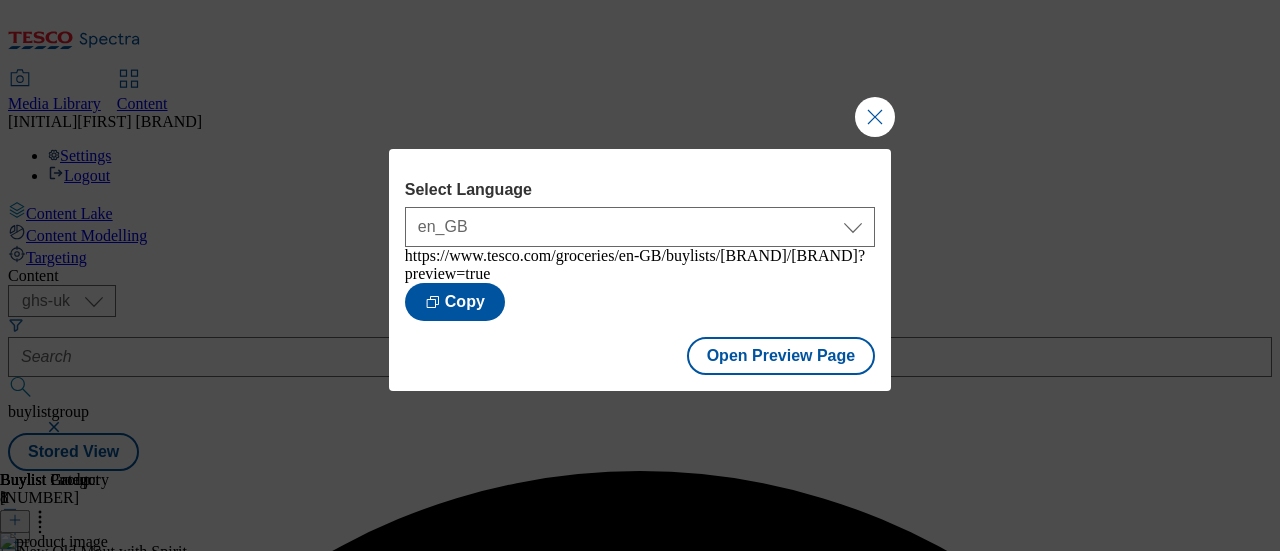 click at bounding box center (875, 117) 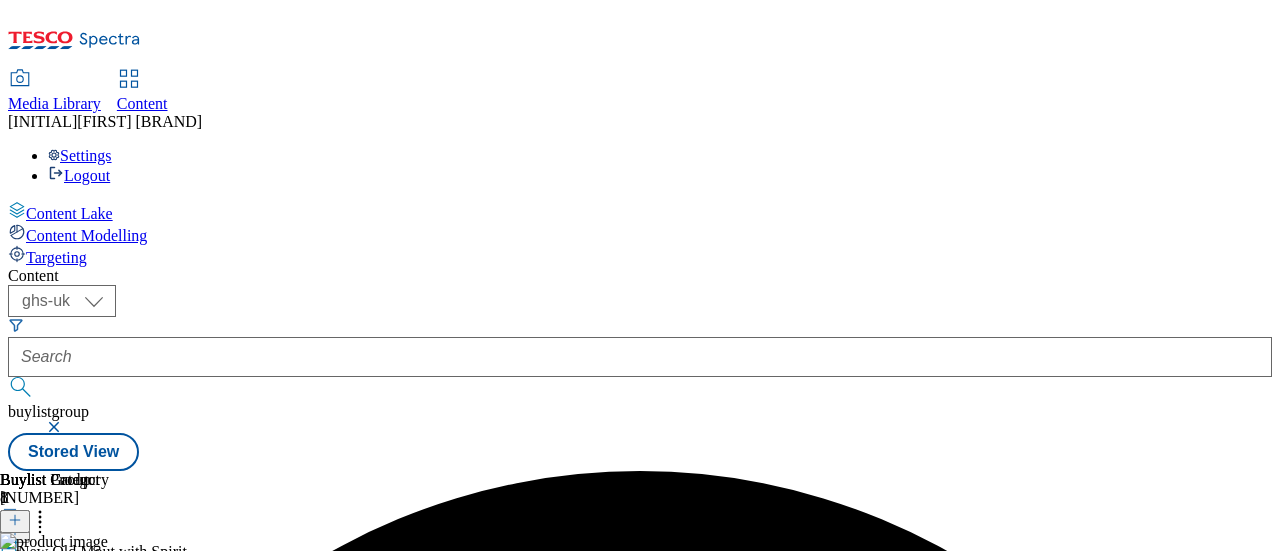 scroll, scrollTop: 0, scrollLeft: 66, axis: horizontal 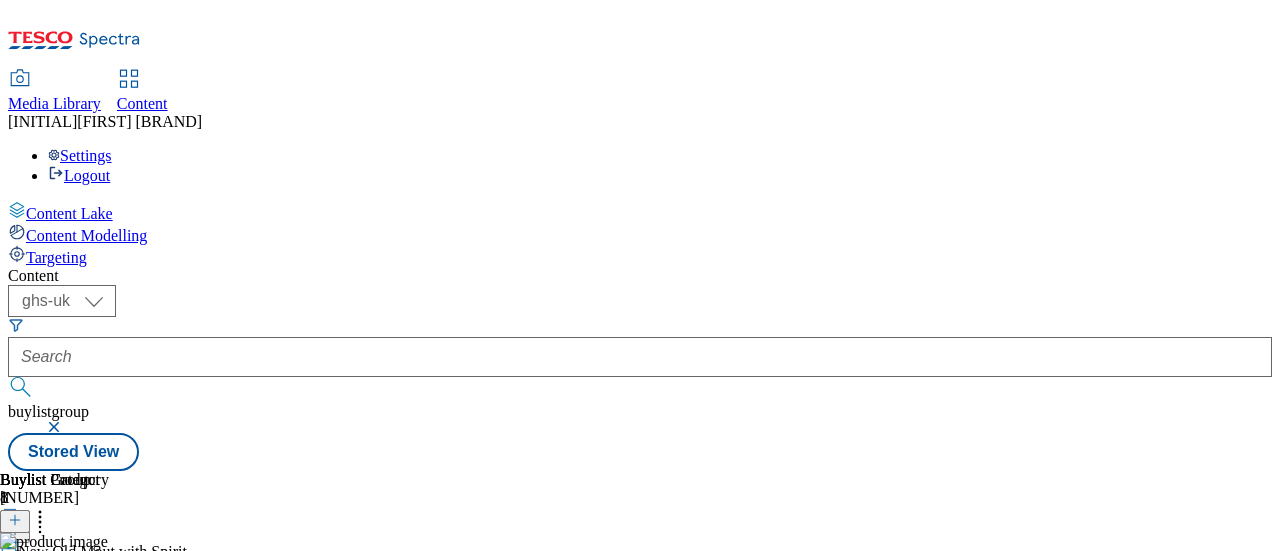 click 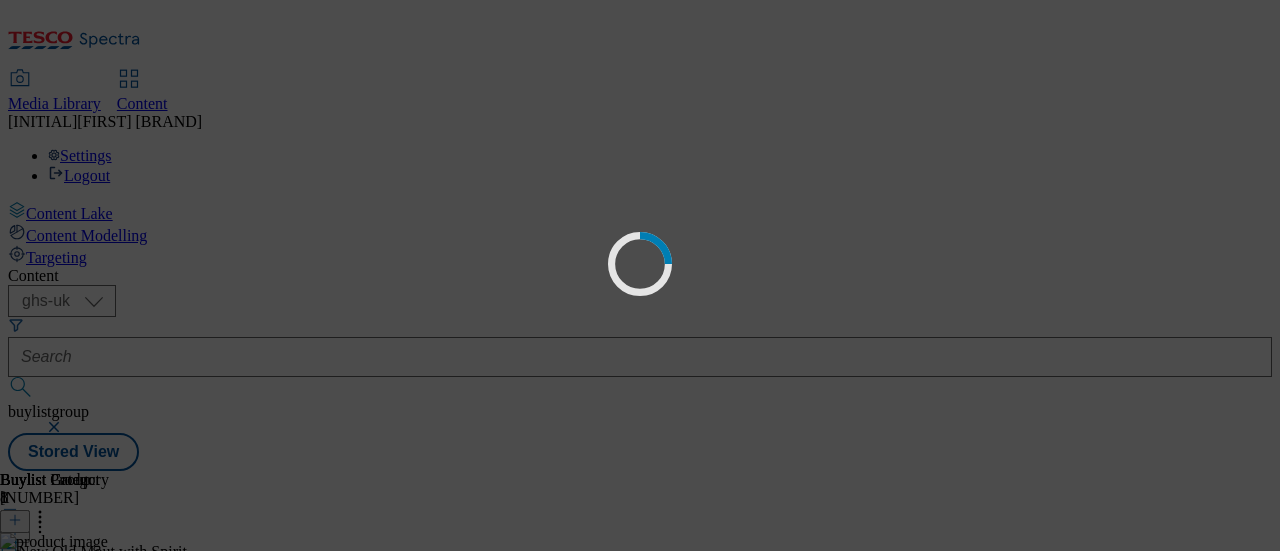 scroll, scrollTop: 0, scrollLeft: 0, axis: both 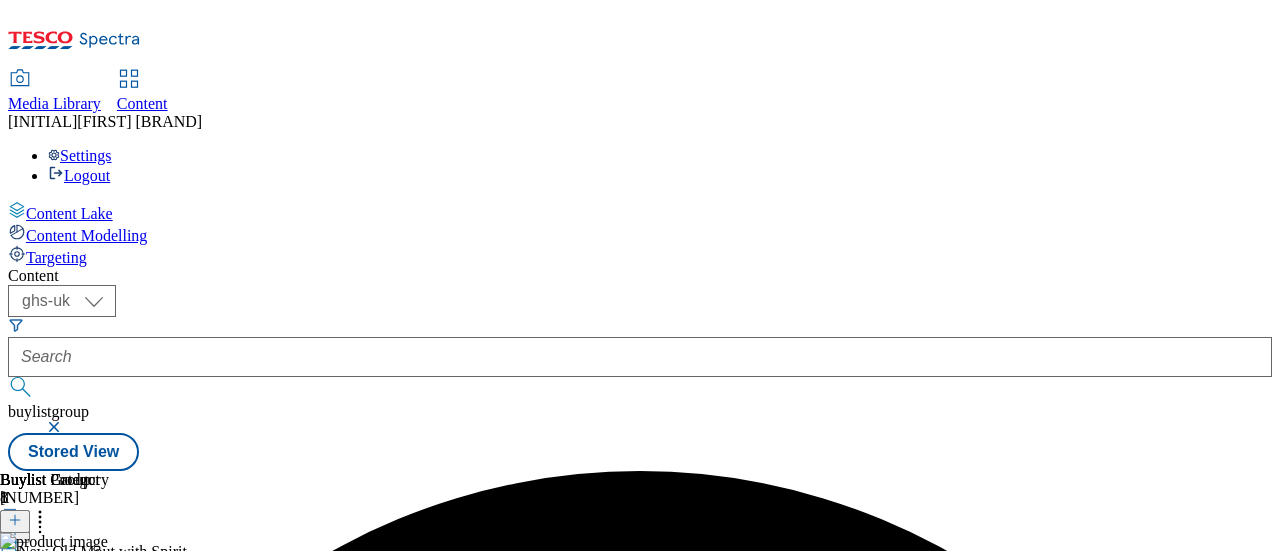 click 